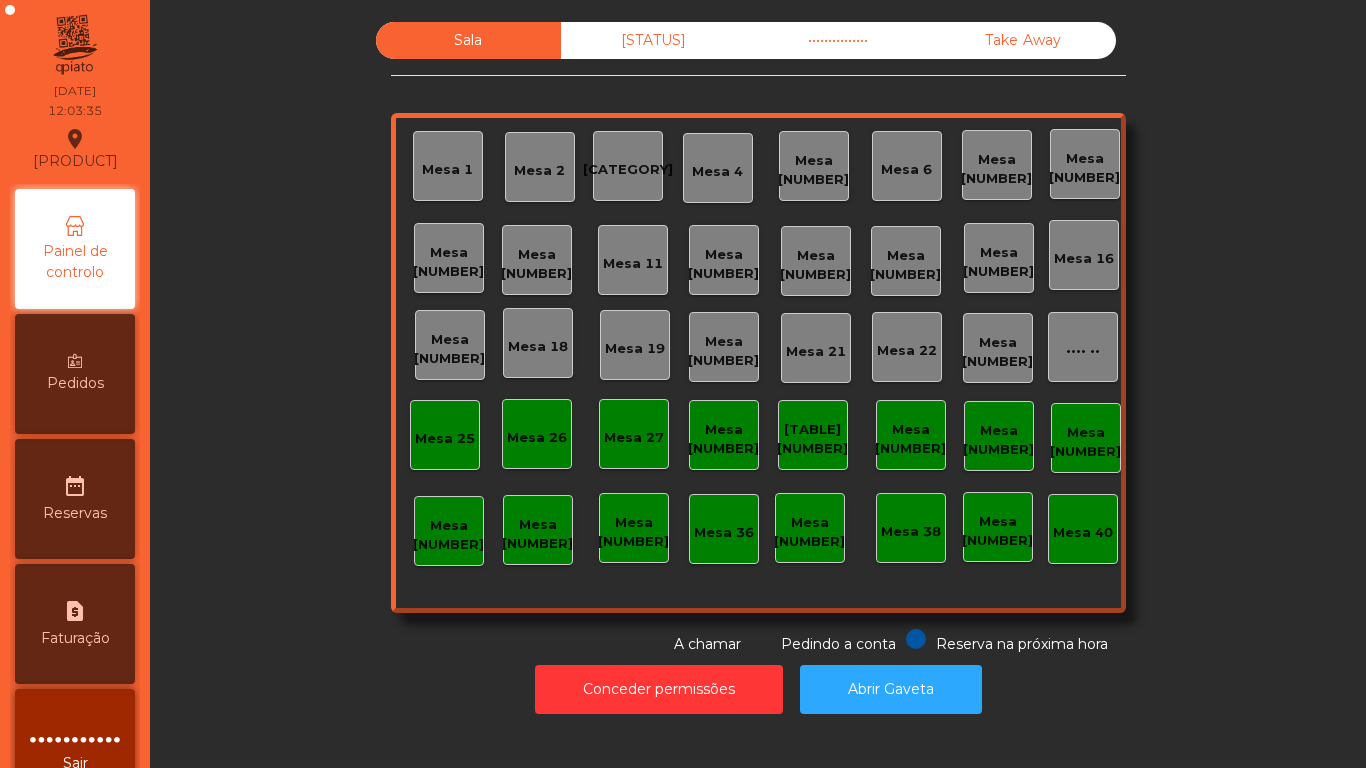 scroll, scrollTop: 0, scrollLeft: 0, axis: both 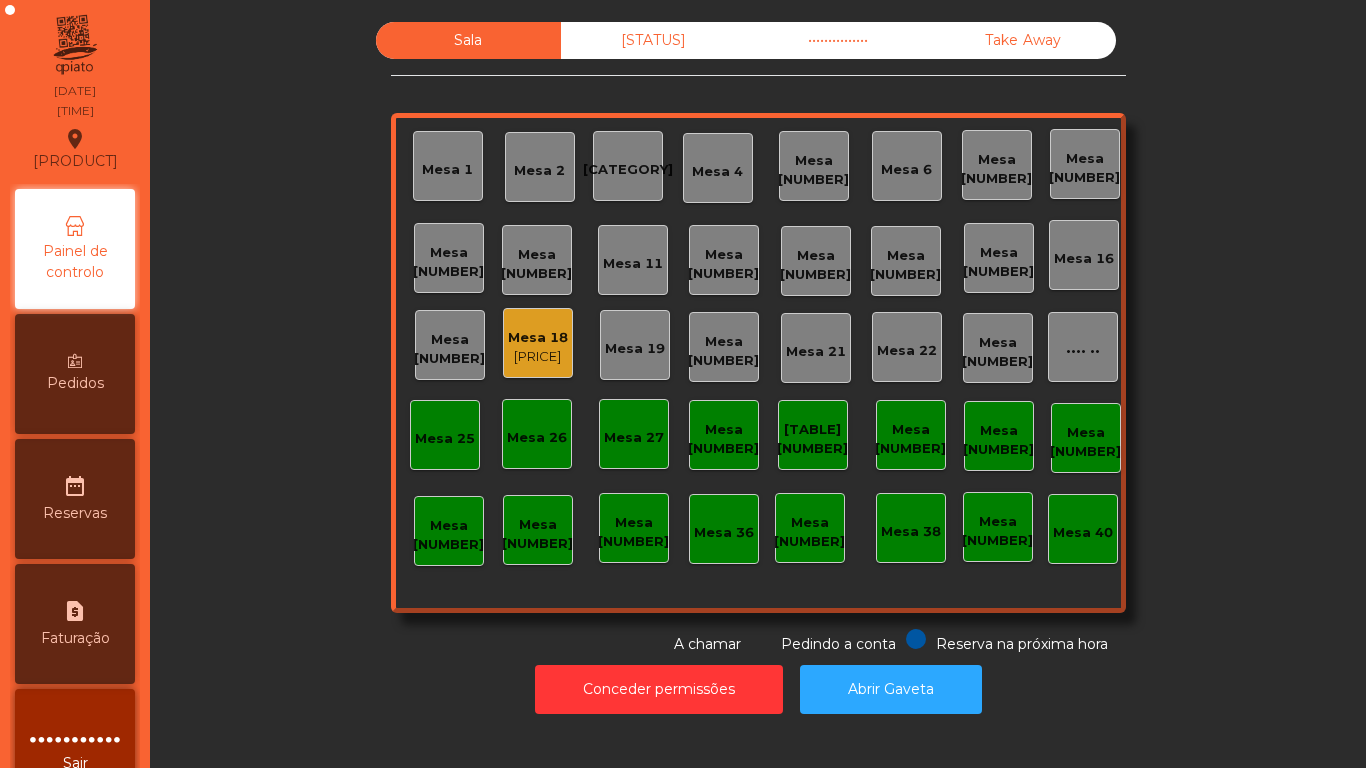 click on "[PRICE]" at bounding box center (538, 357) 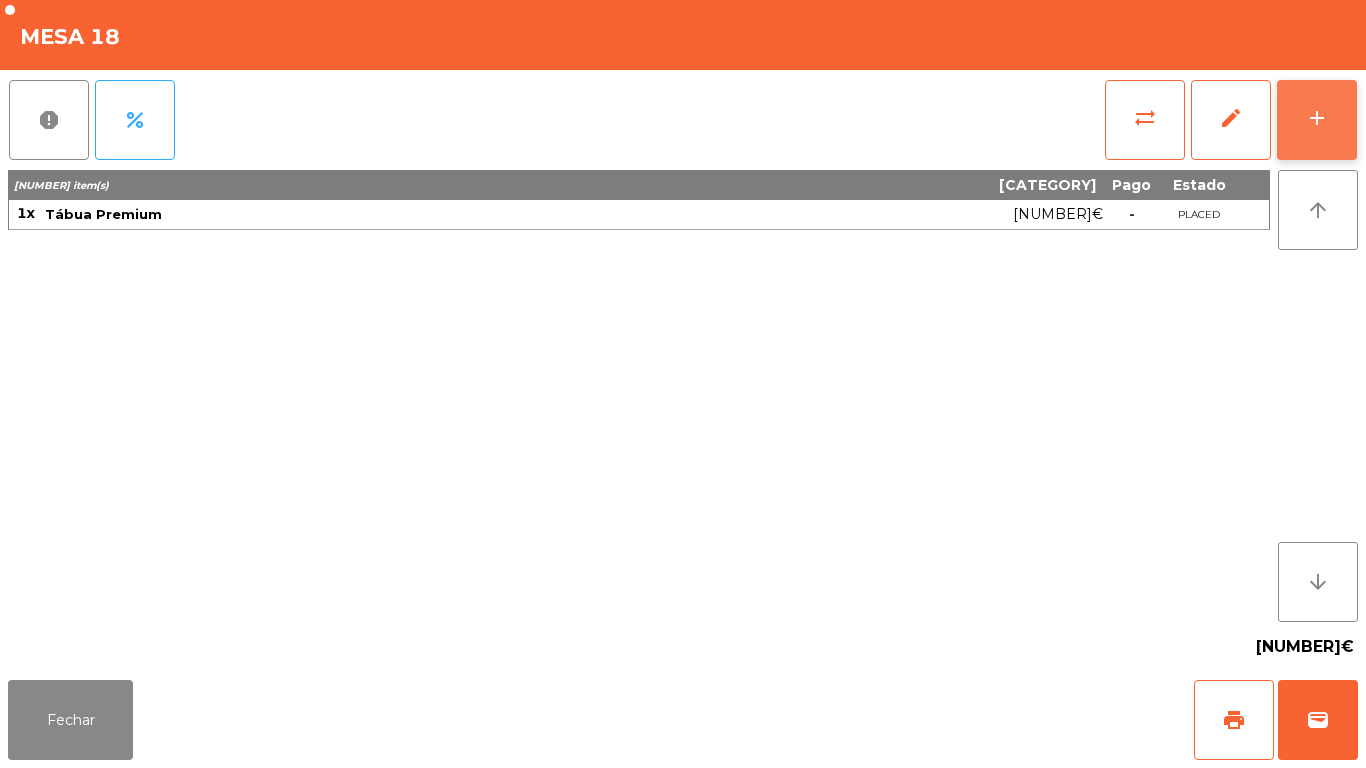 click on "add" at bounding box center (1317, 118) 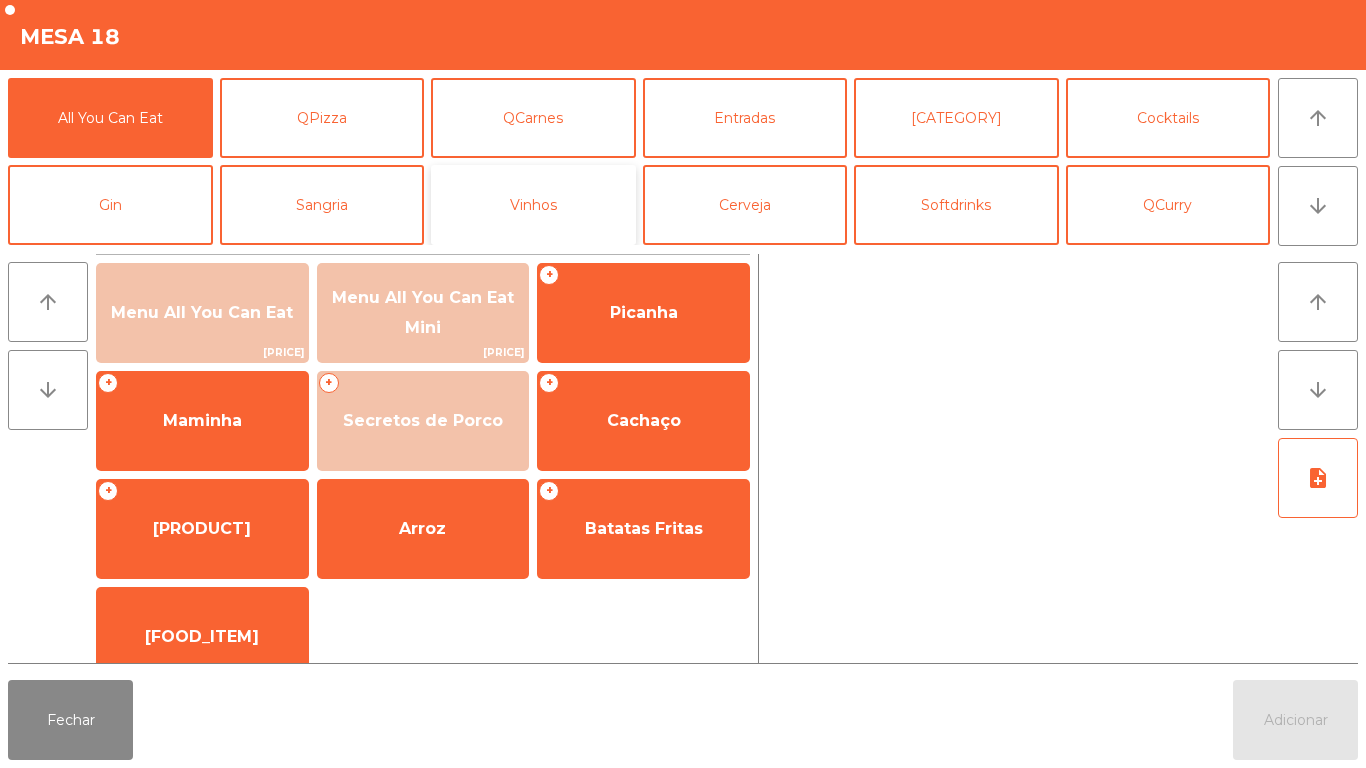 click on "Vinhos" at bounding box center (533, 205) 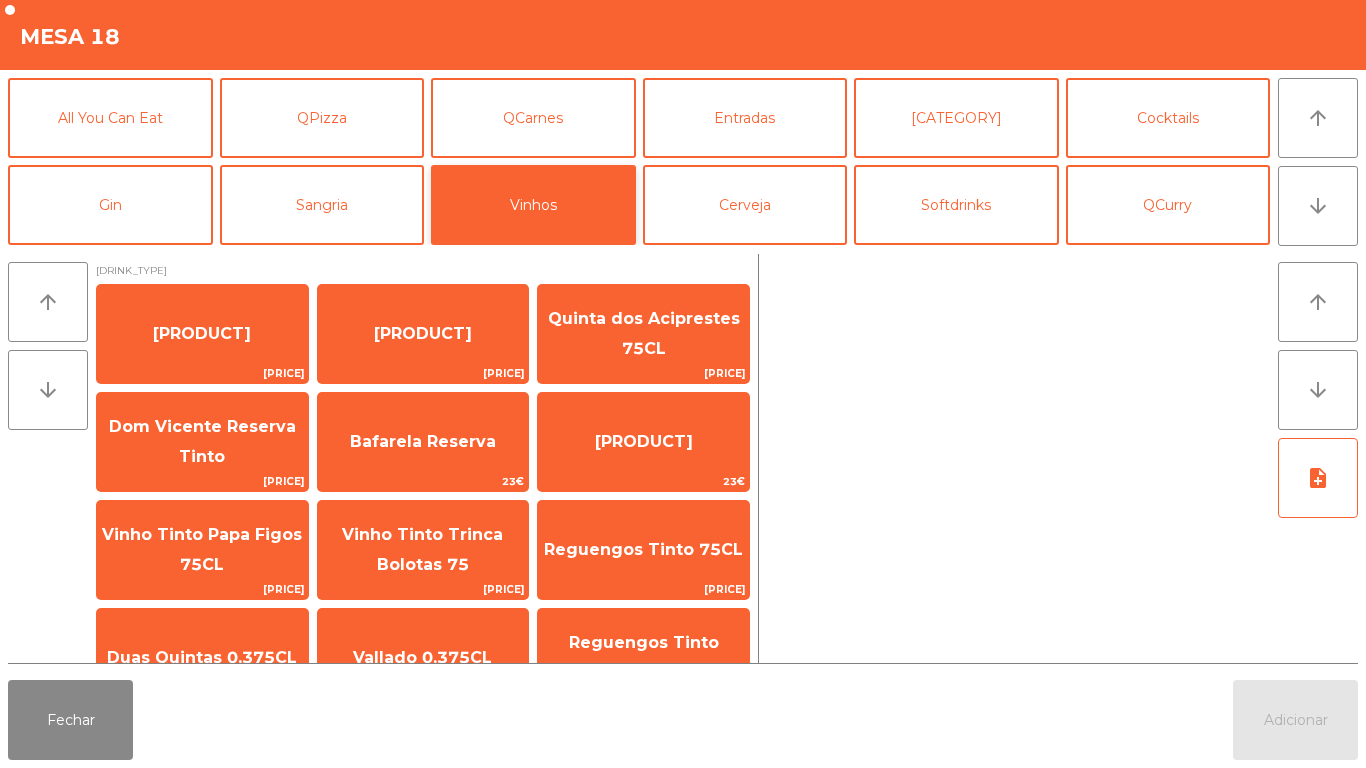scroll, scrollTop: 0, scrollLeft: 0, axis: both 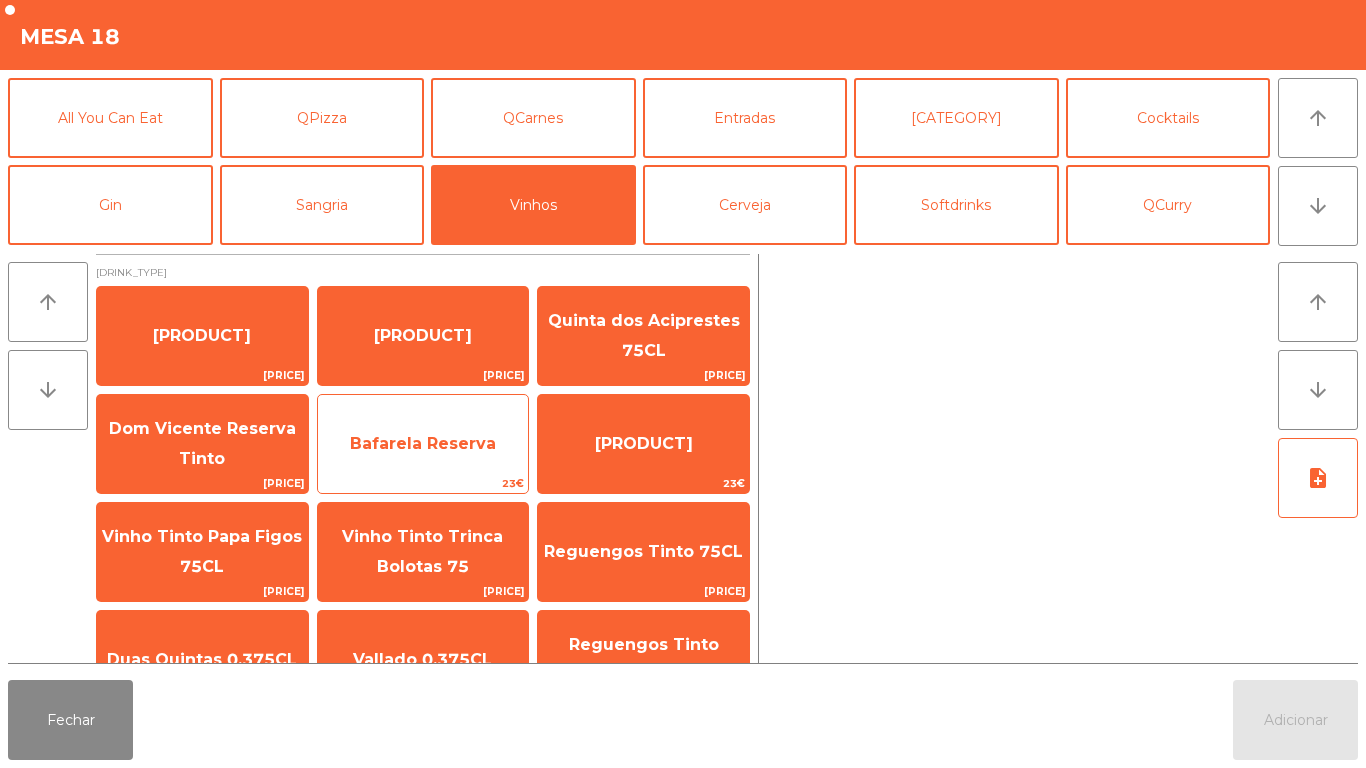 click on "Bafarela Reserva" at bounding box center [202, 335] 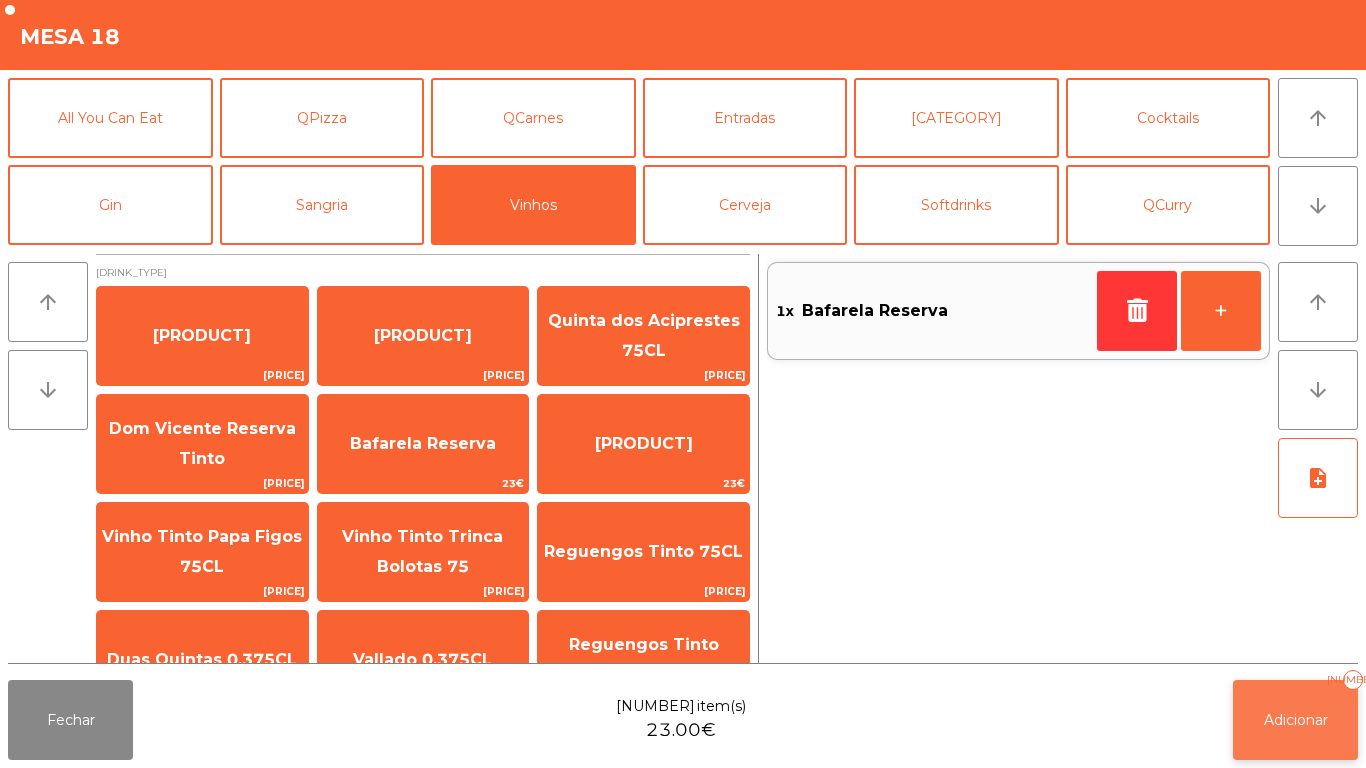 click on "Adicionar   [NUMBER]" at bounding box center (1295, 720) 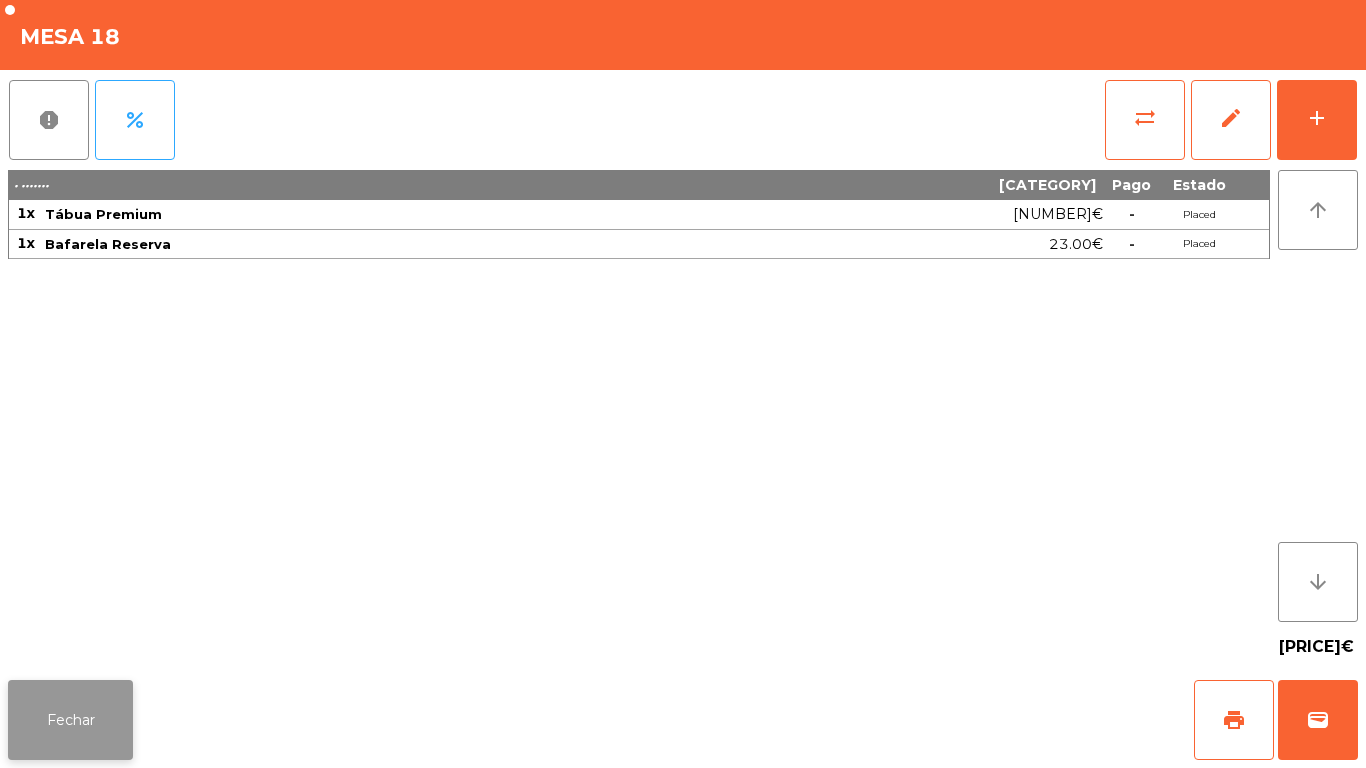 click on "Fechar" at bounding box center (70, 720) 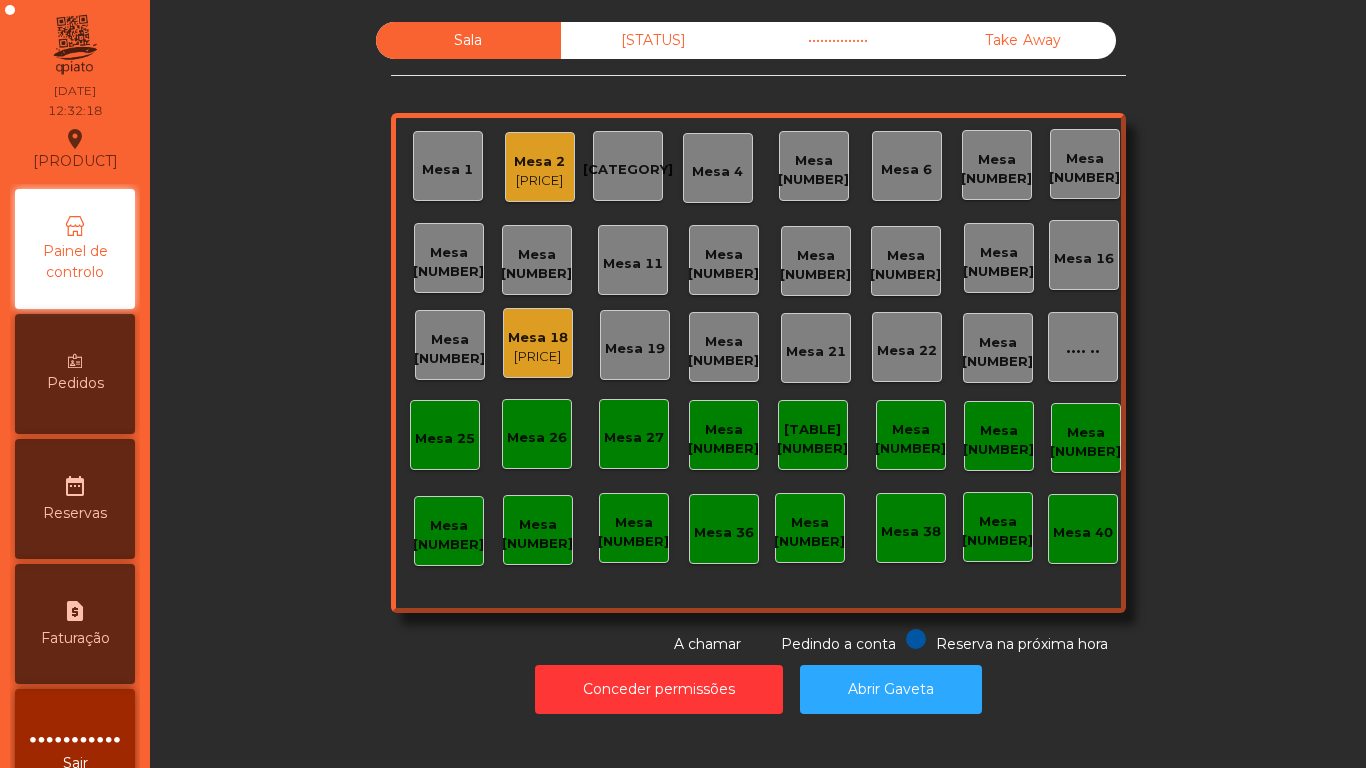 click on "[PRICE]" at bounding box center (539, 181) 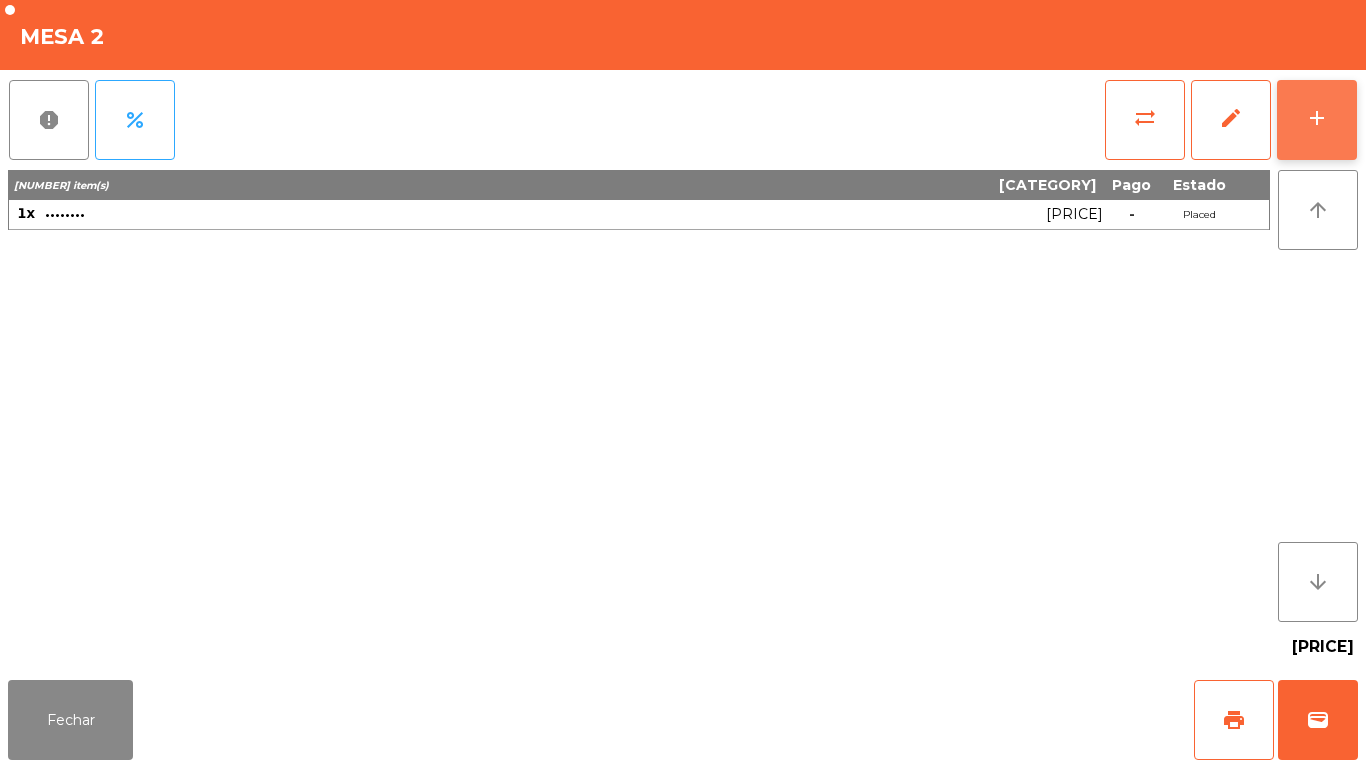 click on "add" at bounding box center (1317, 120) 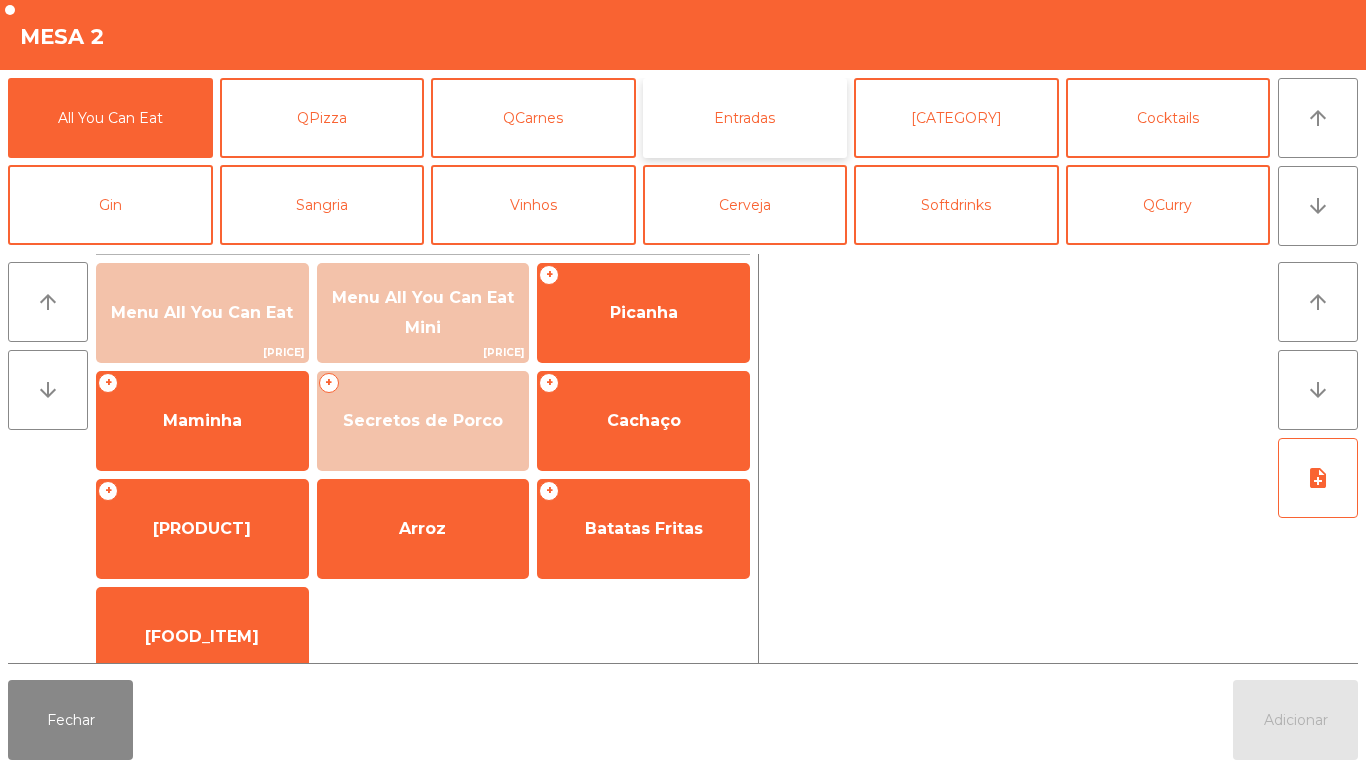 click on "Entradas" at bounding box center (745, 118) 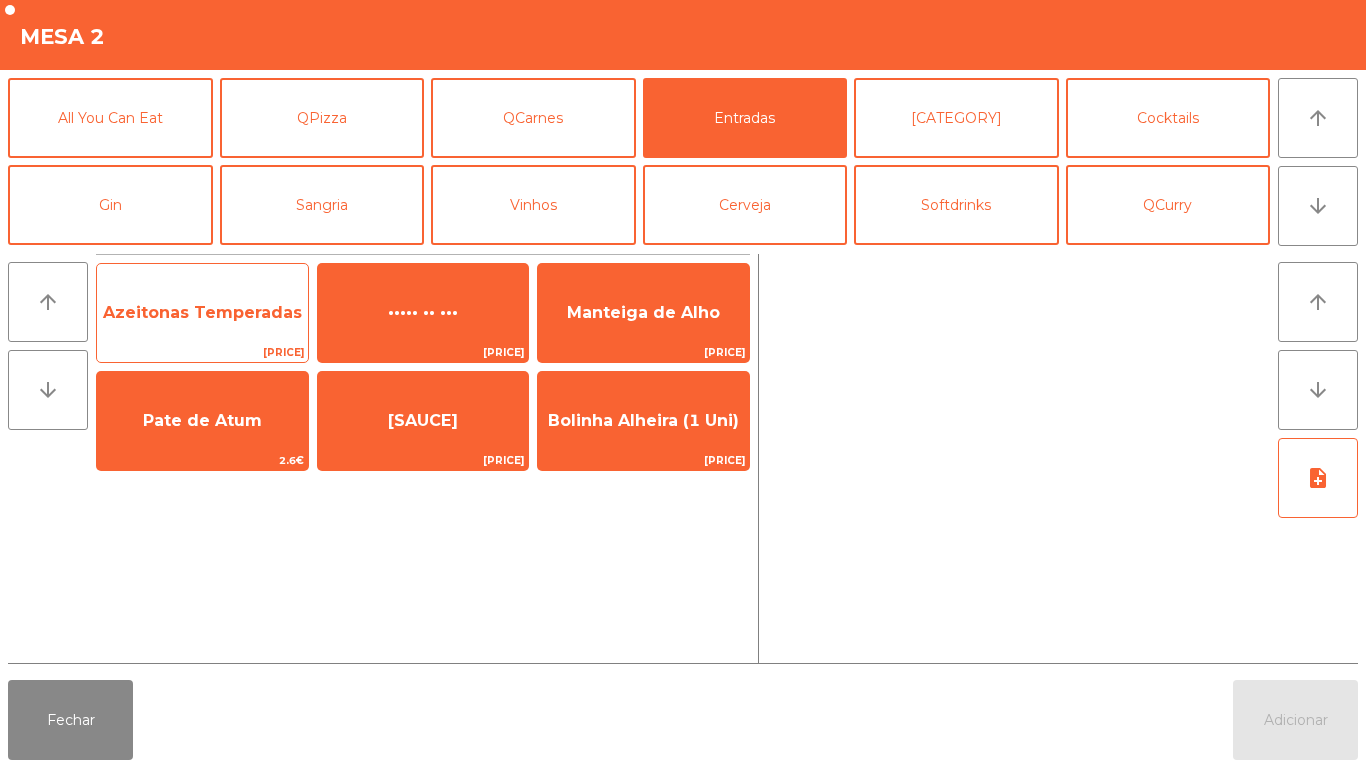 click on "Azeitonas Temperadas" at bounding box center (202, 312) 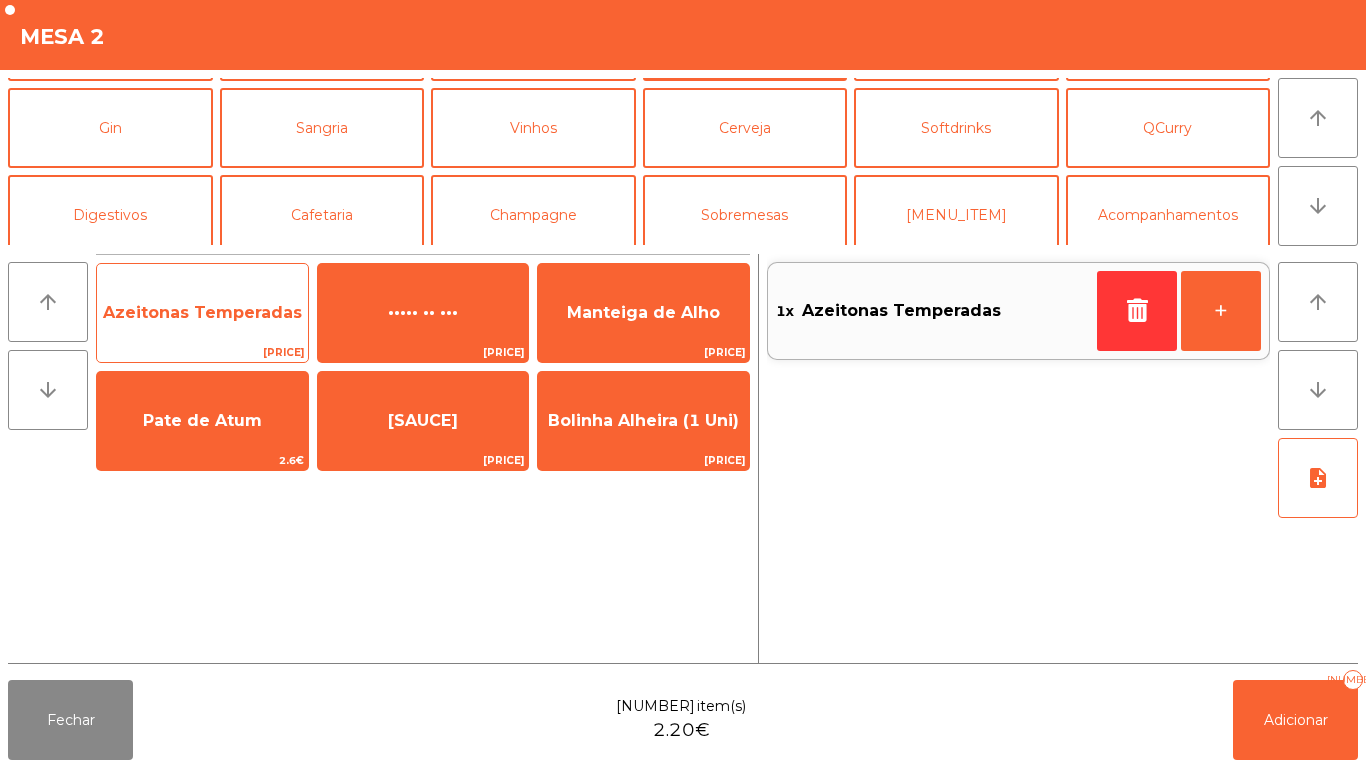 scroll, scrollTop: 113, scrollLeft: 0, axis: vertical 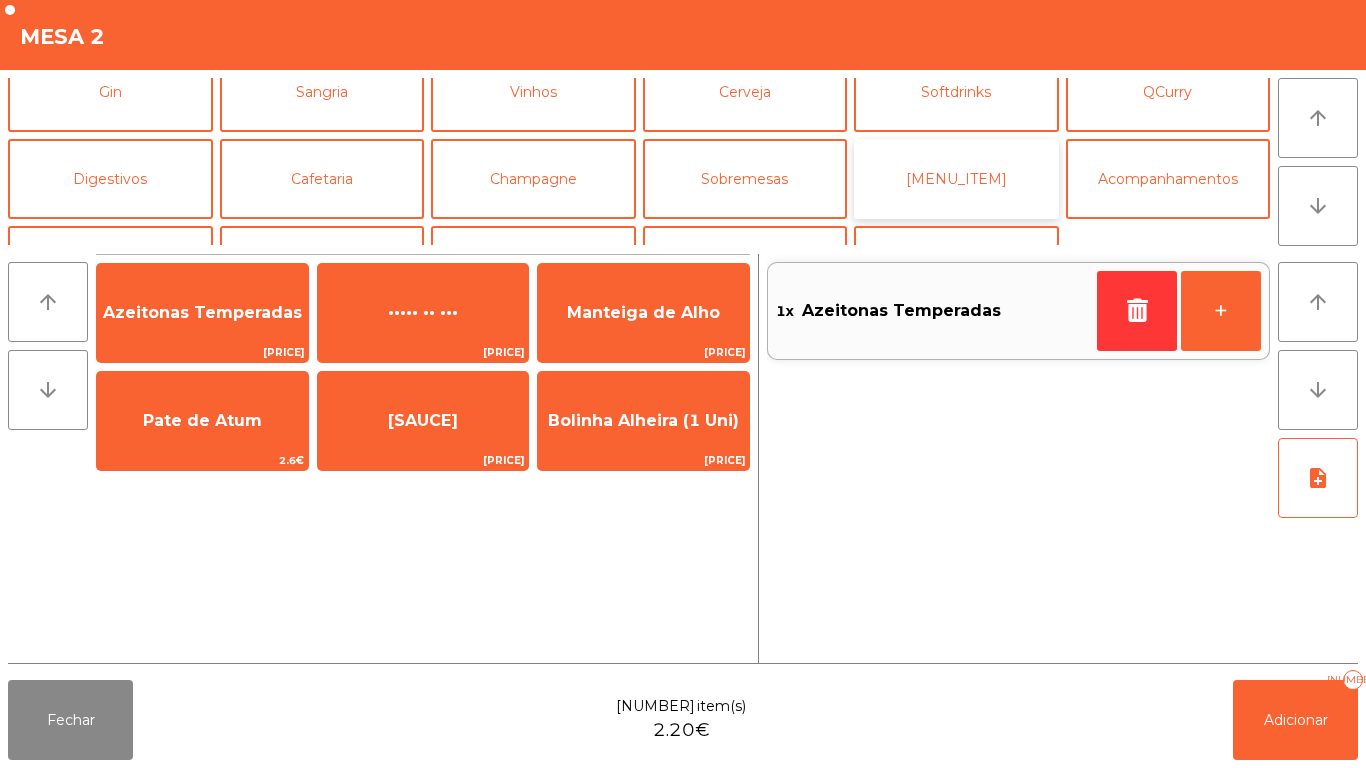 click on "[MENU_ITEM]" at bounding box center (956, 179) 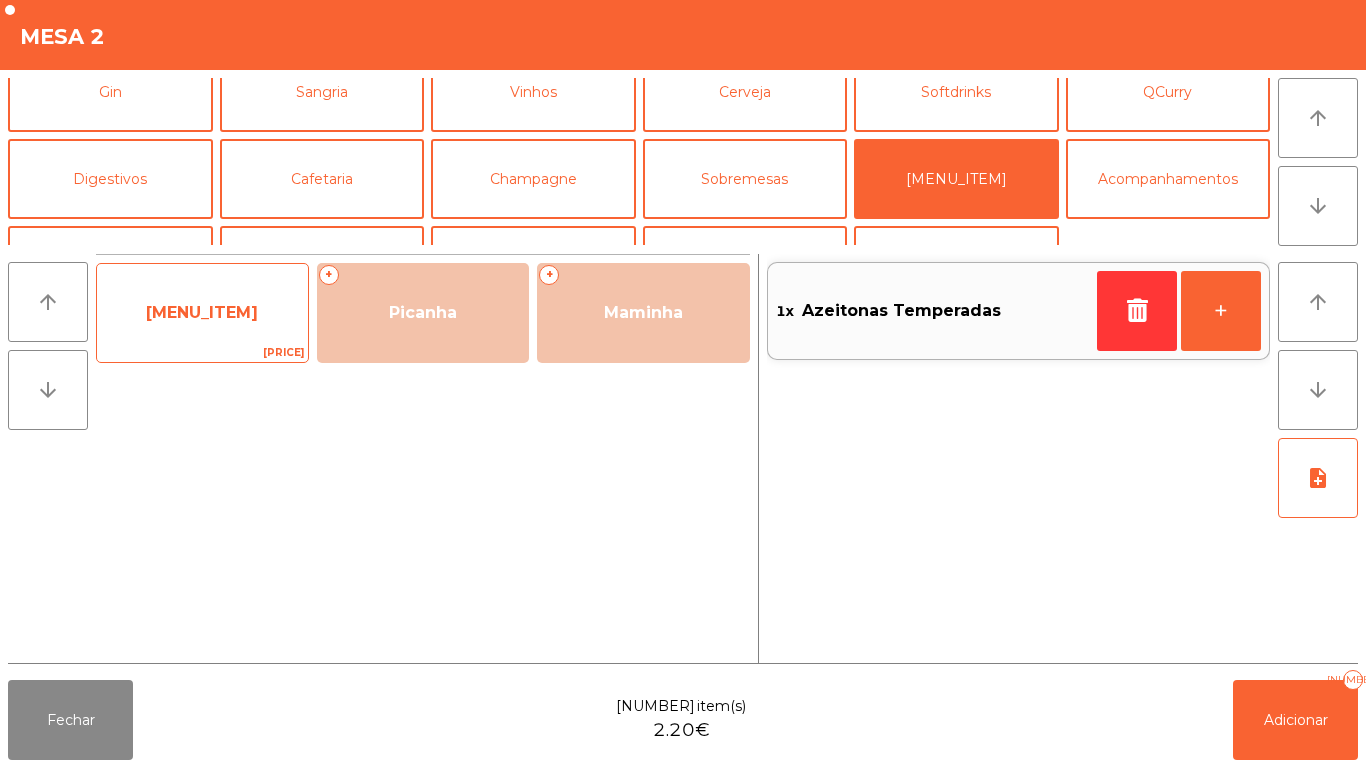 click on "[MENU_ITEM]" at bounding box center [202, 312] 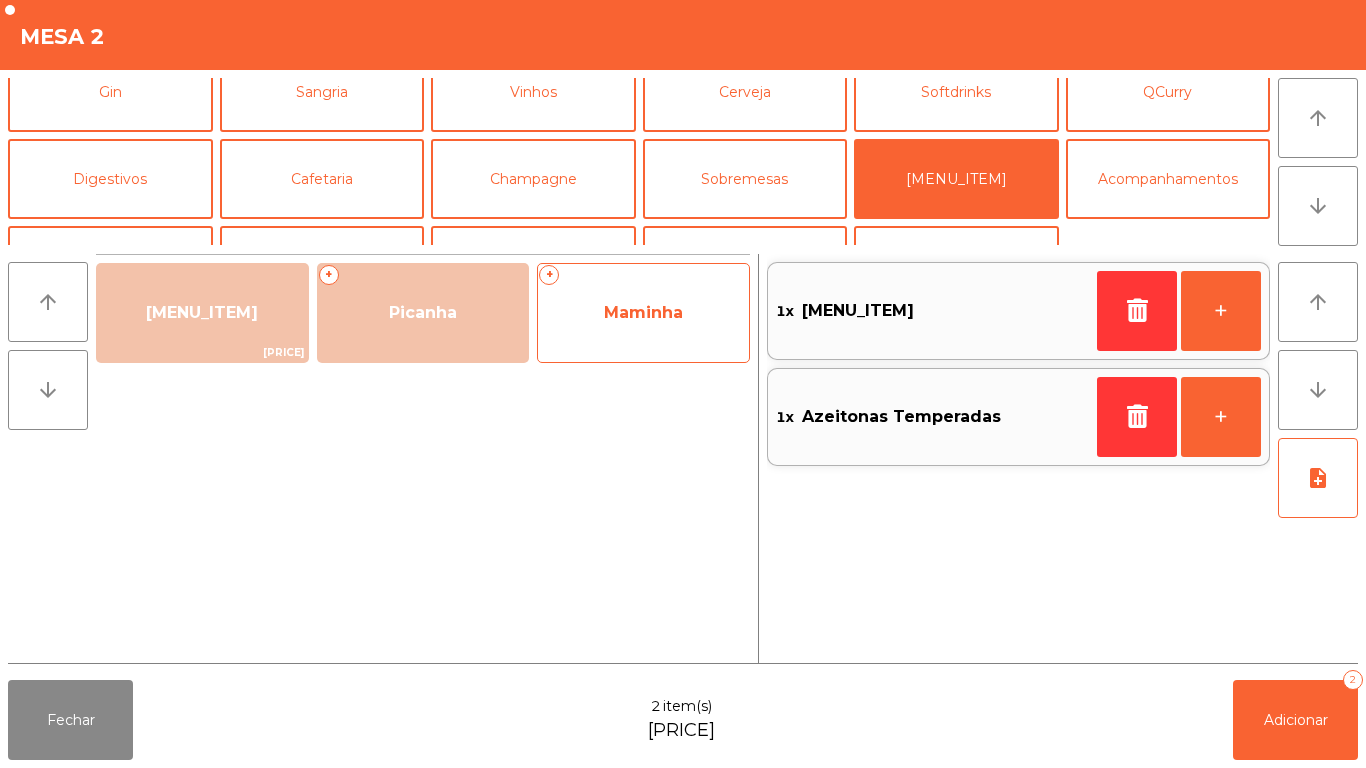 click on "Maminha" at bounding box center [202, 312] 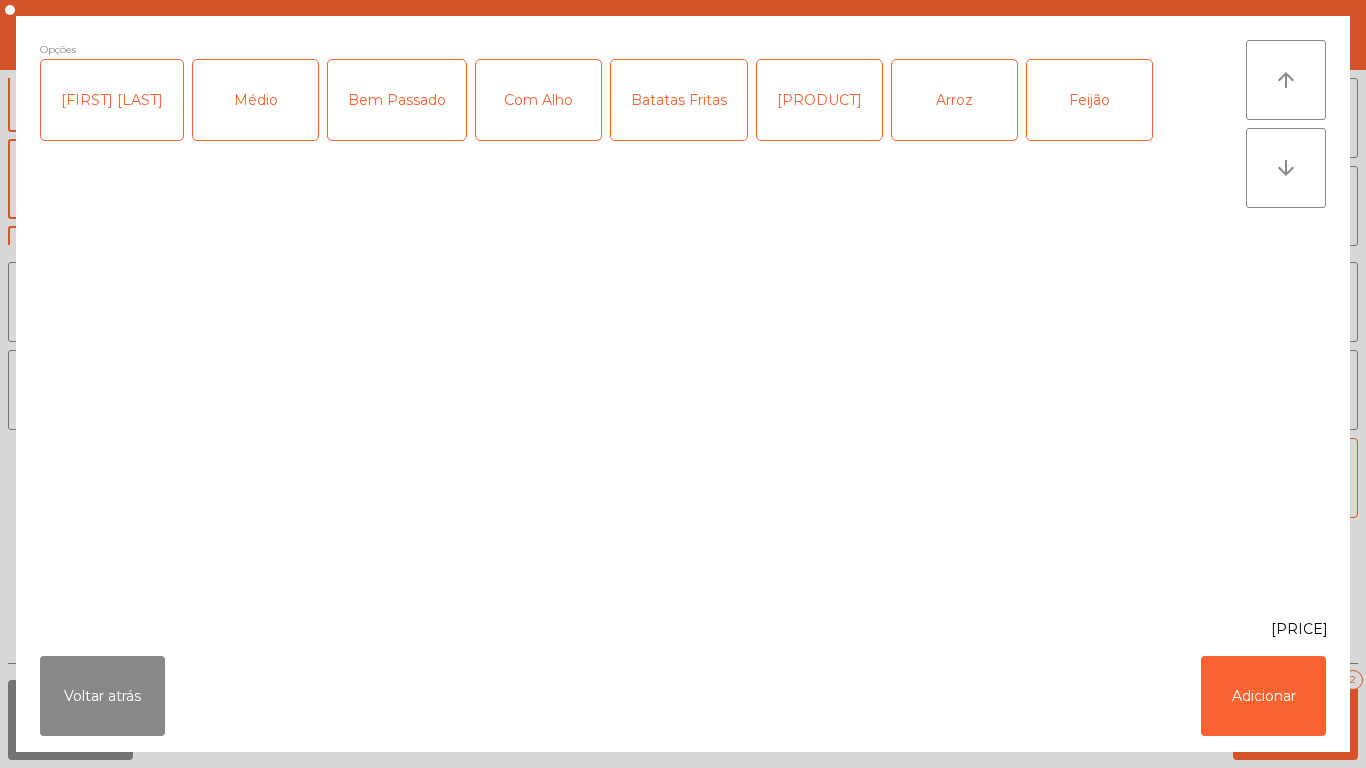 click on "Médio" at bounding box center (255, 100) 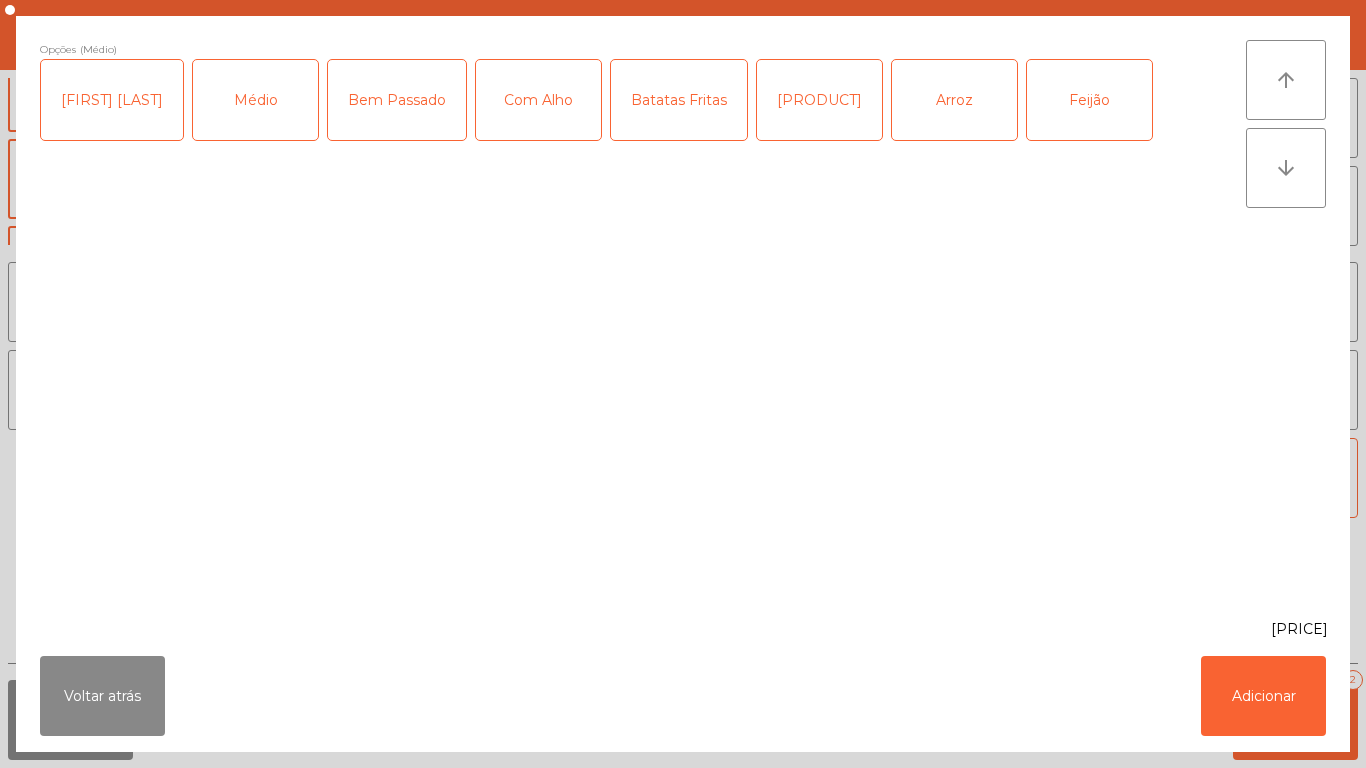 click on "[PRODUCT]" at bounding box center [819, 100] 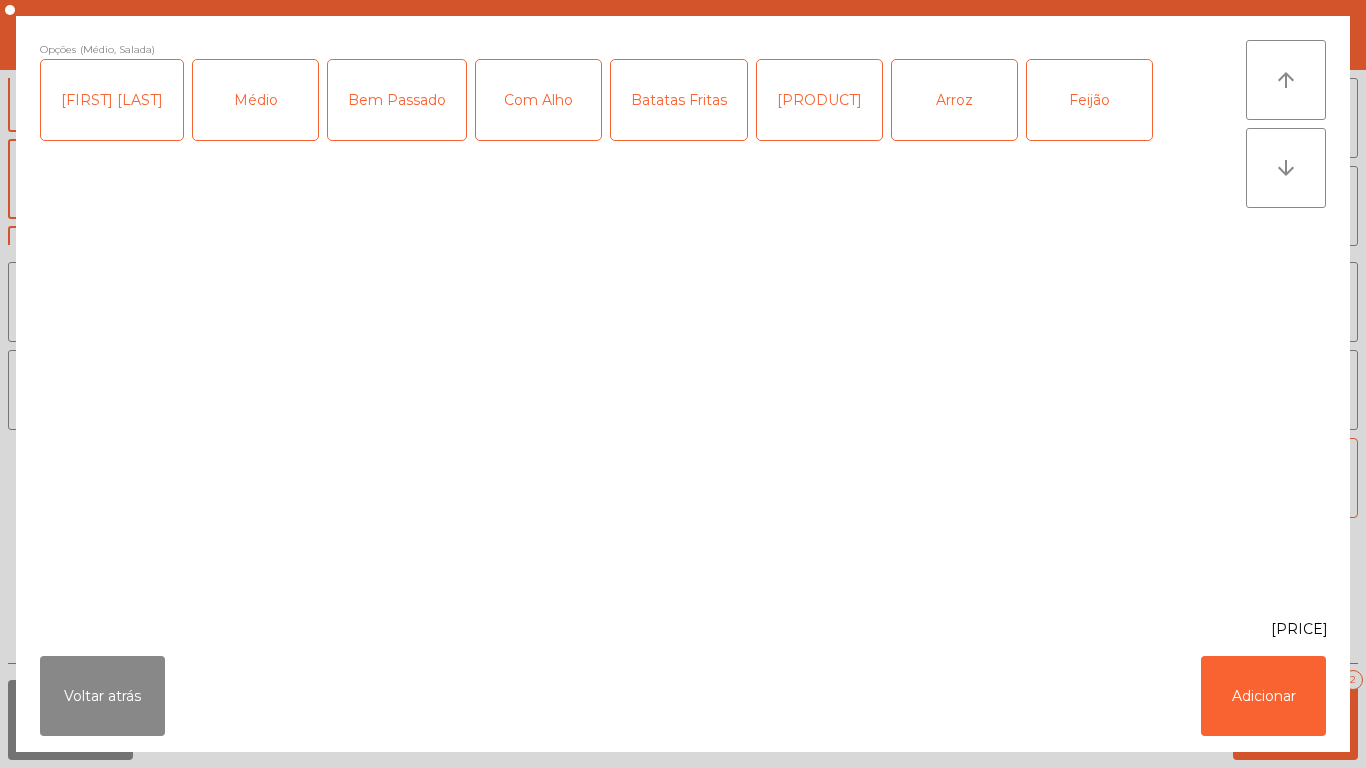 click on "Batatas Fritas" at bounding box center [679, 100] 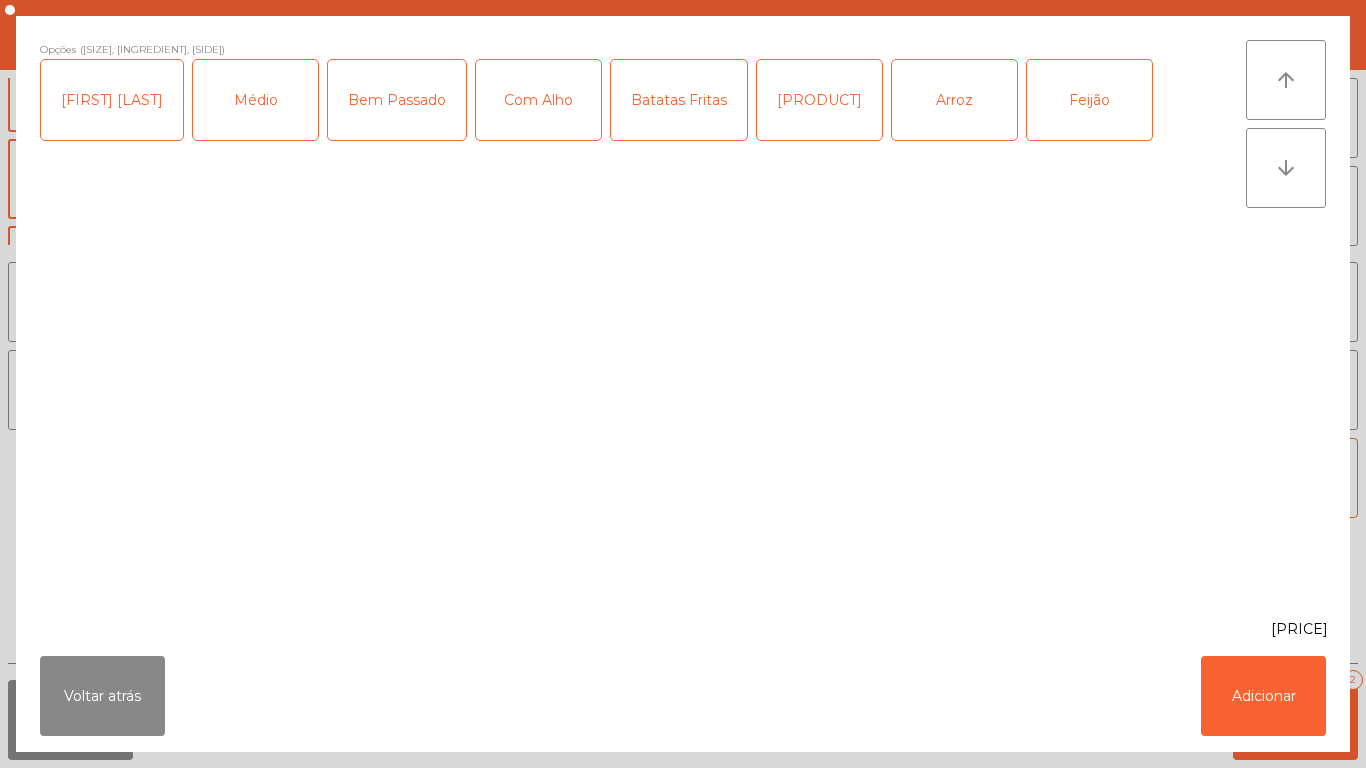 click on "Opções (Médio, Salada, Batatas Fritas) Mal Passado Médio Bem Passado Com Alho Batatas Fritas Salada Arroz Feijão arrow_upward arrow_downward 0.00€ Voltar atrás Adicionar" at bounding box center (683, 384) 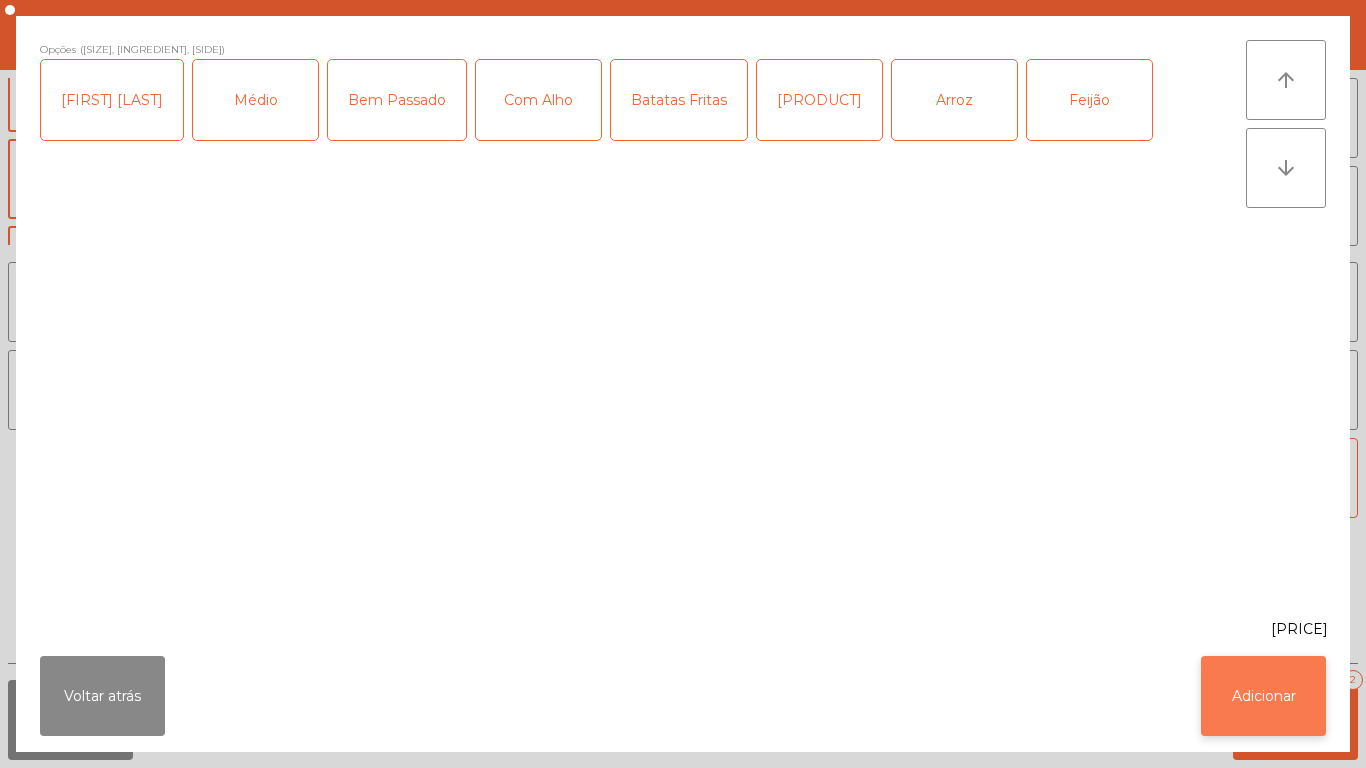 click on "Adicionar" at bounding box center (1263, 696) 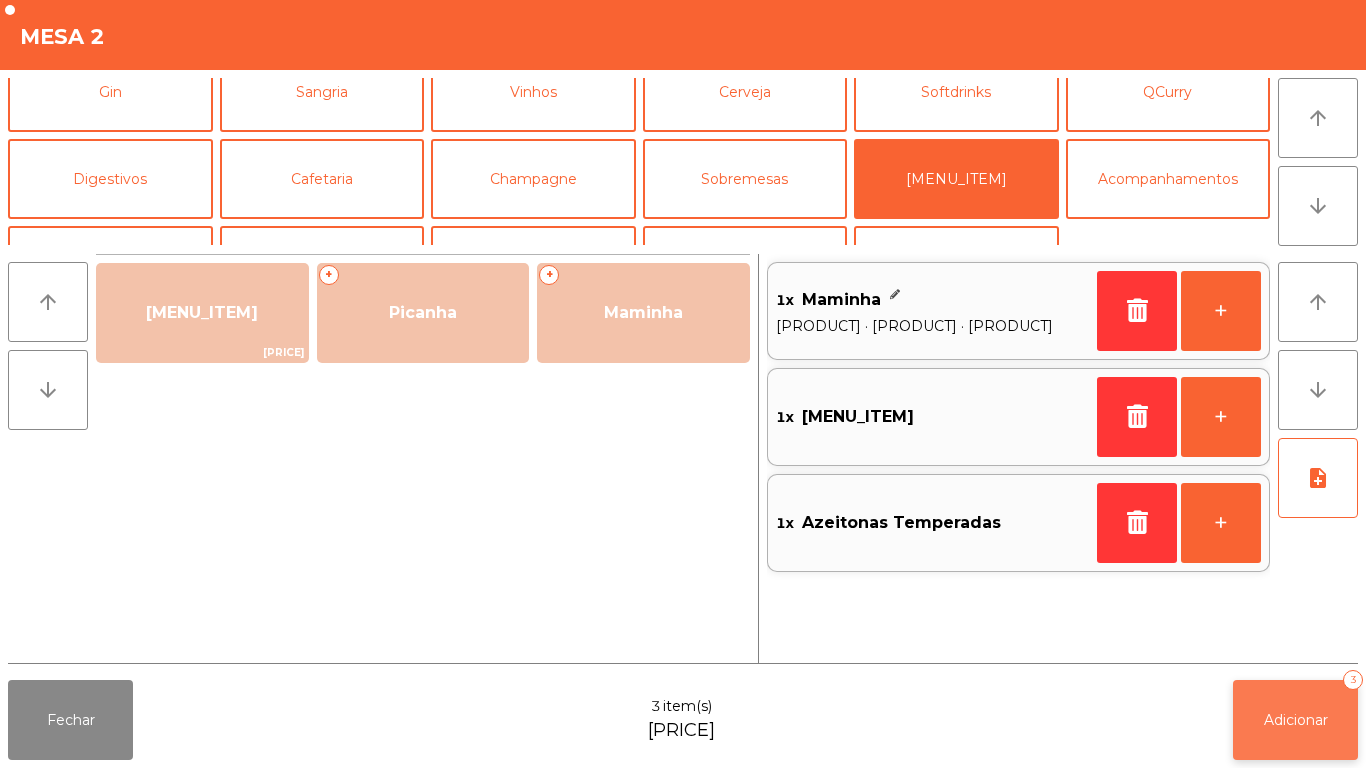 click on "Adicionar" at bounding box center [1296, 720] 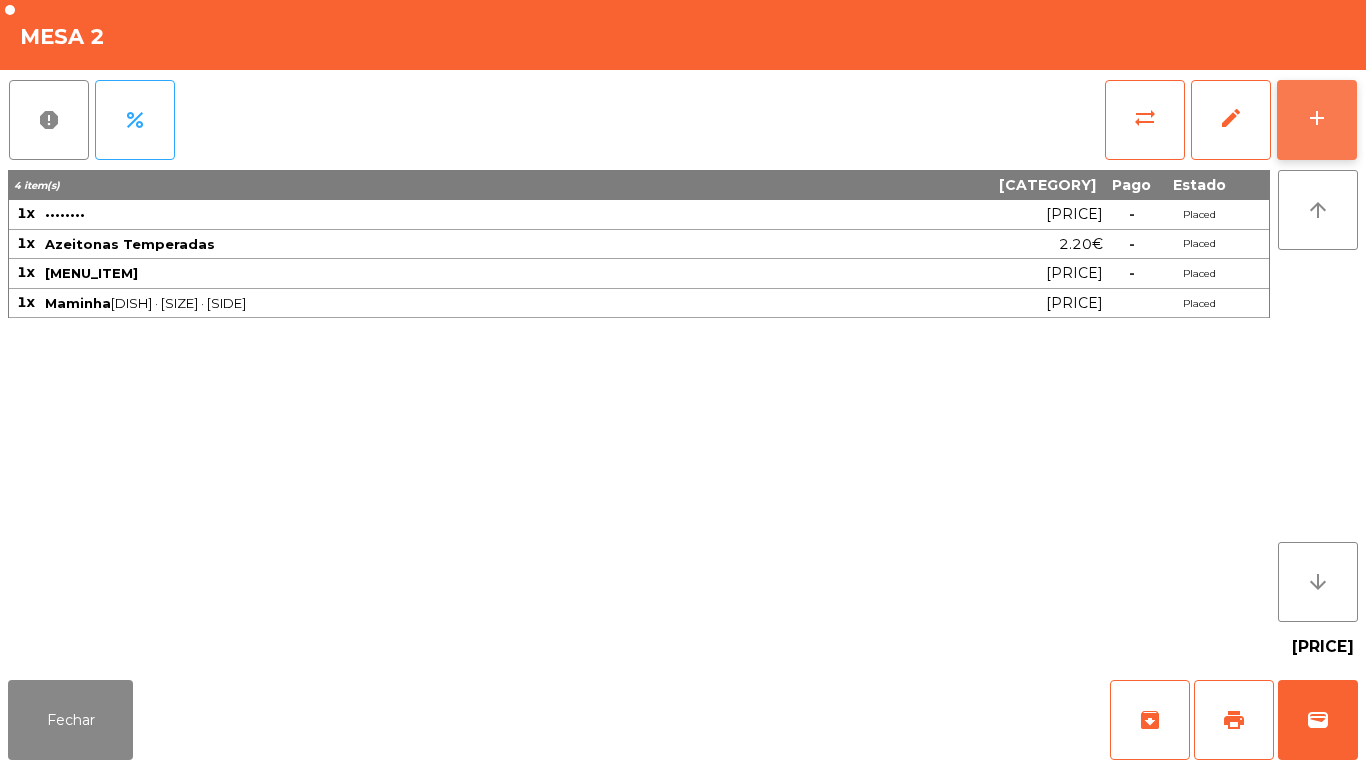 click on "add" at bounding box center (1317, 120) 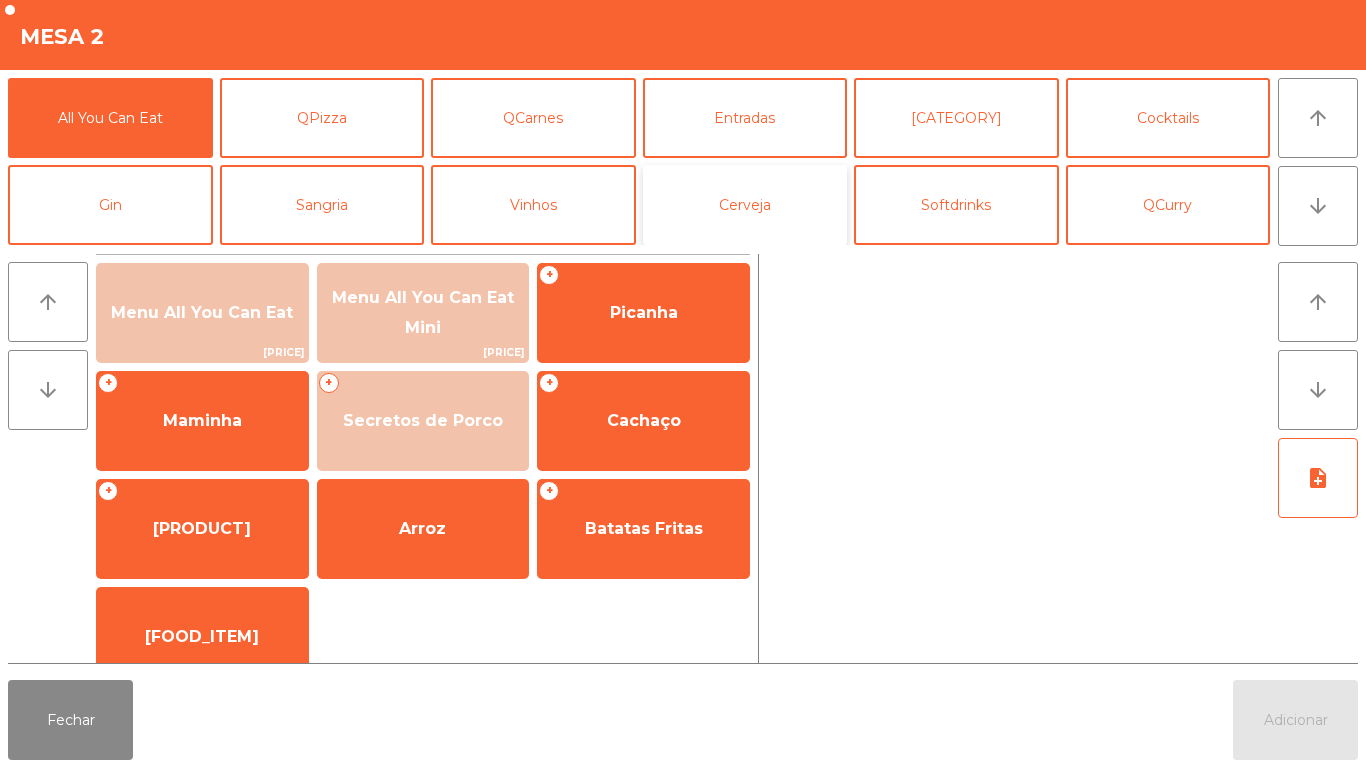 click on "Cerveja" at bounding box center (745, 205) 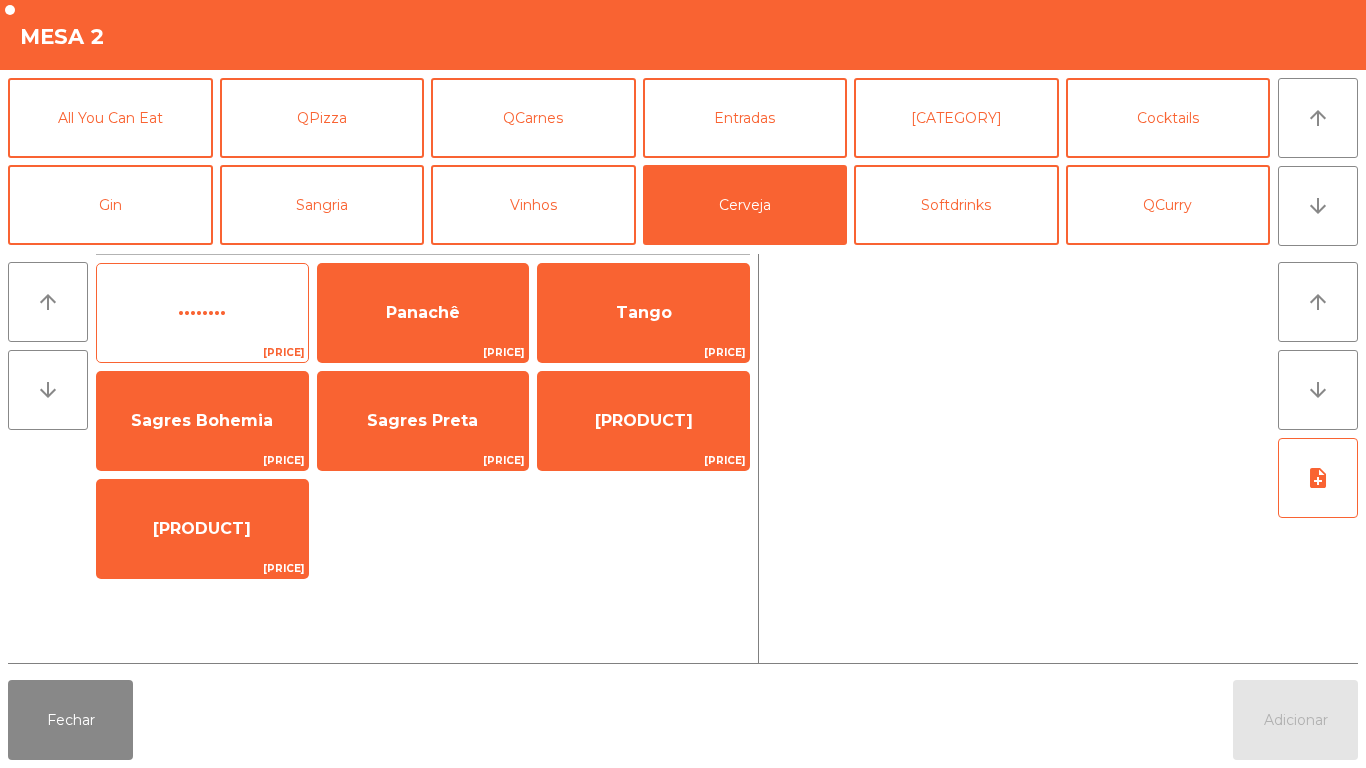 click on "••••••••" at bounding box center (202, 312) 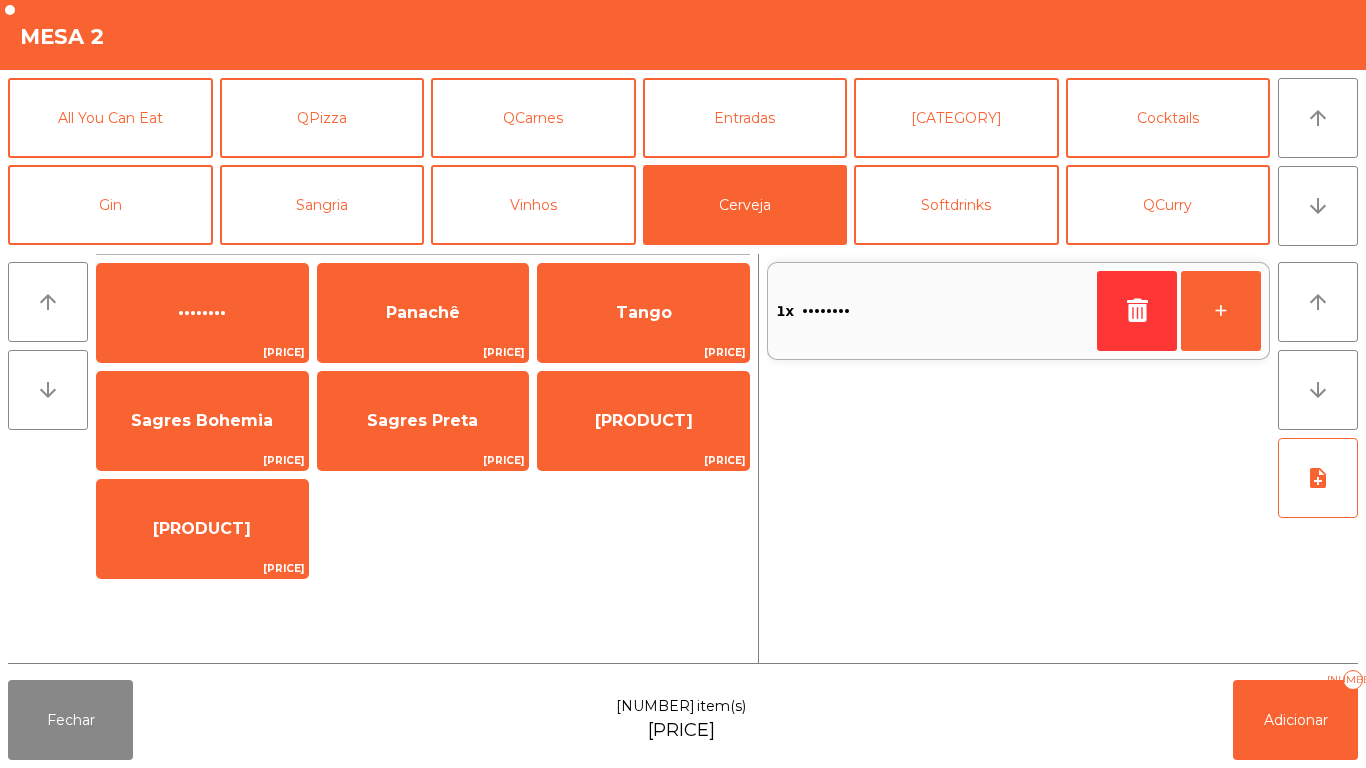 click on "[ACTION] [ITEM_COUNT] [PRICE] [ACTION] [NUMBER]" at bounding box center (683, 720) 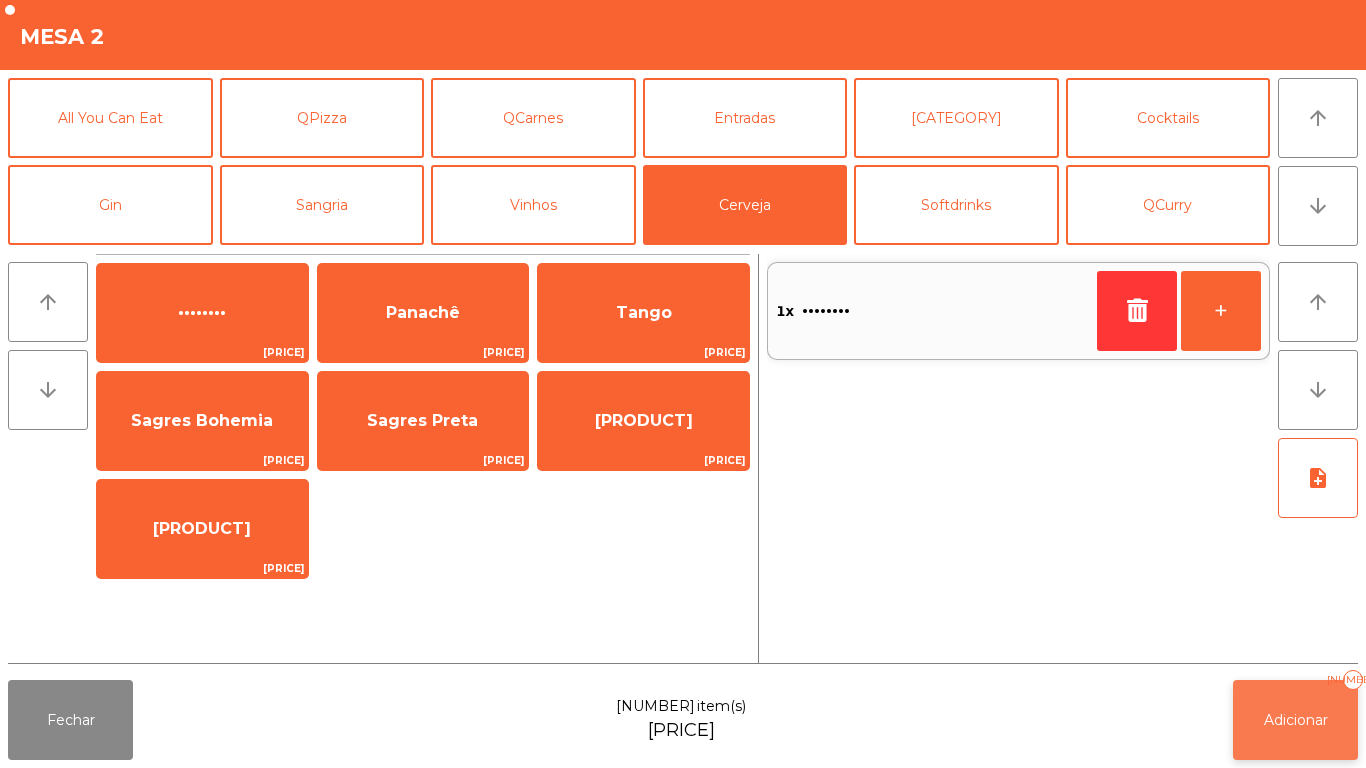 click on "Adicionar" at bounding box center (1296, 720) 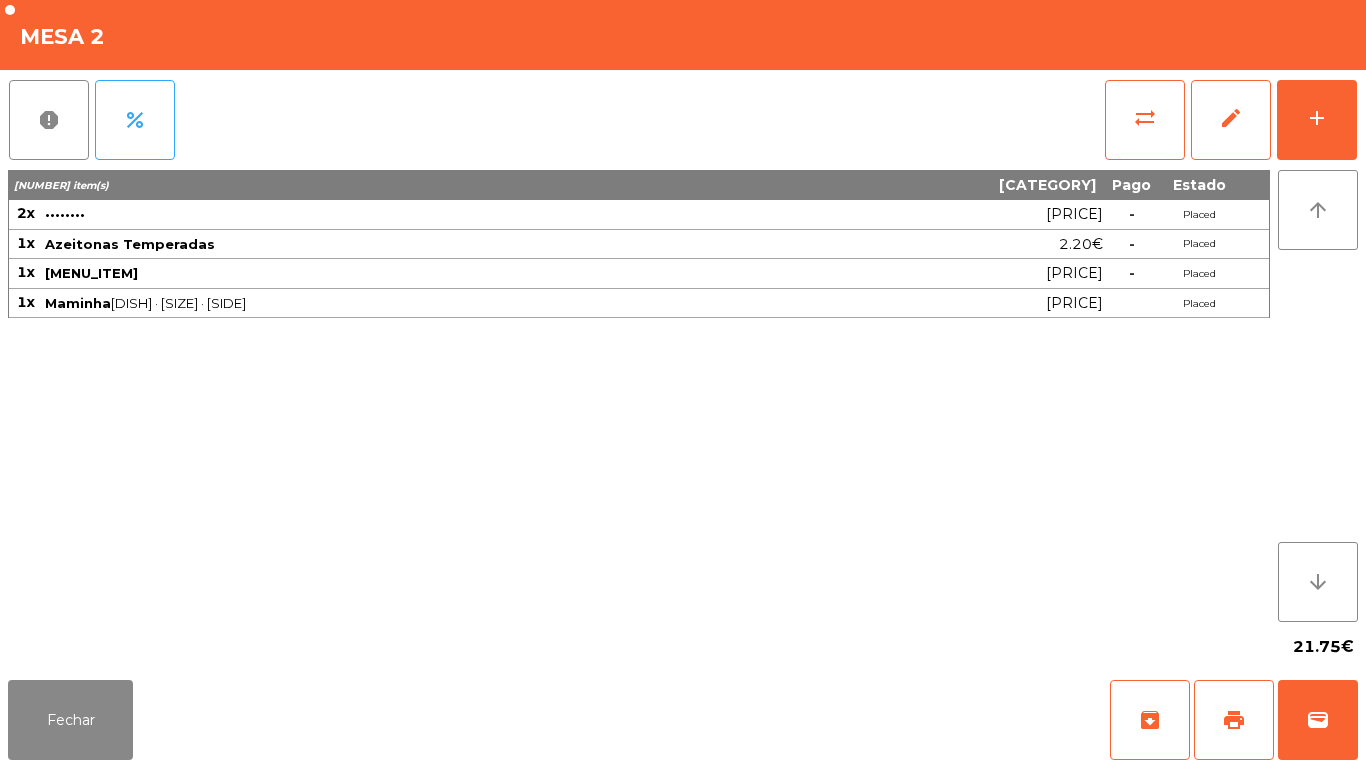click on "Fechar archive print wallet" at bounding box center (683, 720) 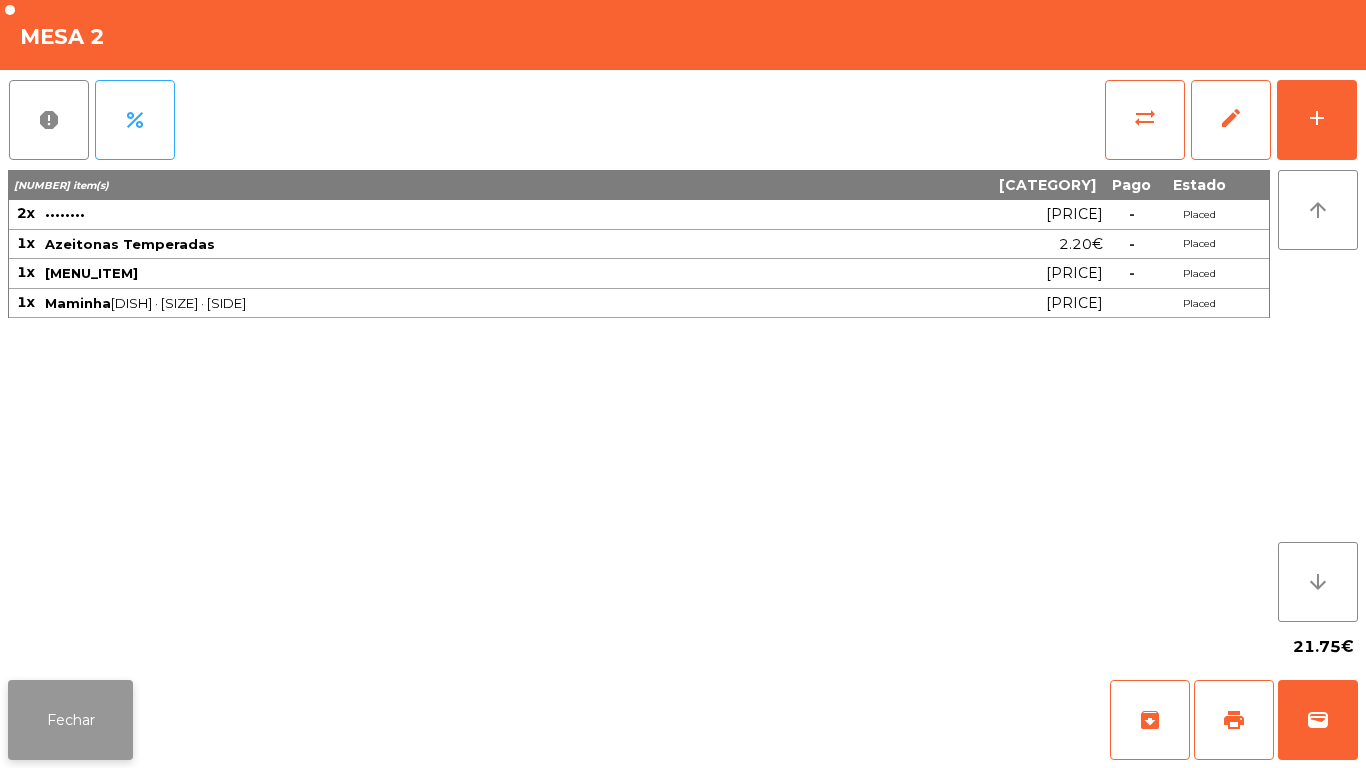 click on "Fechar" at bounding box center (70, 720) 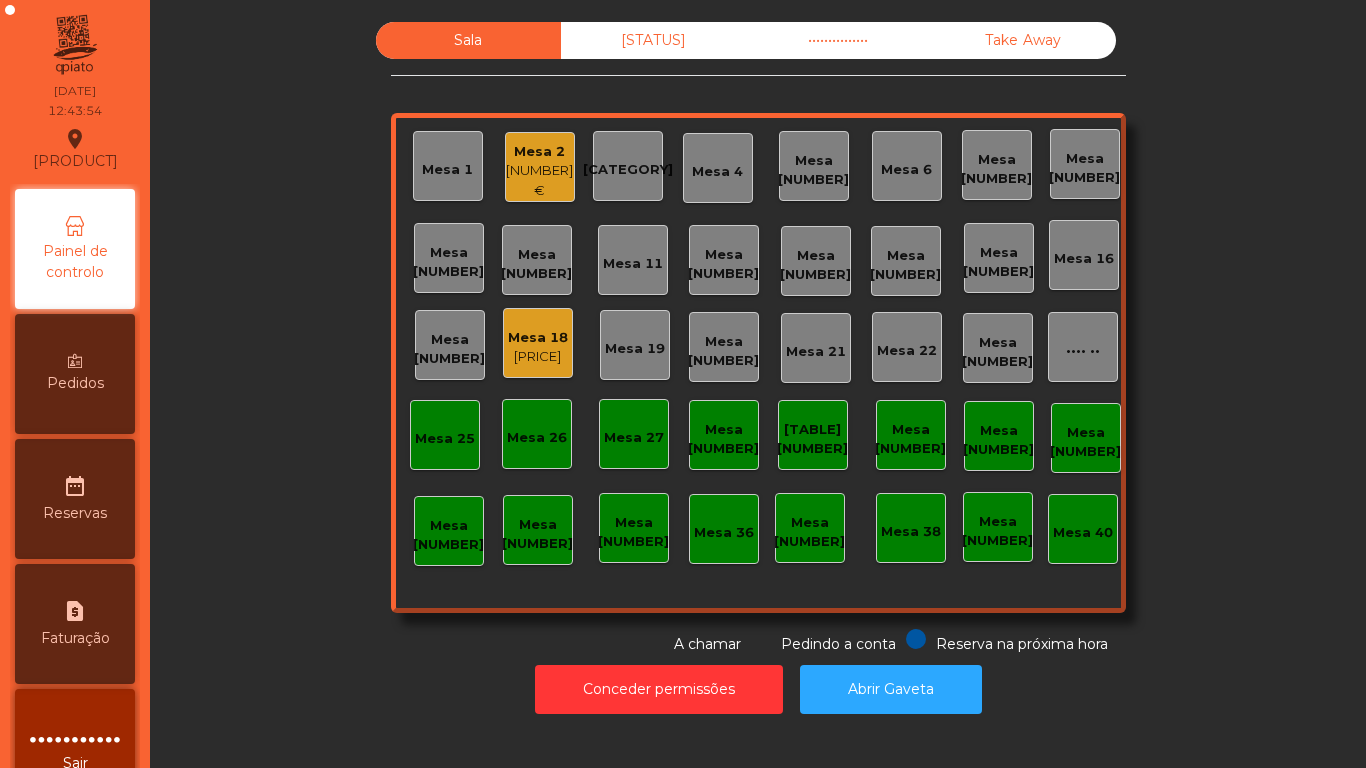 click on "[PRICE]" at bounding box center (540, 180) 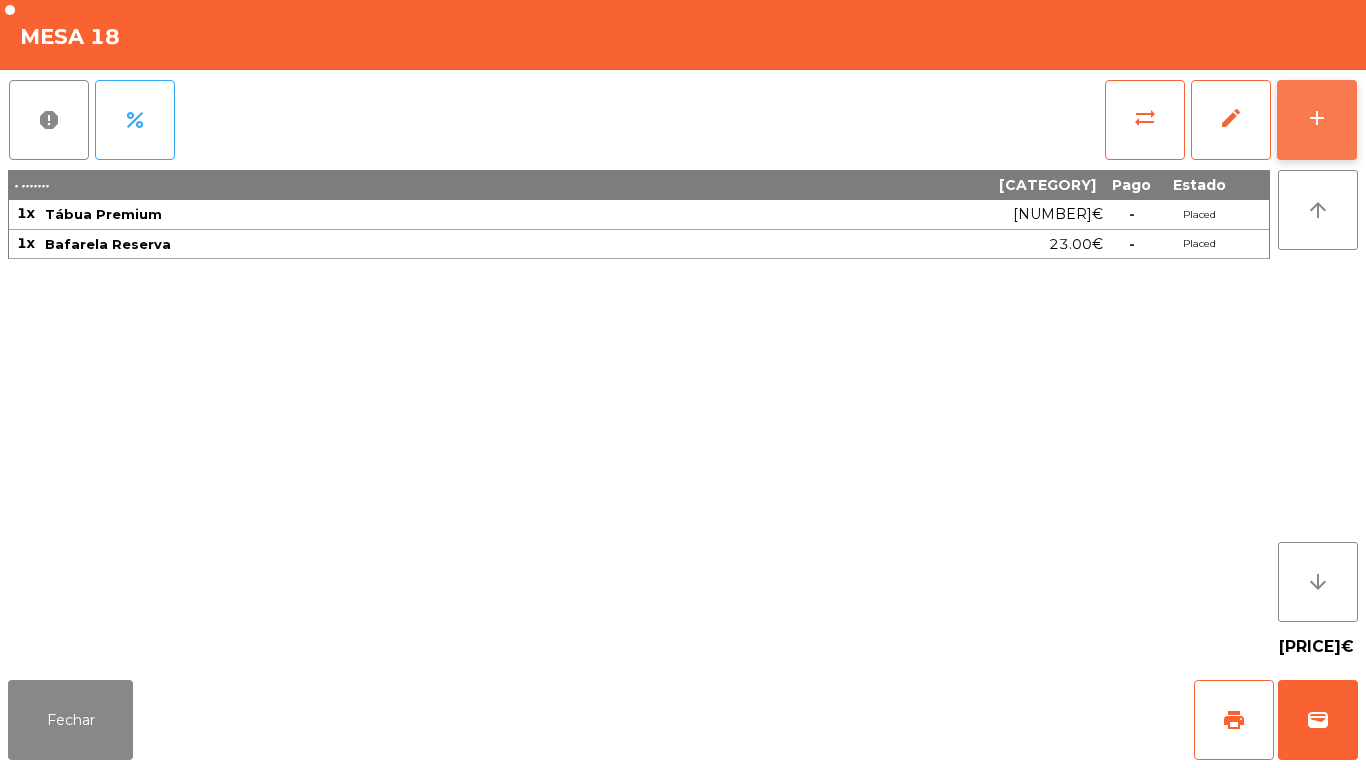 click on "add" at bounding box center [1317, 118] 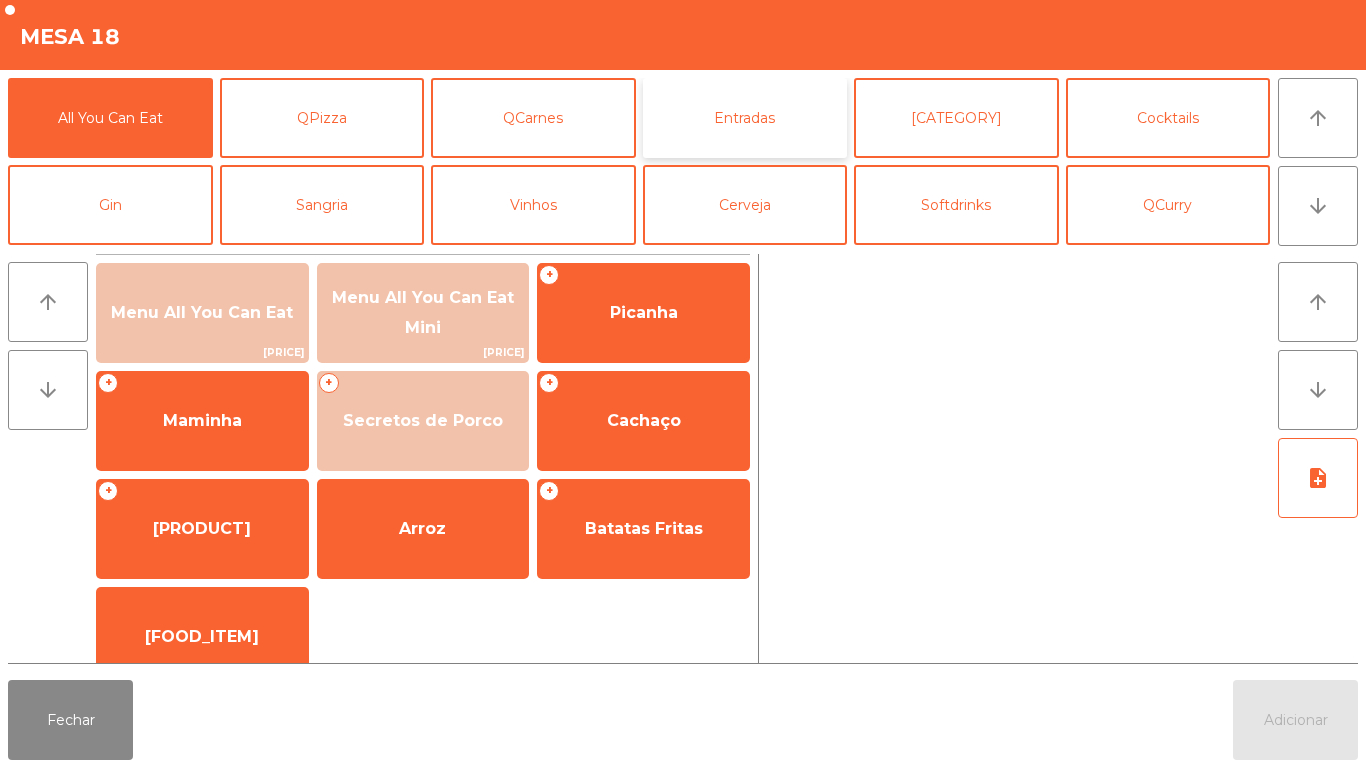click on "Entradas" at bounding box center [745, 118] 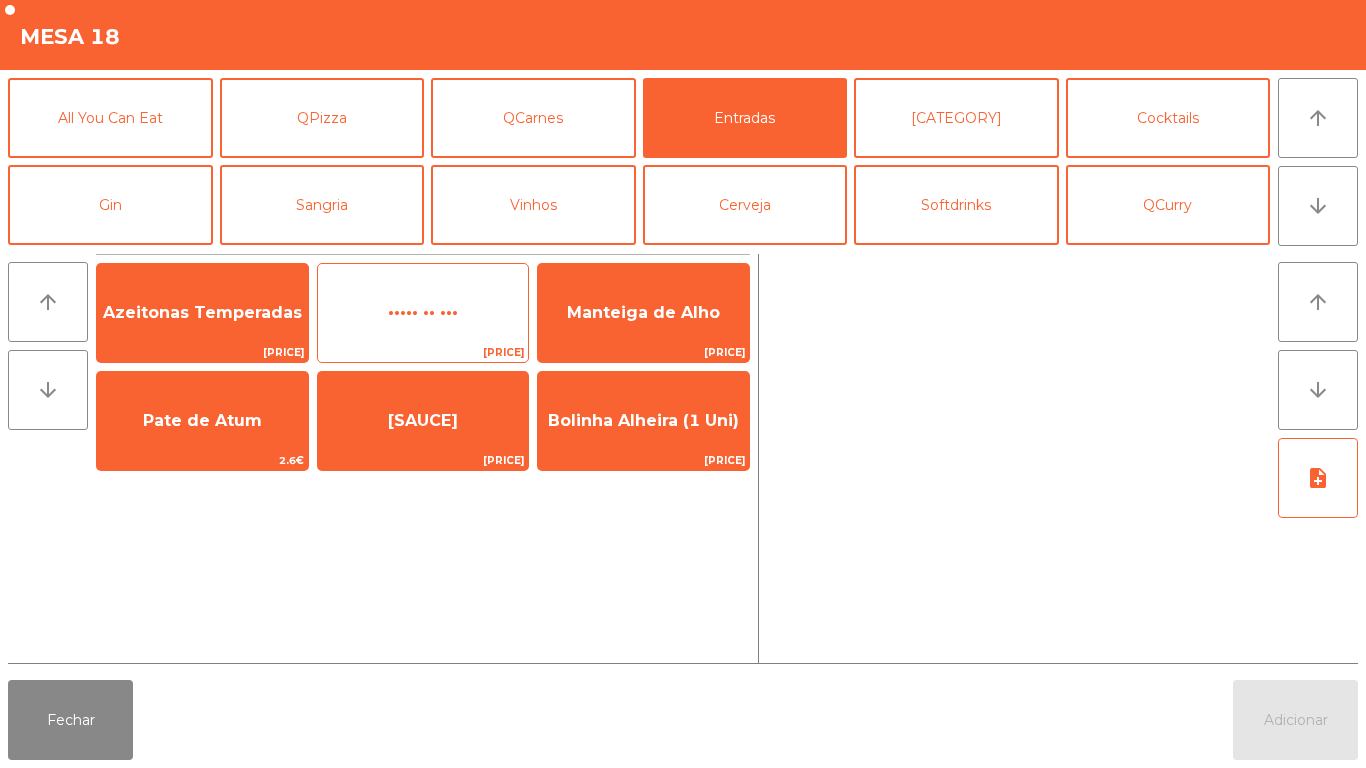 click on "••••• •• •••" at bounding box center [202, 312] 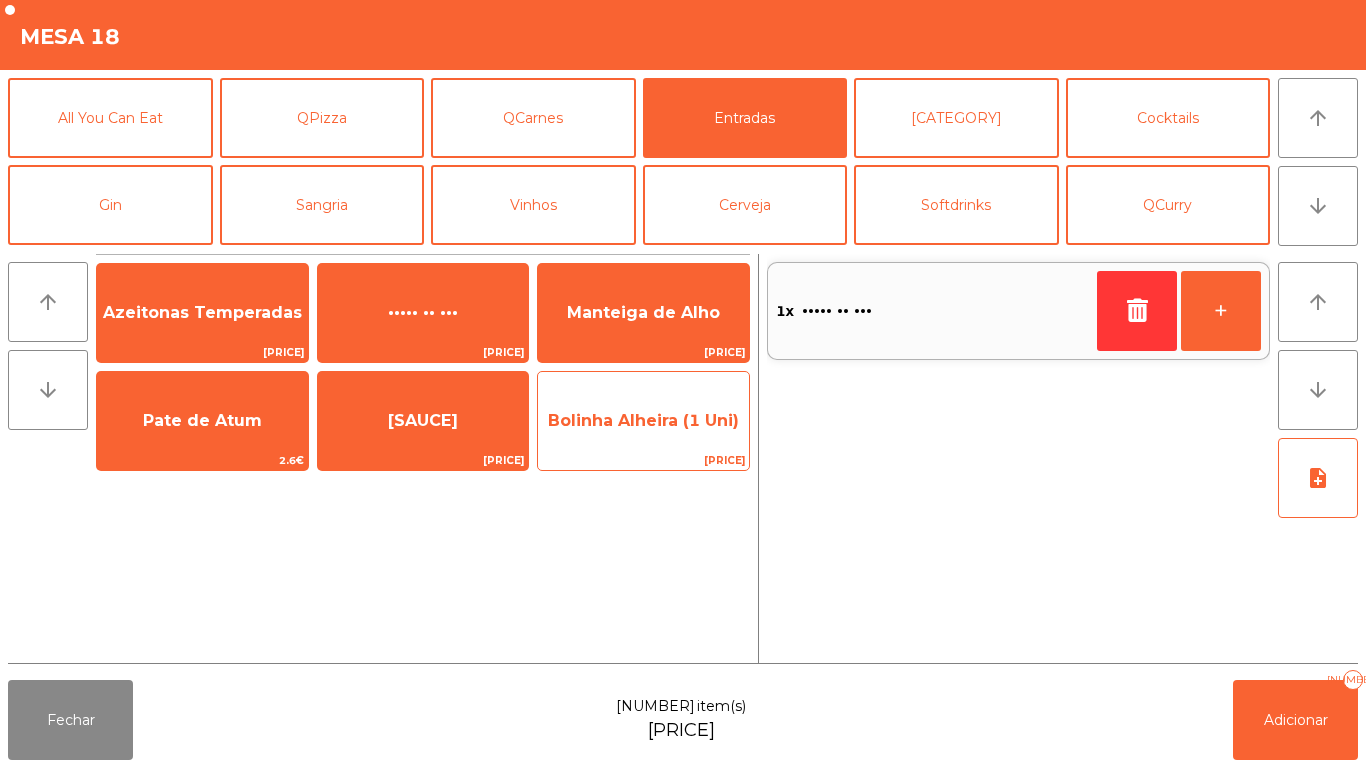 click on "Bolinha Alheira (1 Uni)" at bounding box center (202, 312) 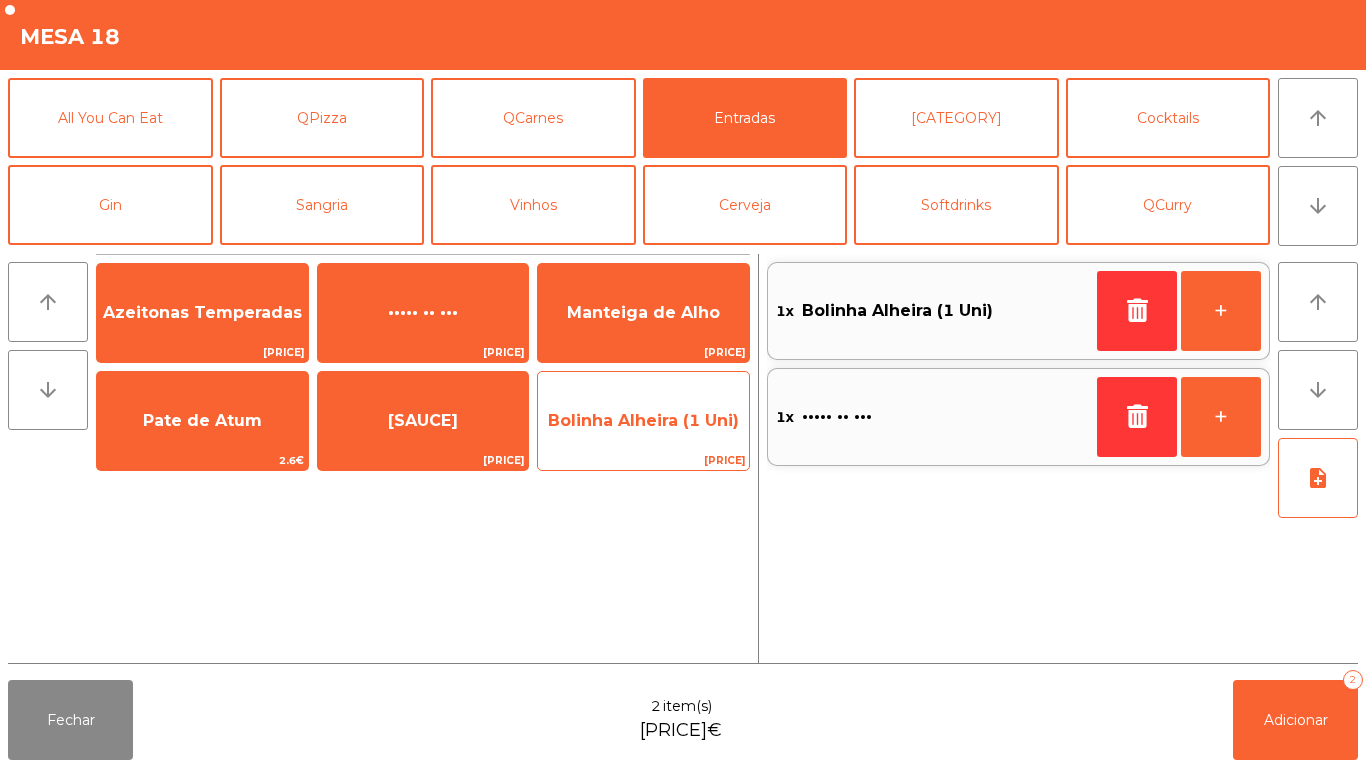 click on "Bolinha Alheira (1 Uni)" at bounding box center (202, 313) 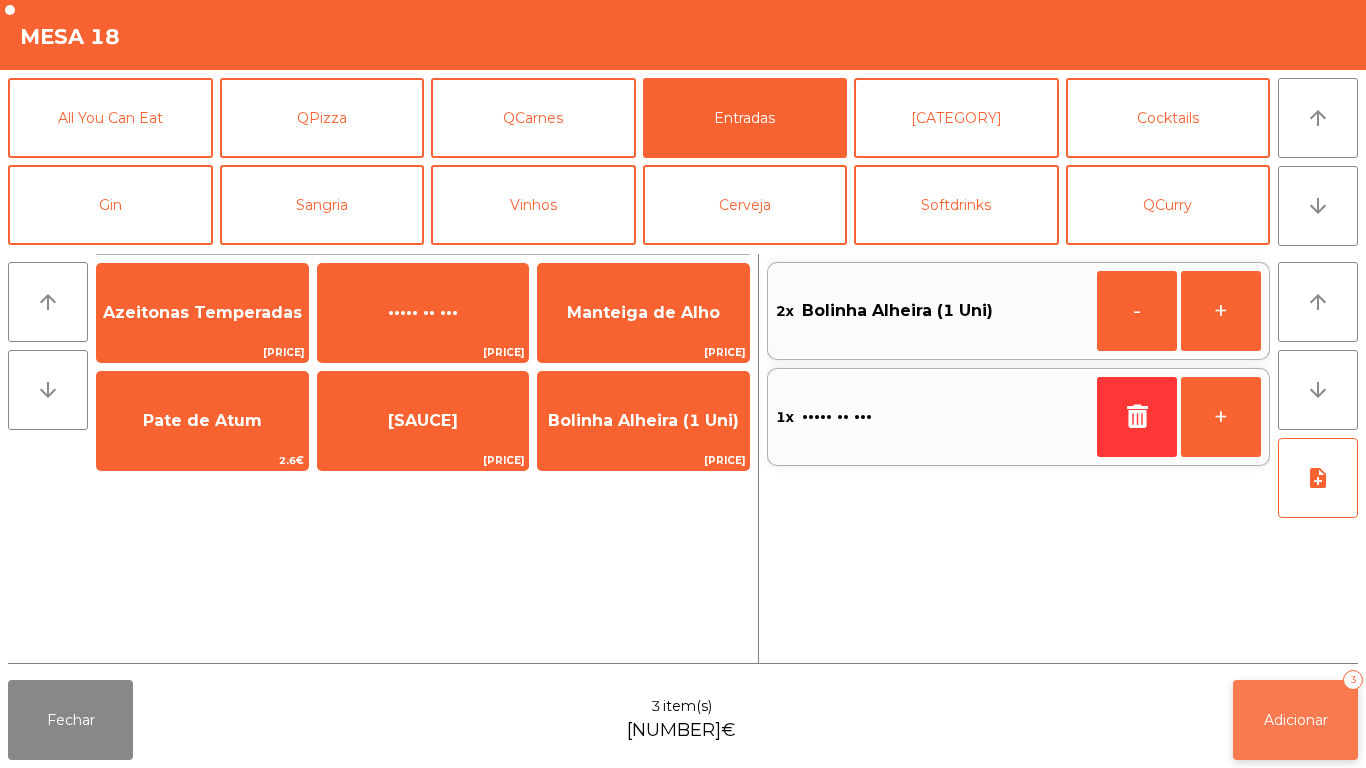 click on "Adicionar" at bounding box center [1296, 720] 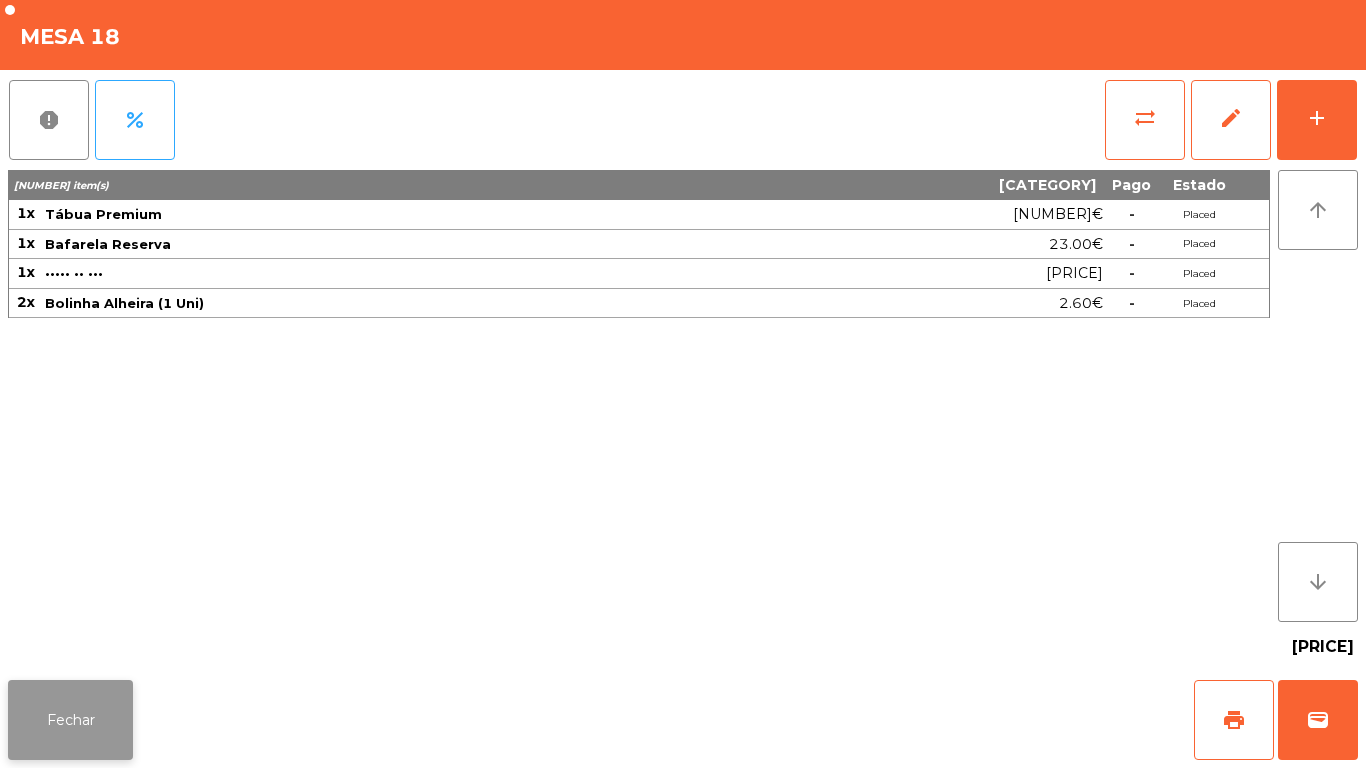 click on "Fechar" at bounding box center (70, 720) 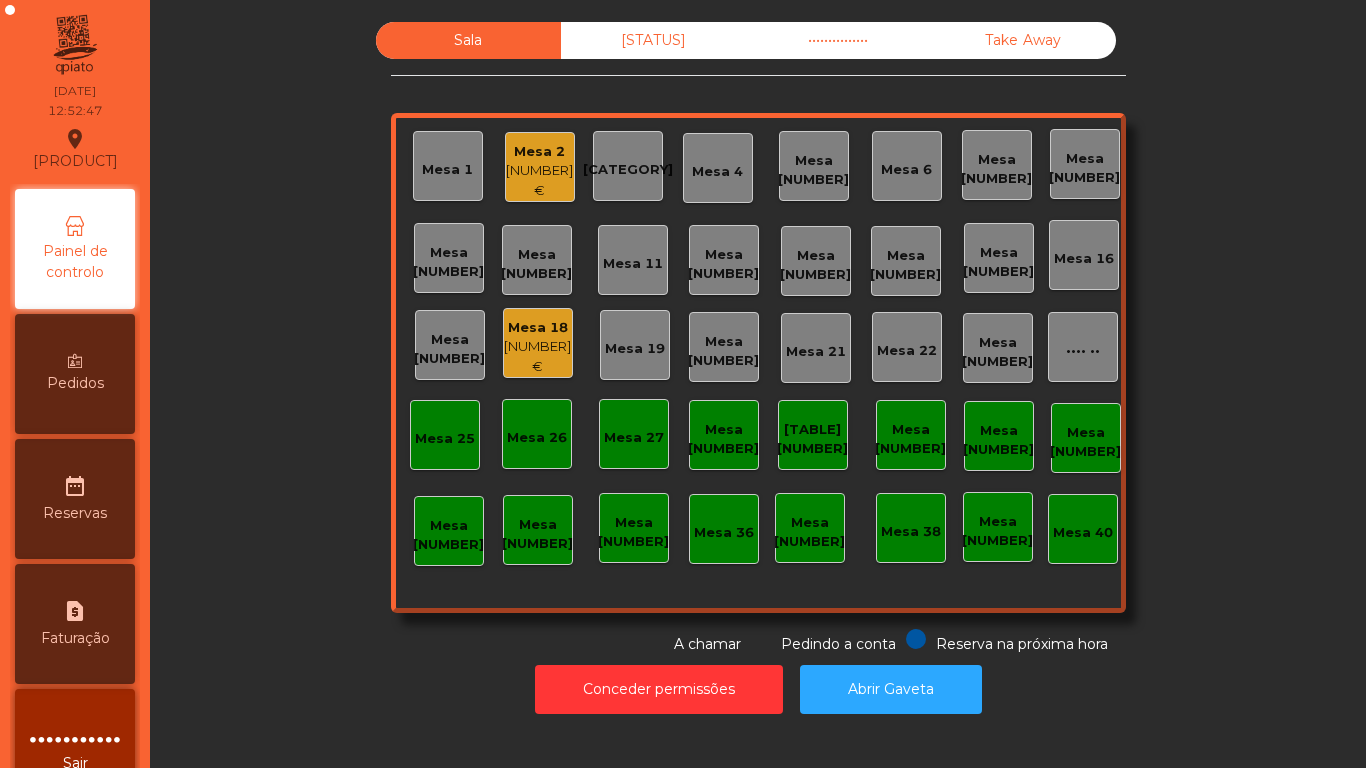 click on "[CATEGORY]" at bounding box center [447, 170] 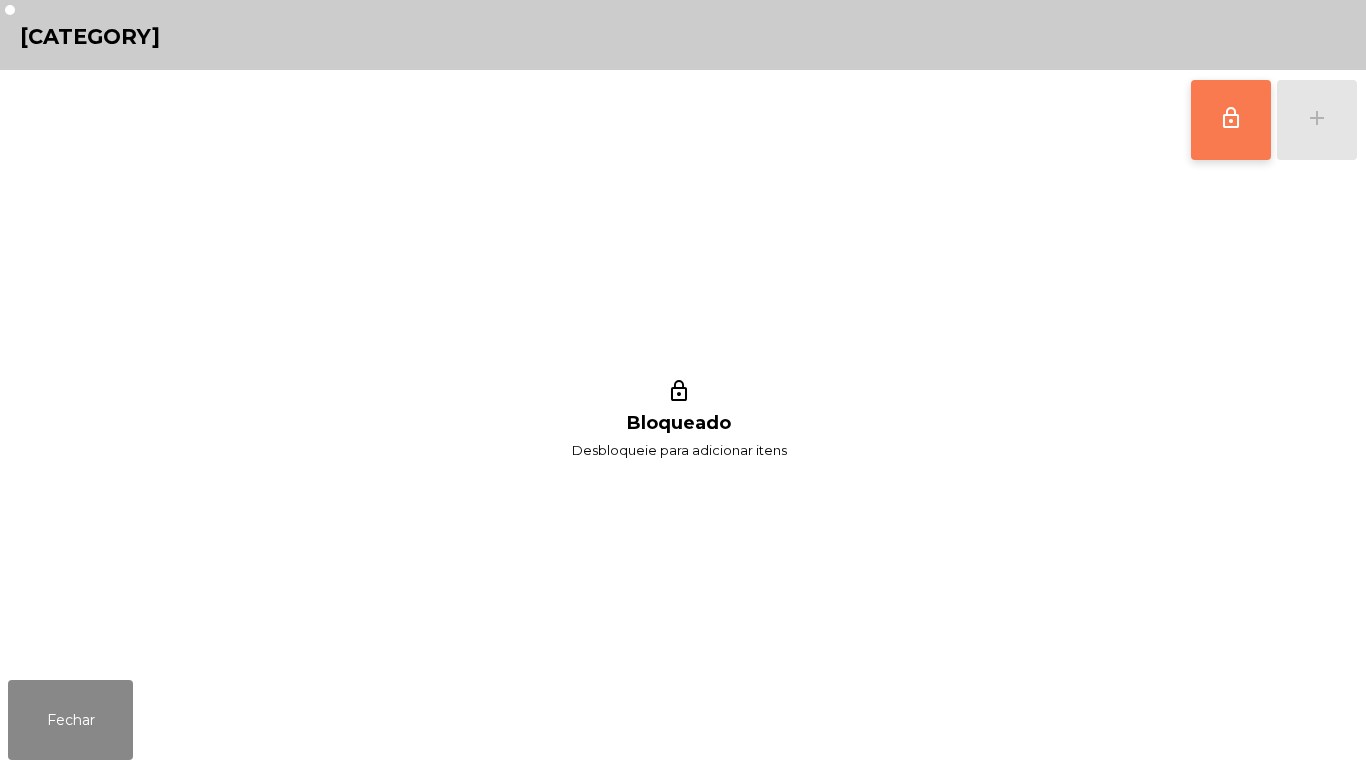 click on "lock_outline" at bounding box center (1231, 118) 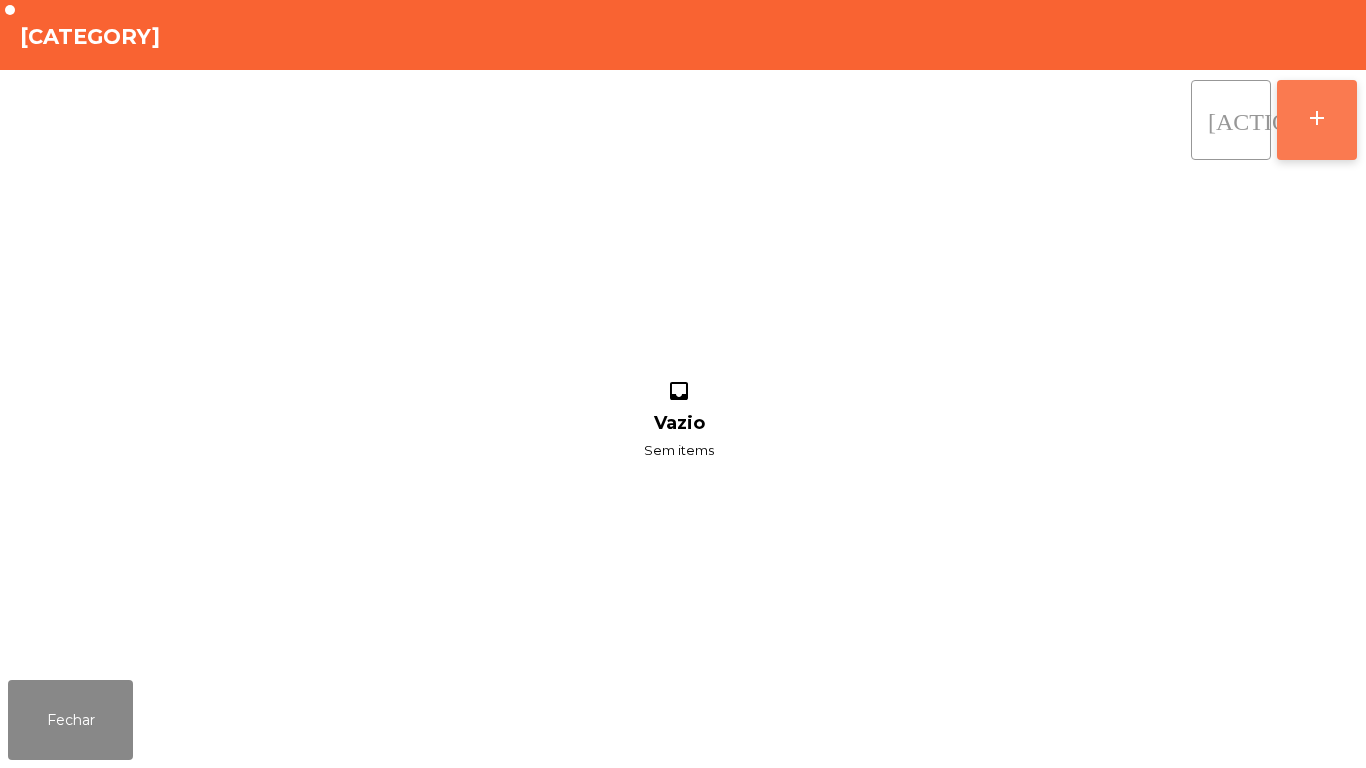 click on "add" at bounding box center (1317, 120) 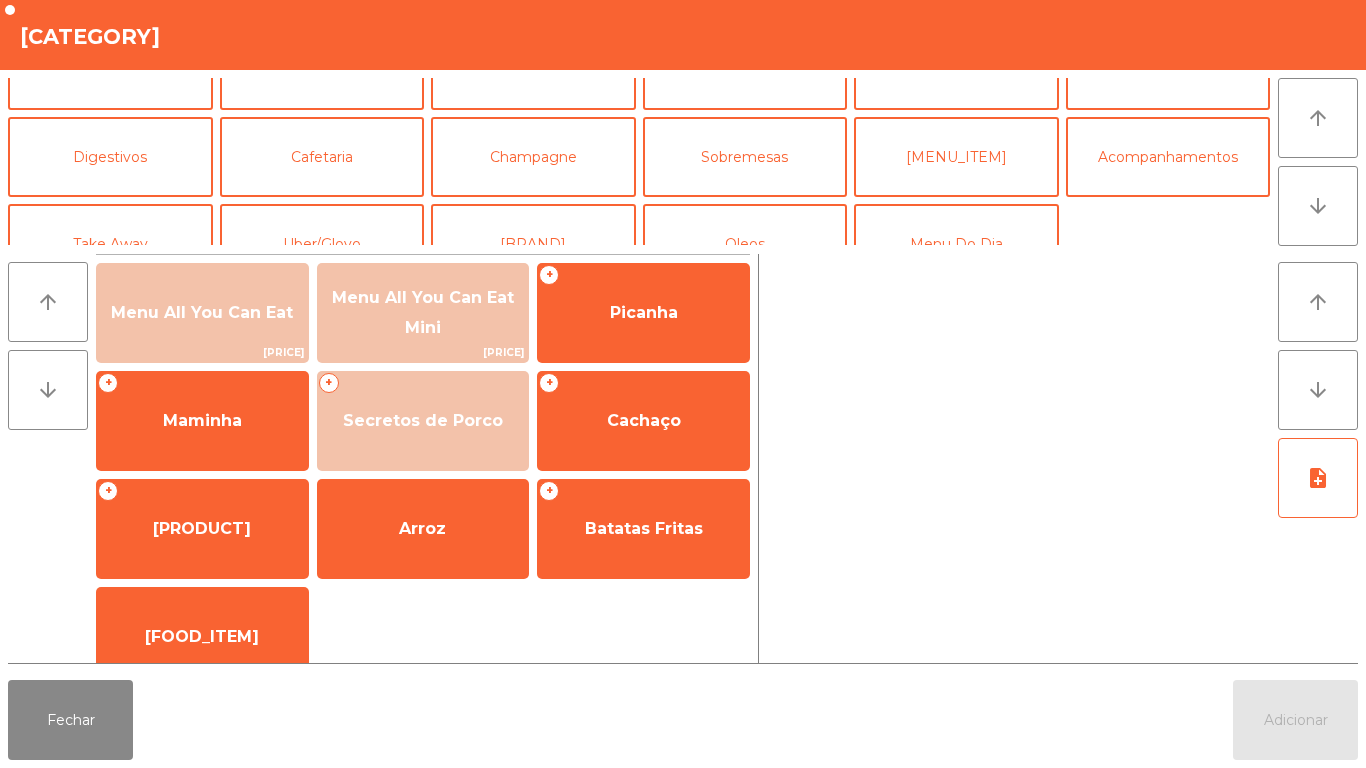 scroll, scrollTop: 137, scrollLeft: 0, axis: vertical 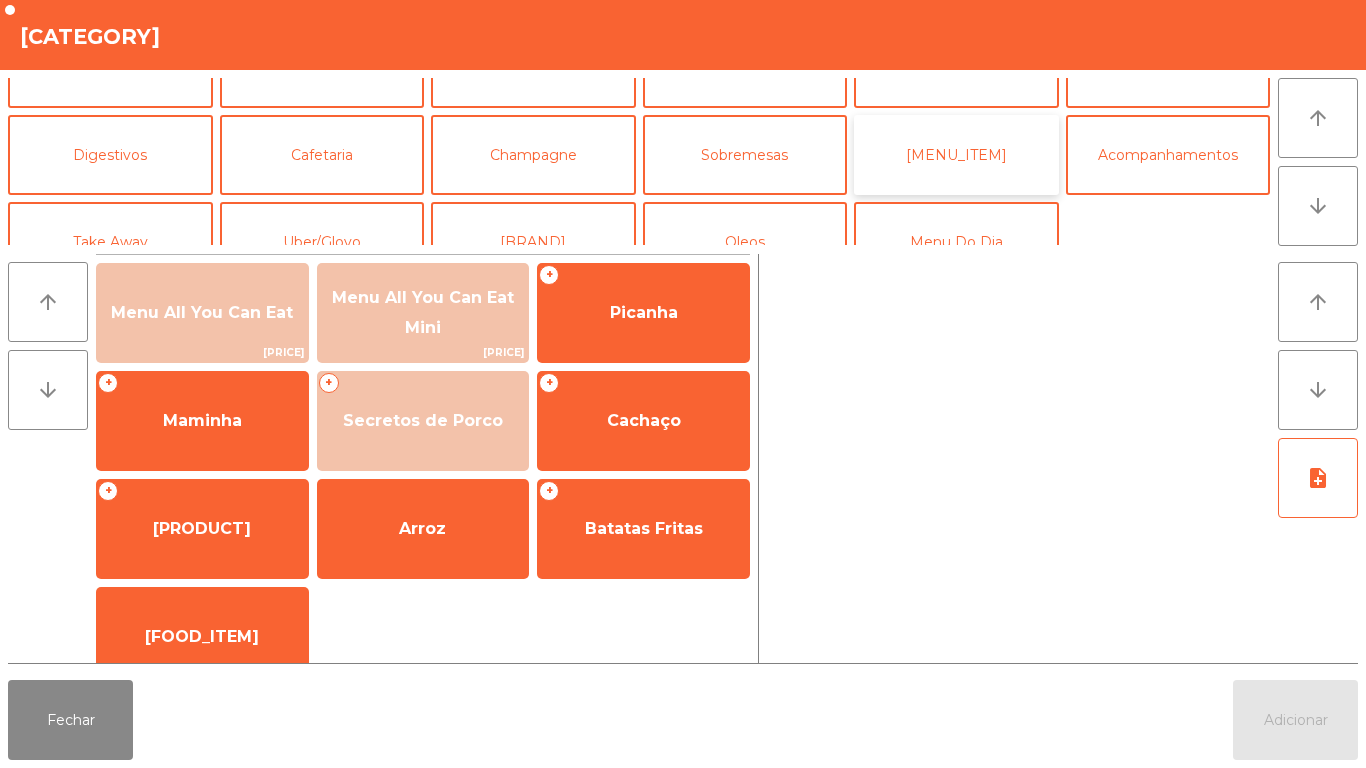 click on "[MENU_ITEM]" at bounding box center [956, 155] 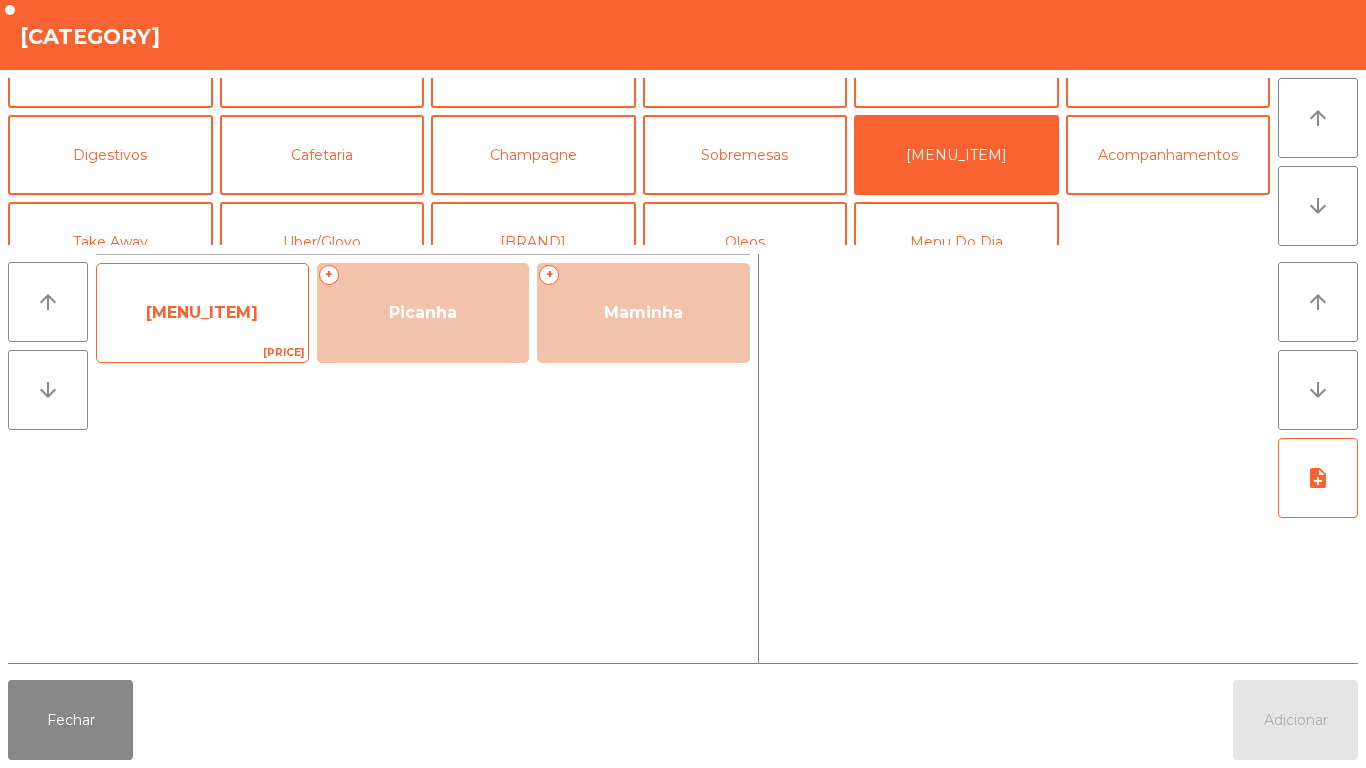 click on "[MENU_ITEM]" at bounding box center [202, 312] 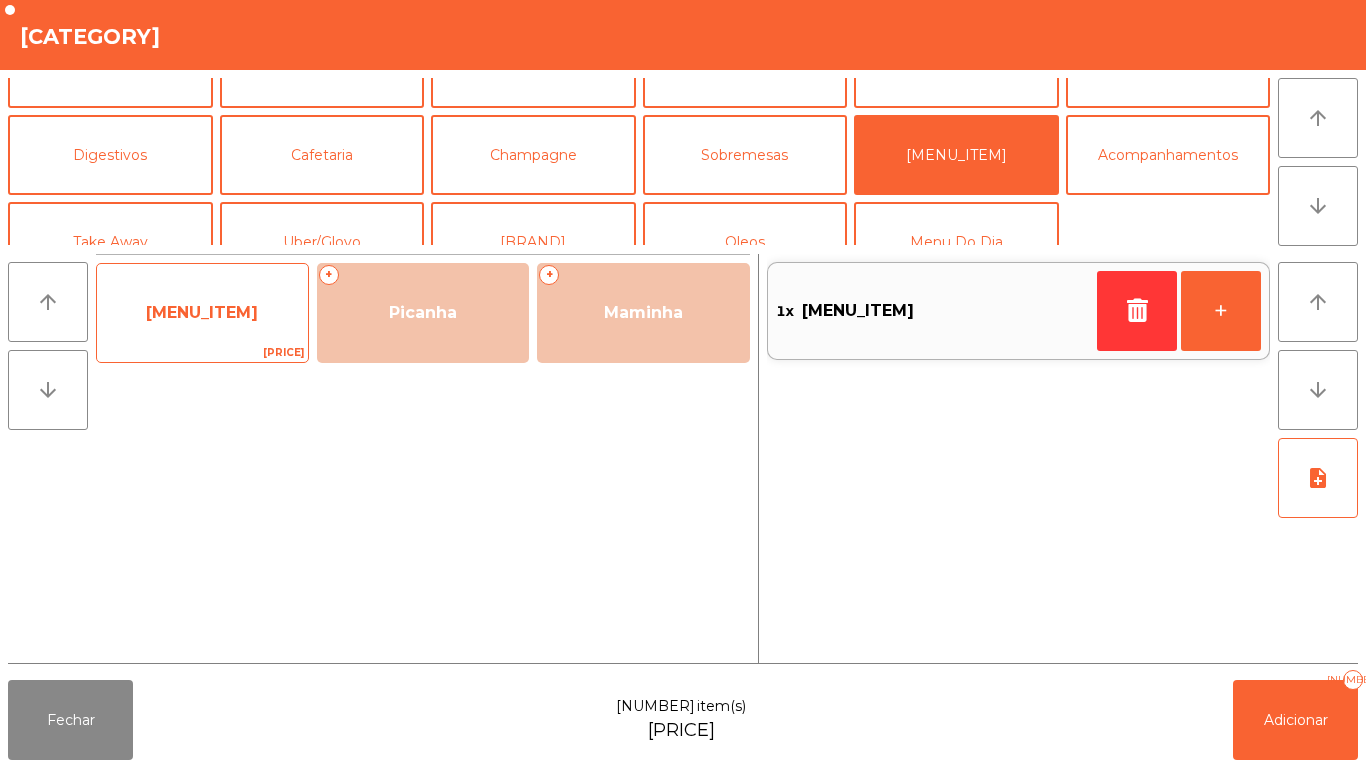 click on "[MENU_ITEM]" at bounding box center (202, 313) 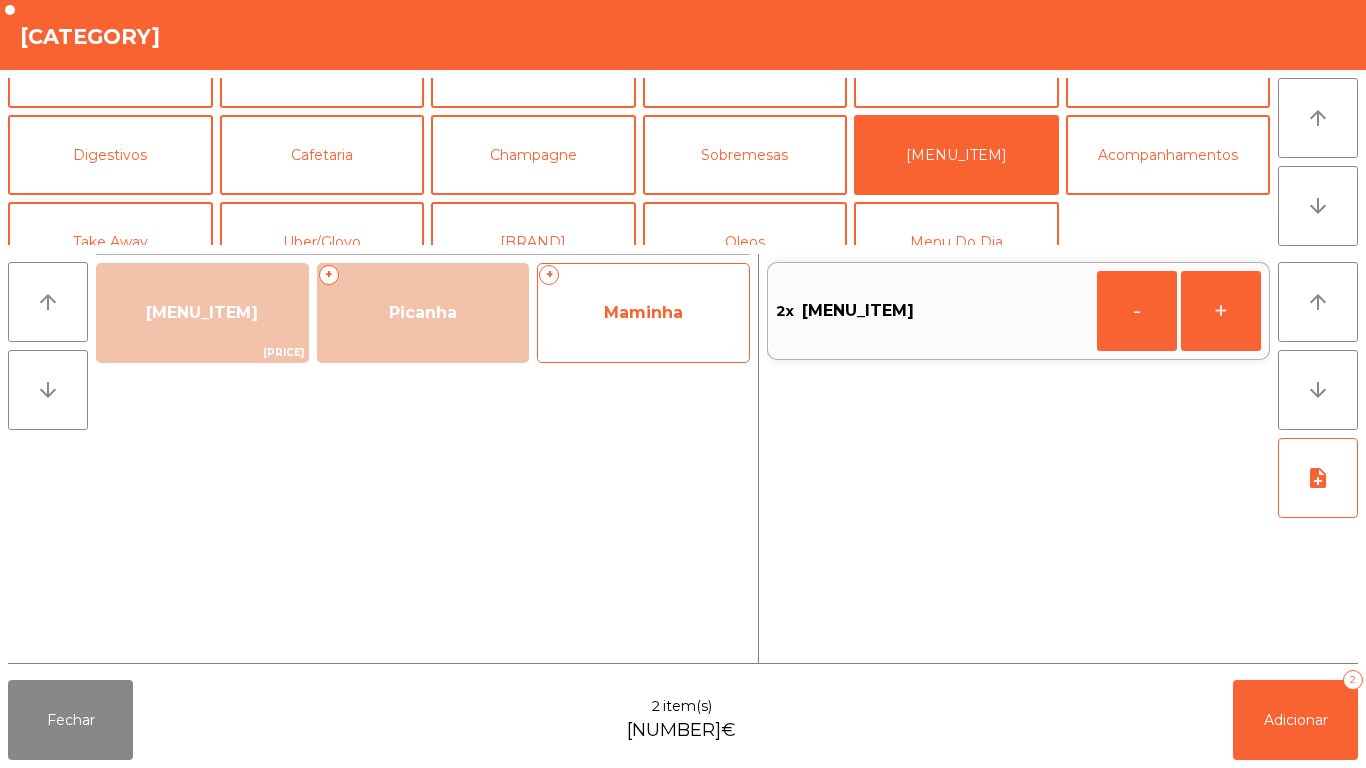 click on "Maminha" at bounding box center (423, 313) 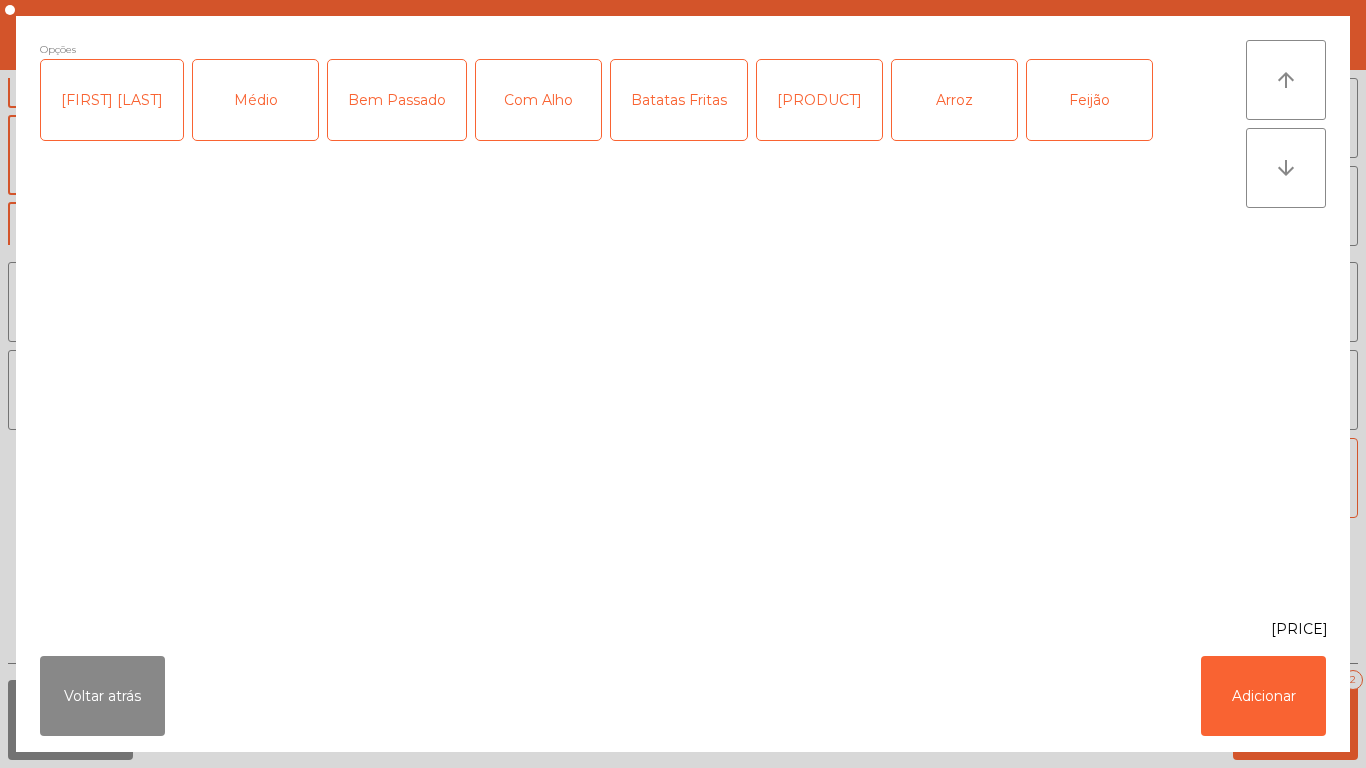 click on "Médio" at bounding box center [255, 100] 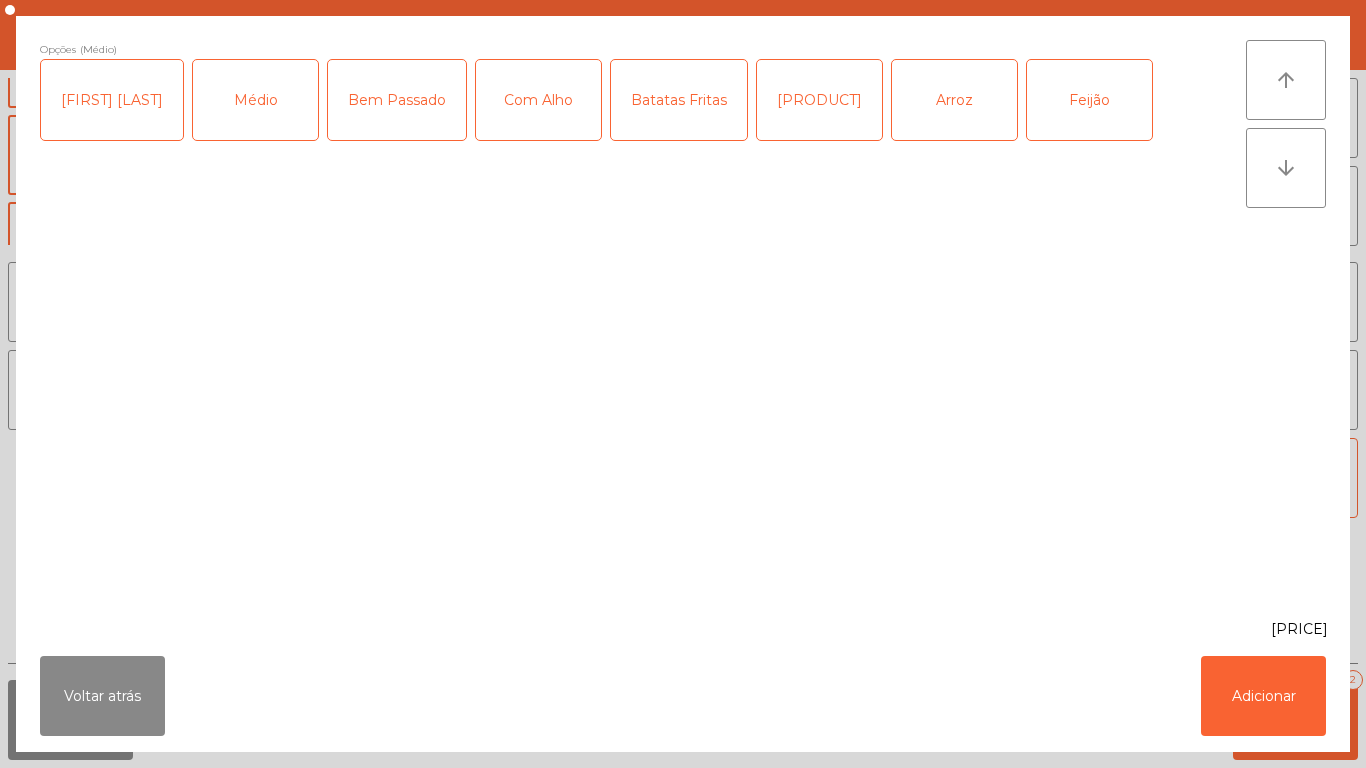 click on "Com Alho" at bounding box center [538, 100] 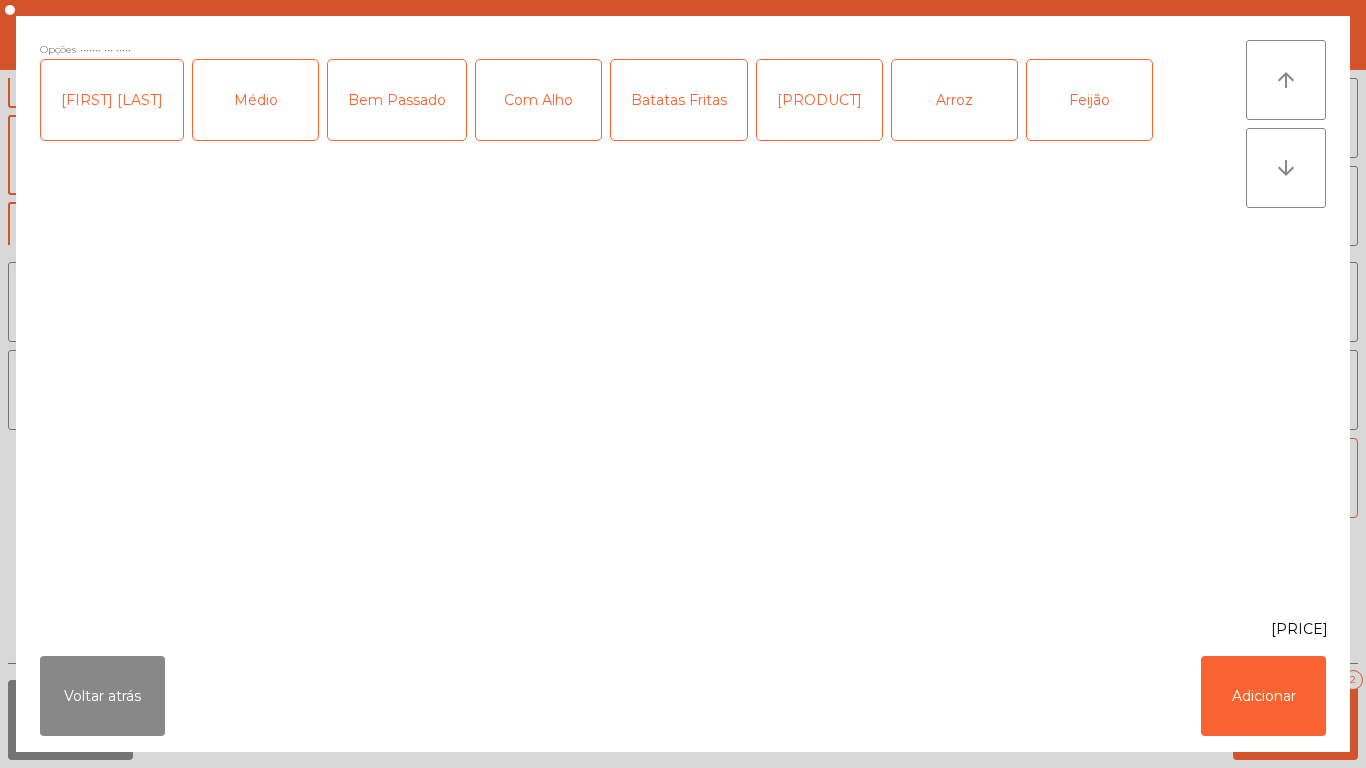 click on "Batatas Fritas" at bounding box center (679, 100) 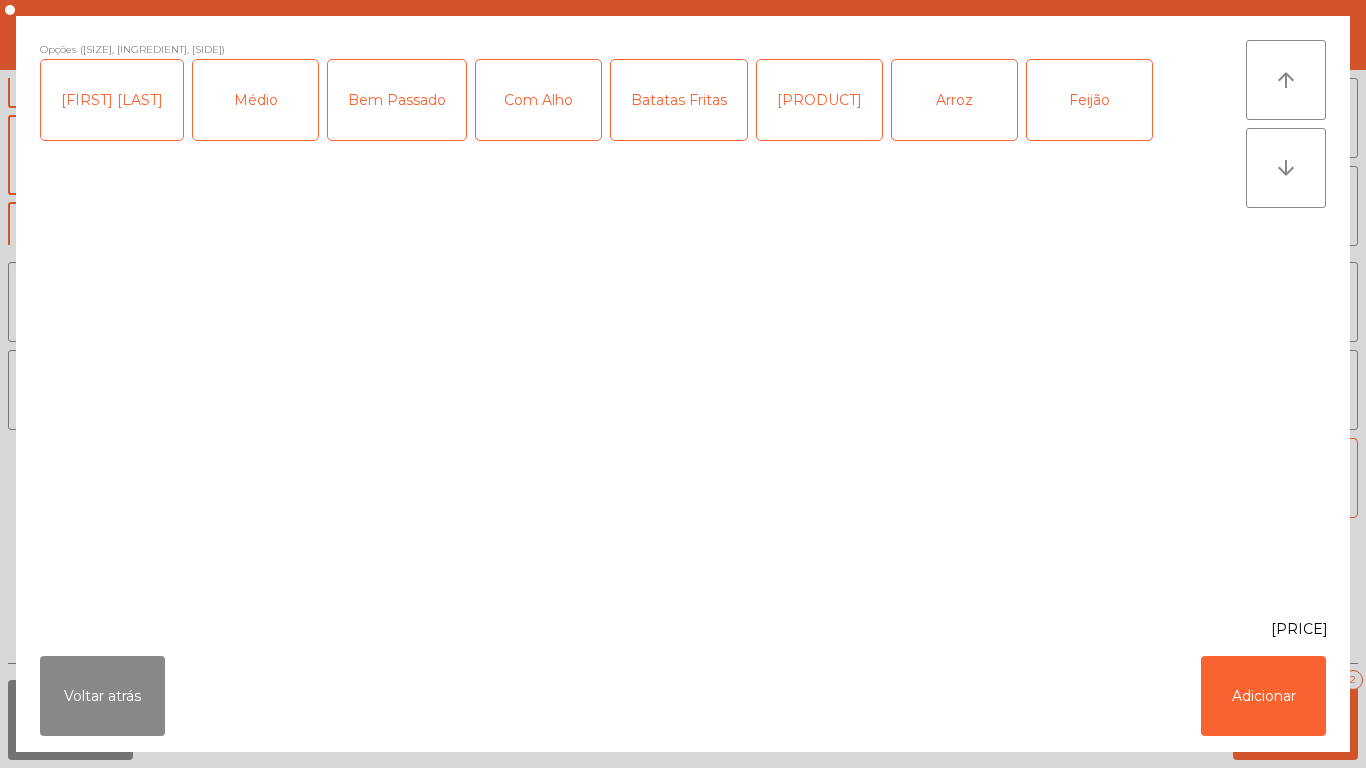 click on "Arroz" at bounding box center (954, 100) 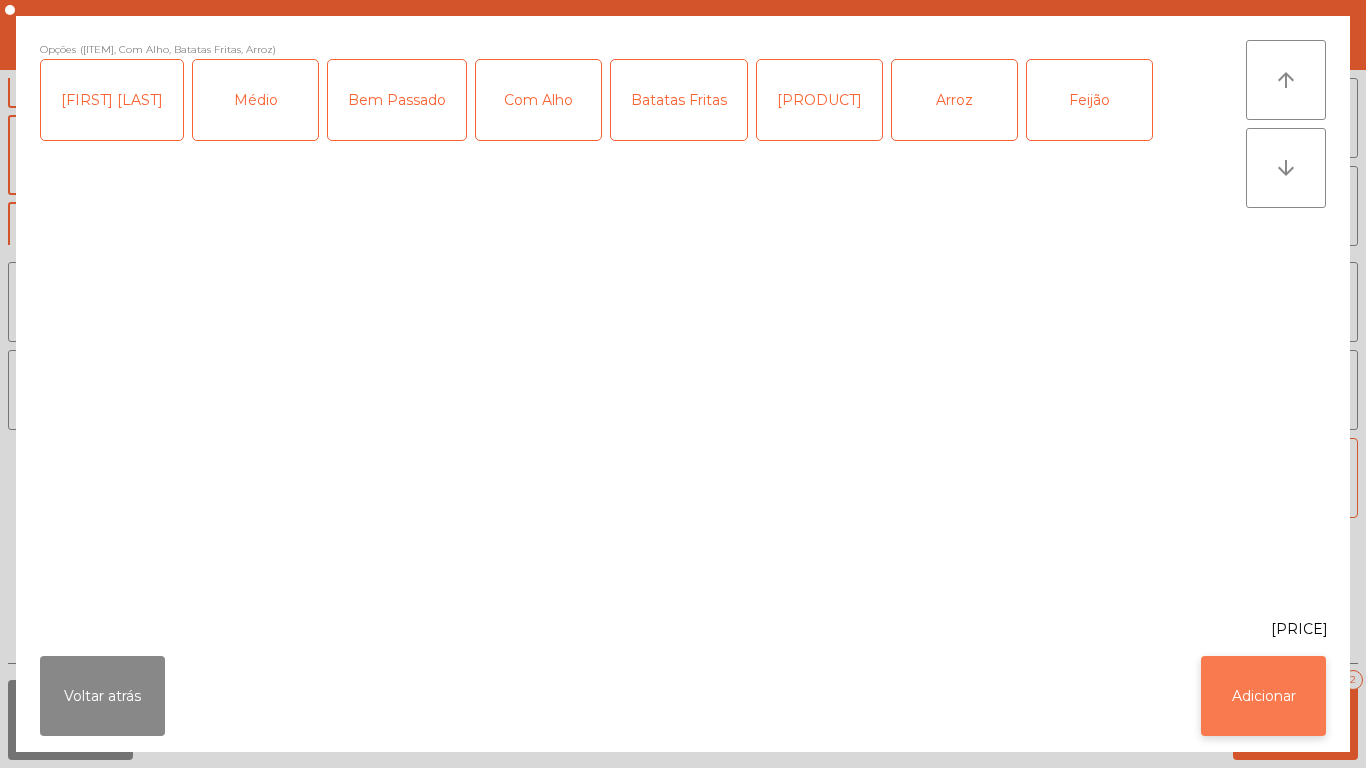 click on "Adicionar" at bounding box center [1263, 696] 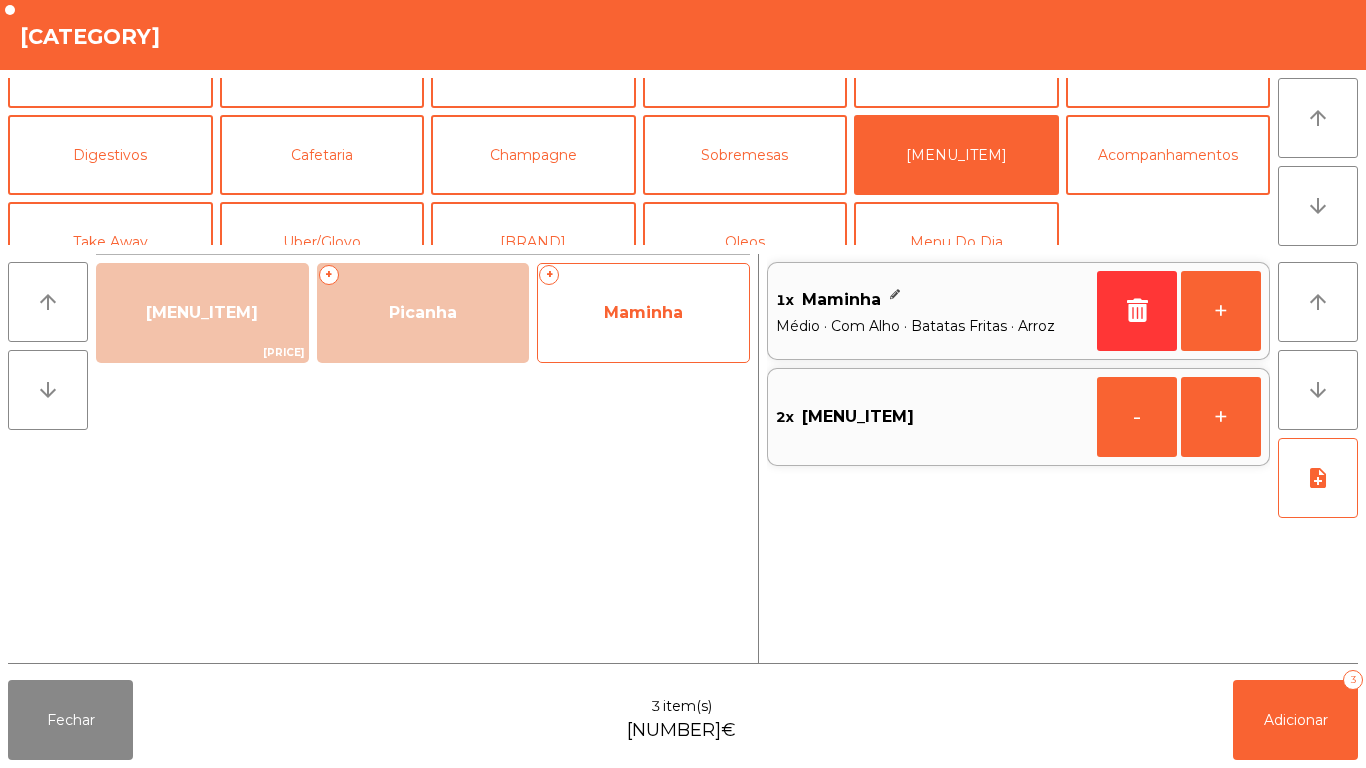 click on "Maminha" at bounding box center (202, 312) 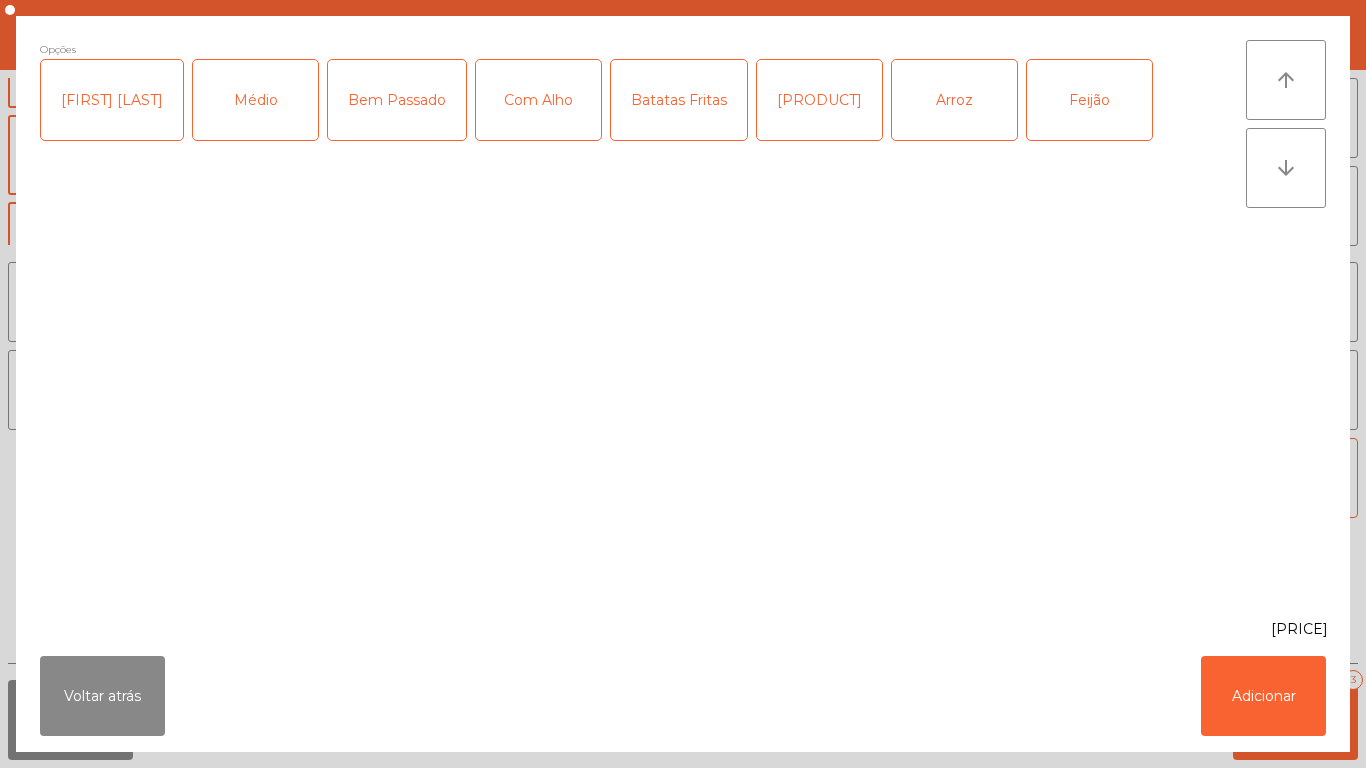 click on "Médio" at bounding box center [255, 100] 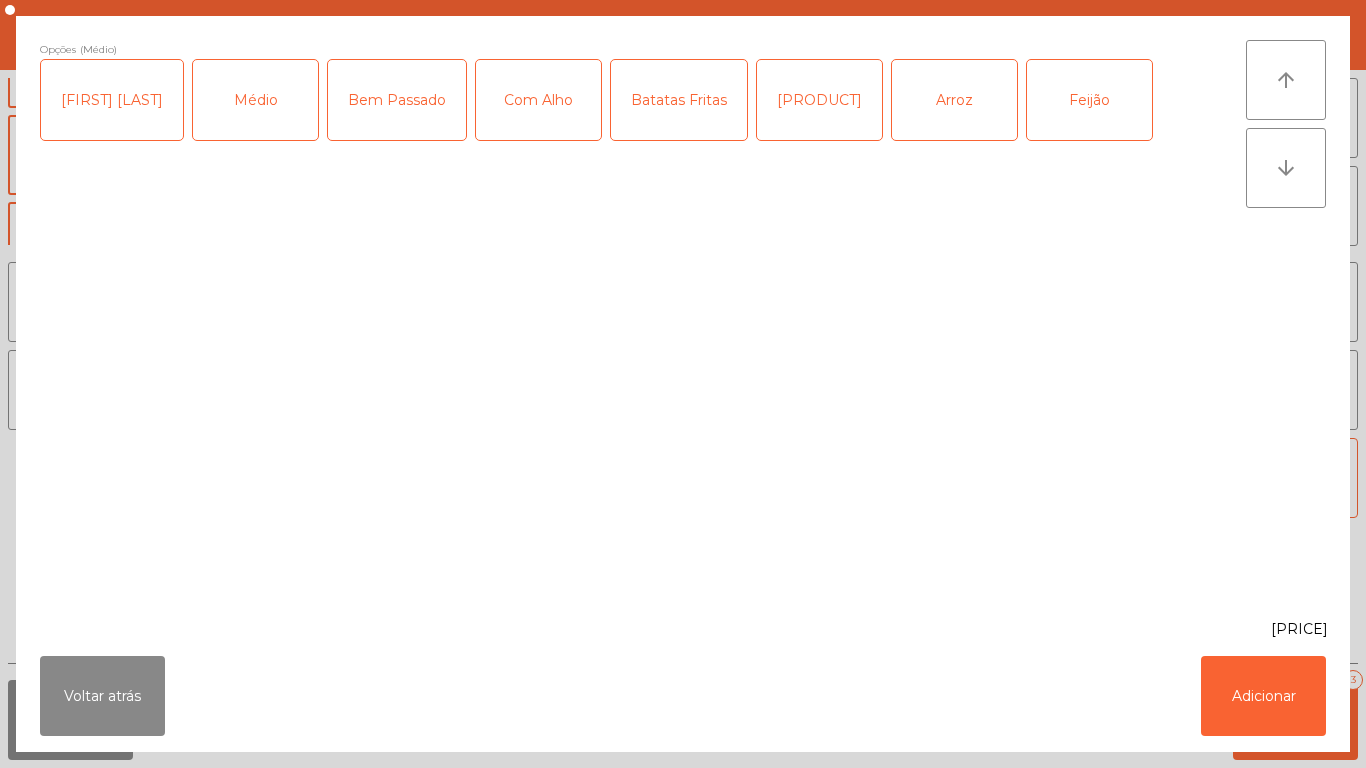 click on "Com Alho" at bounding box center [538, 100] 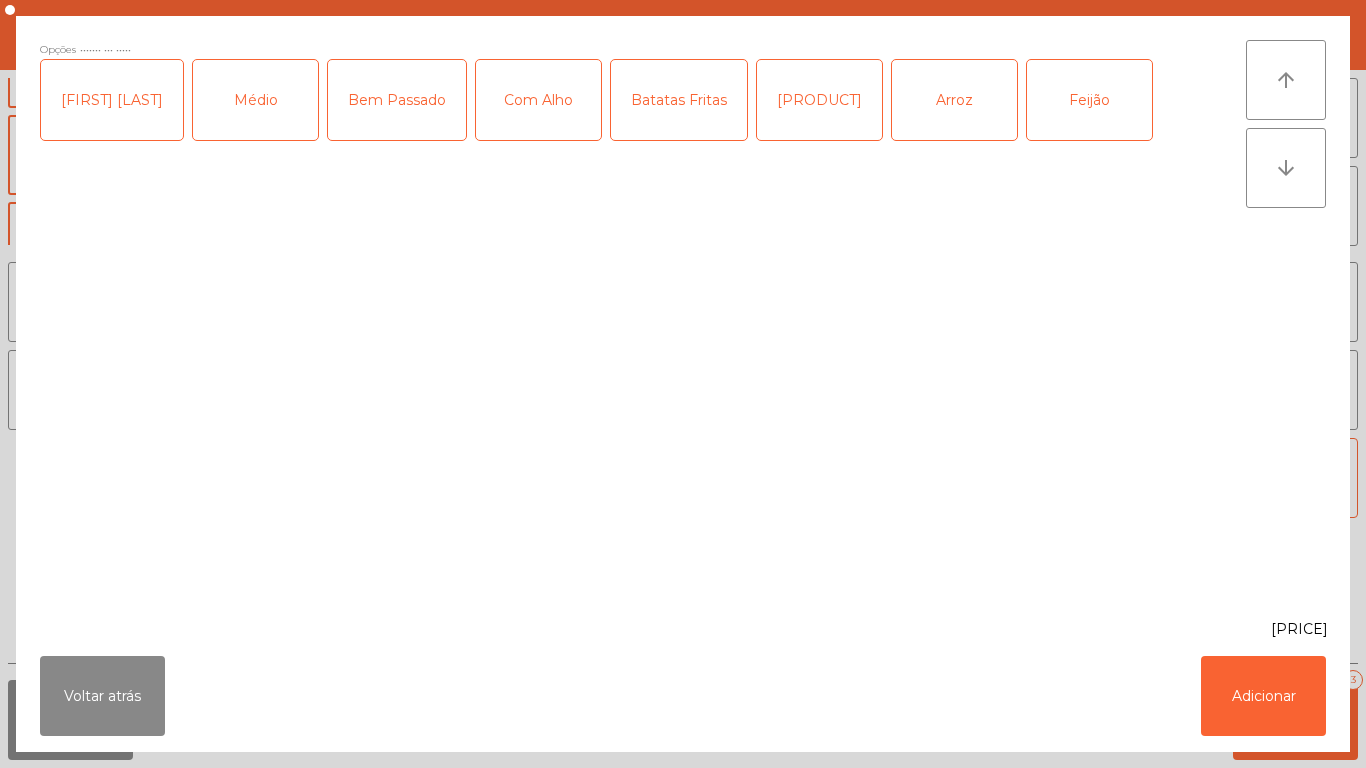 click on "Arroz" at bounding box center [954, 100] 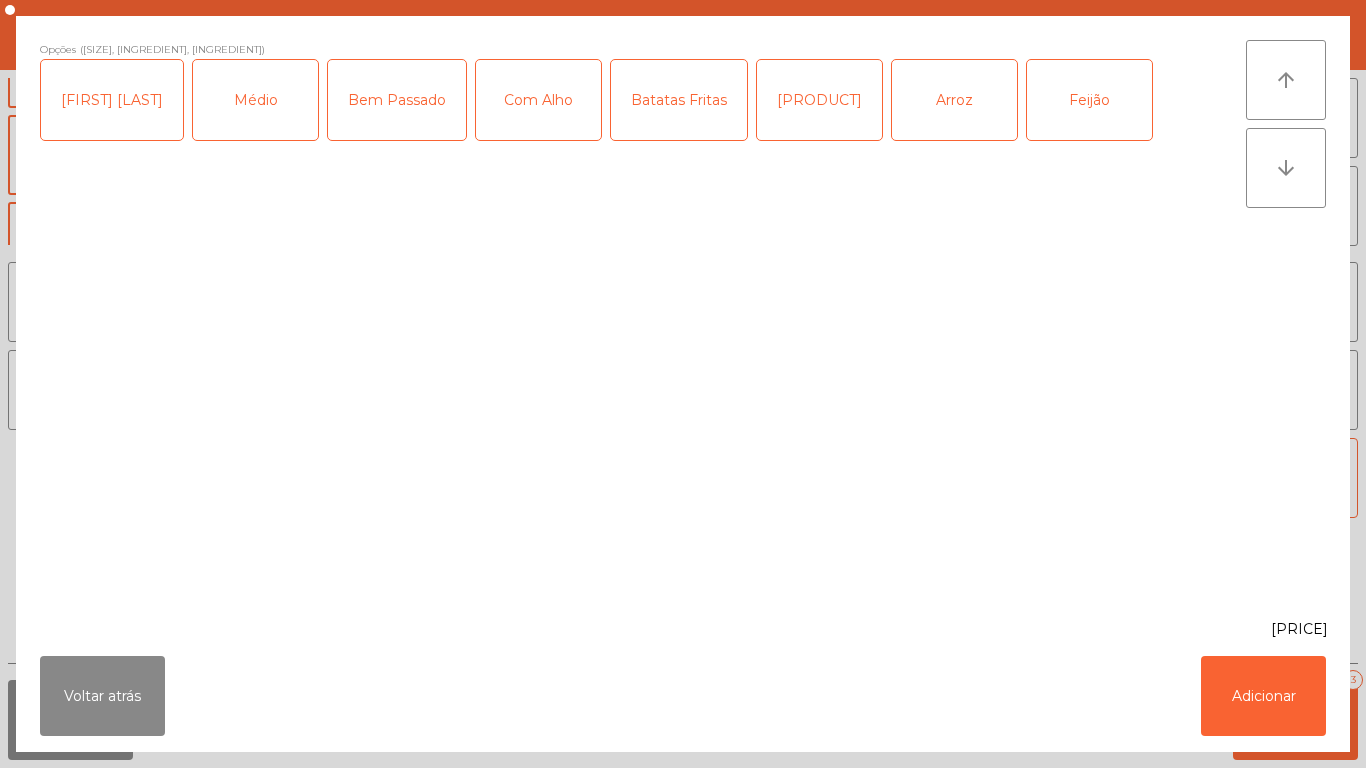 click on "Feijão" at bounding box center [1089, 100] 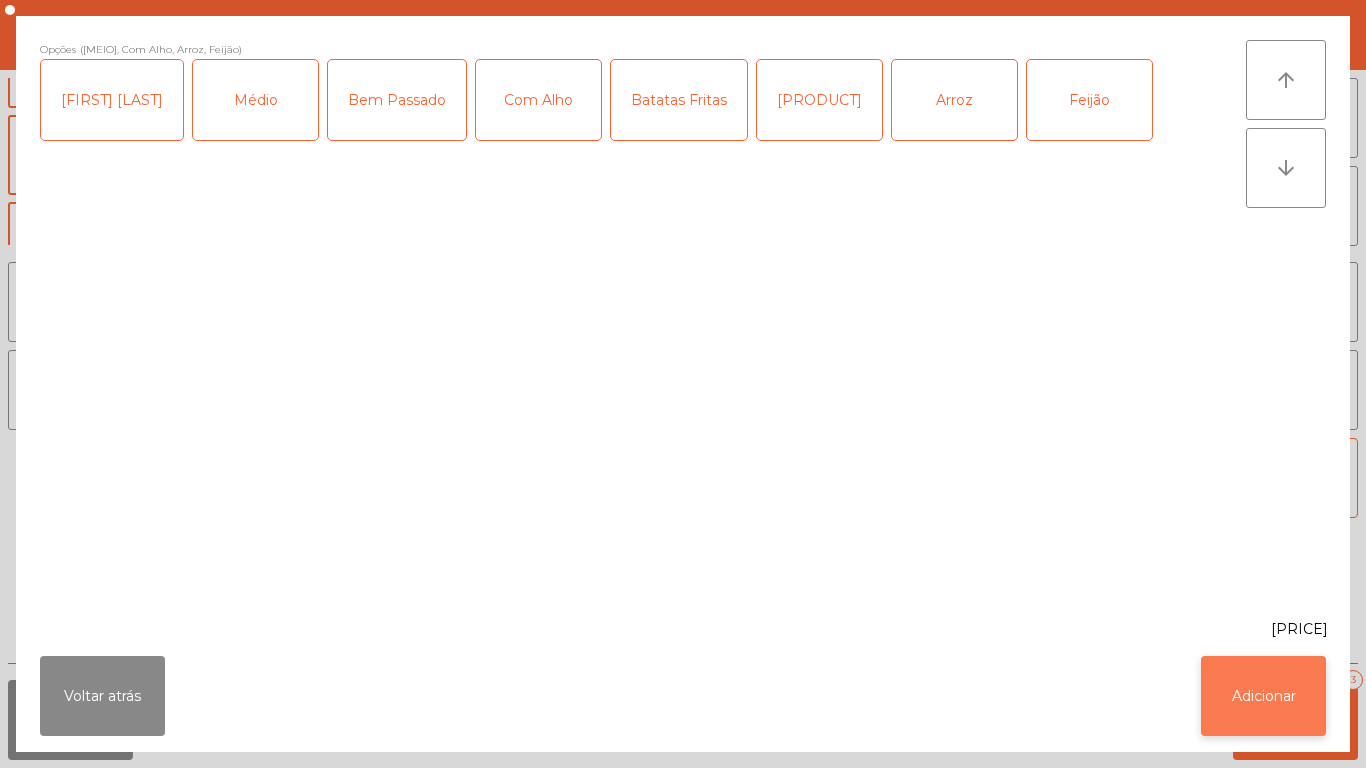 click on "Adicionar" at bounding box center (1263, 696) 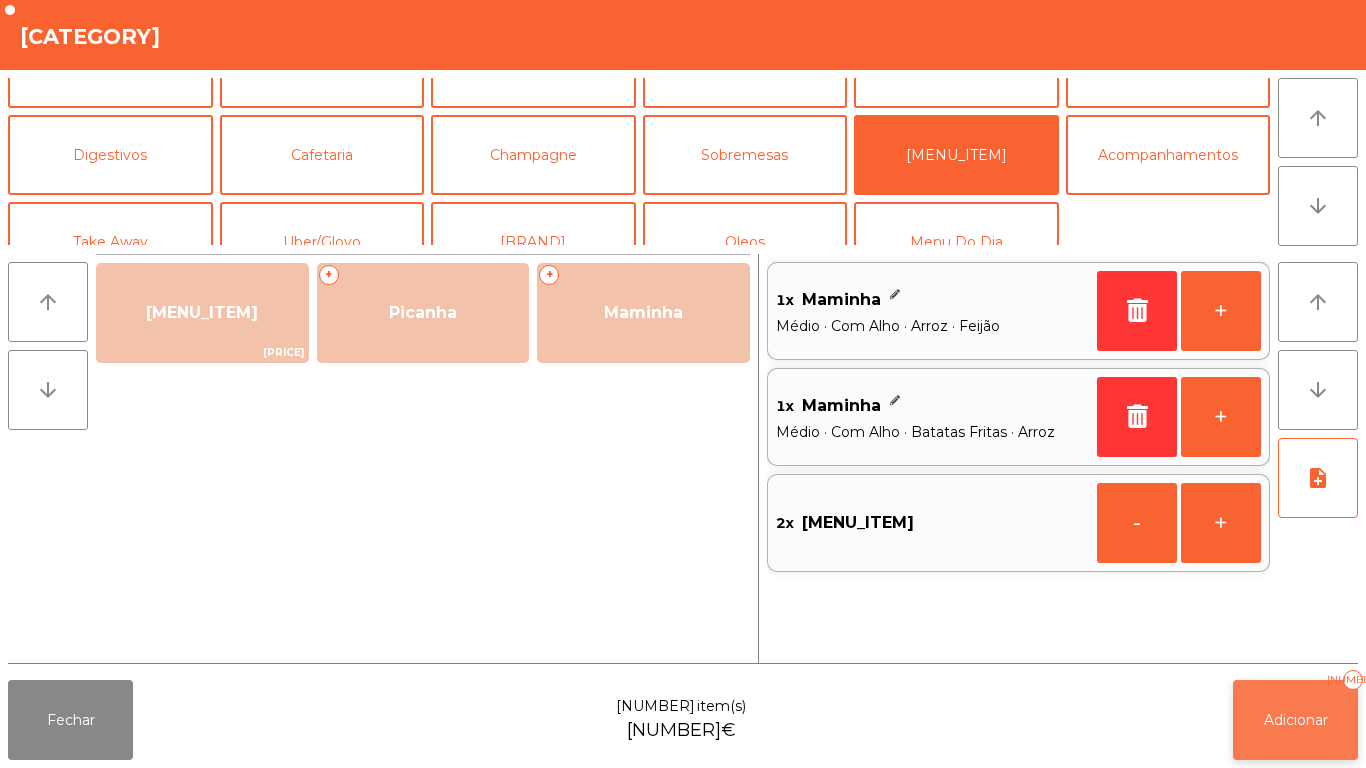 click on "Adicionar [NUMBER]" at bounding box center (1295, 720) 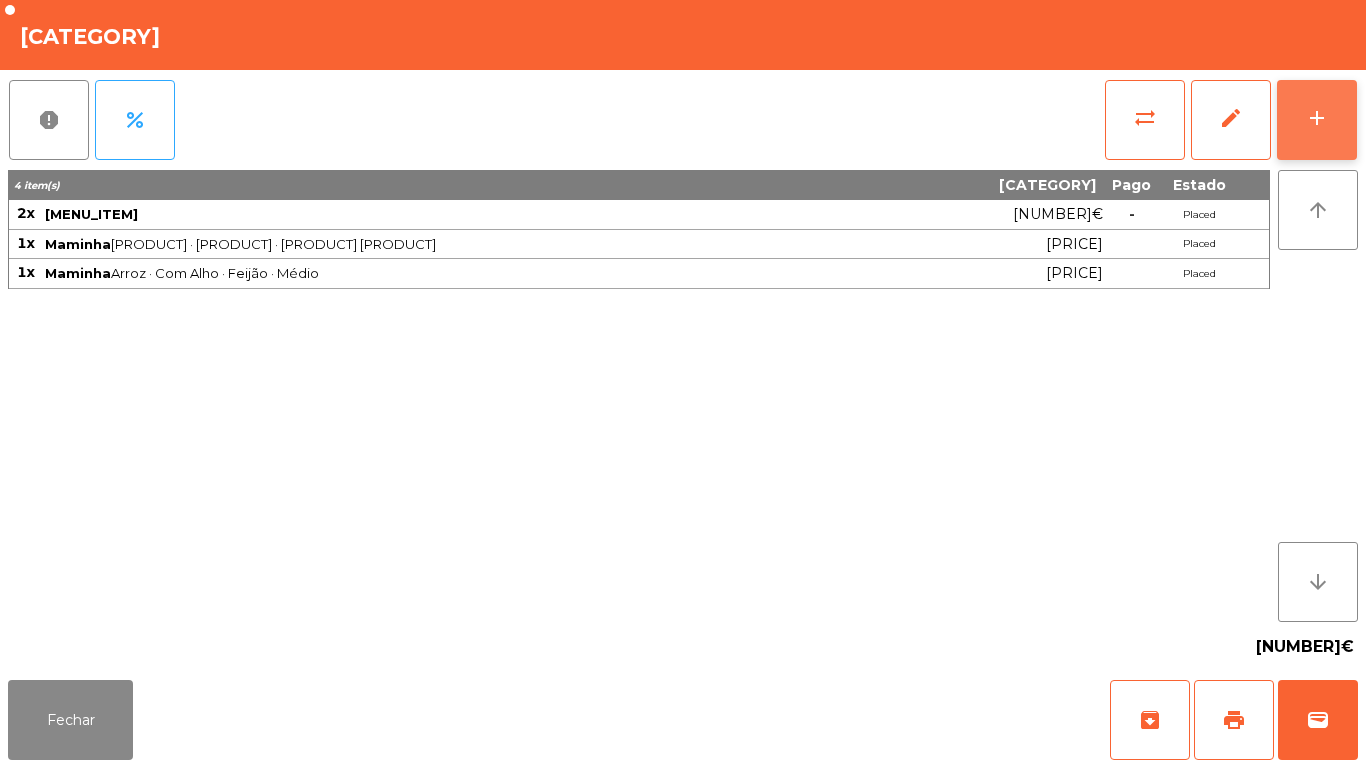 click on "add" at bounding box center (1317, 118) 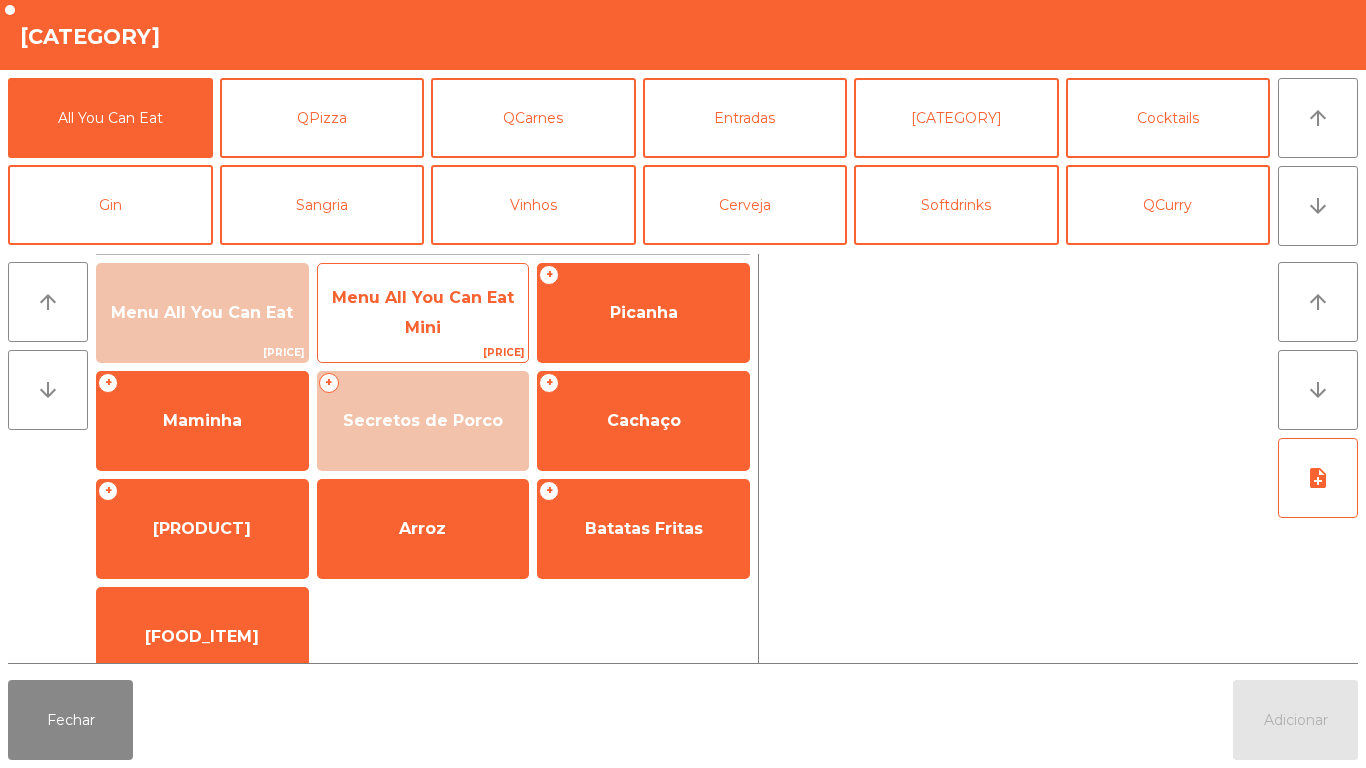 click on "Menu All You Can Eat Mini" at bounding box center [202, 313] 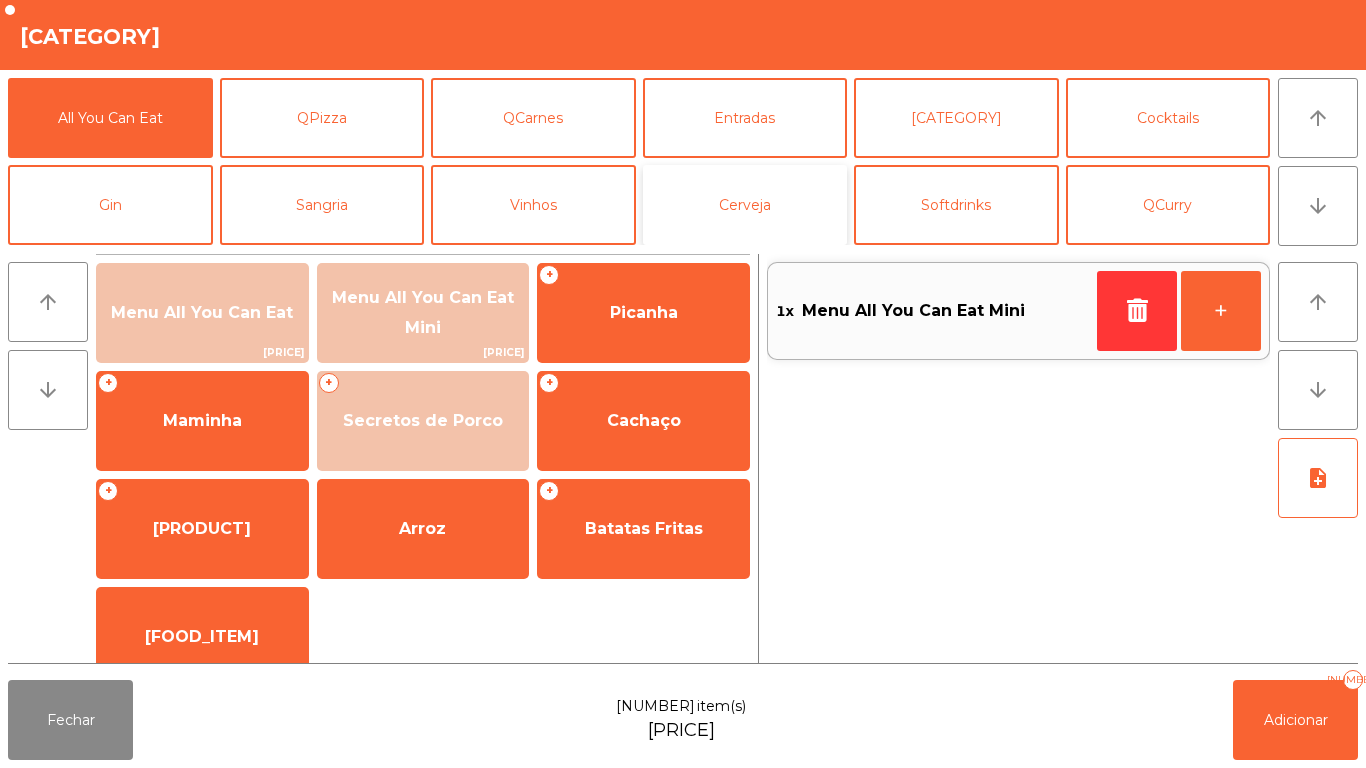 click on "Cerveja" at bounding box center [745, 205] 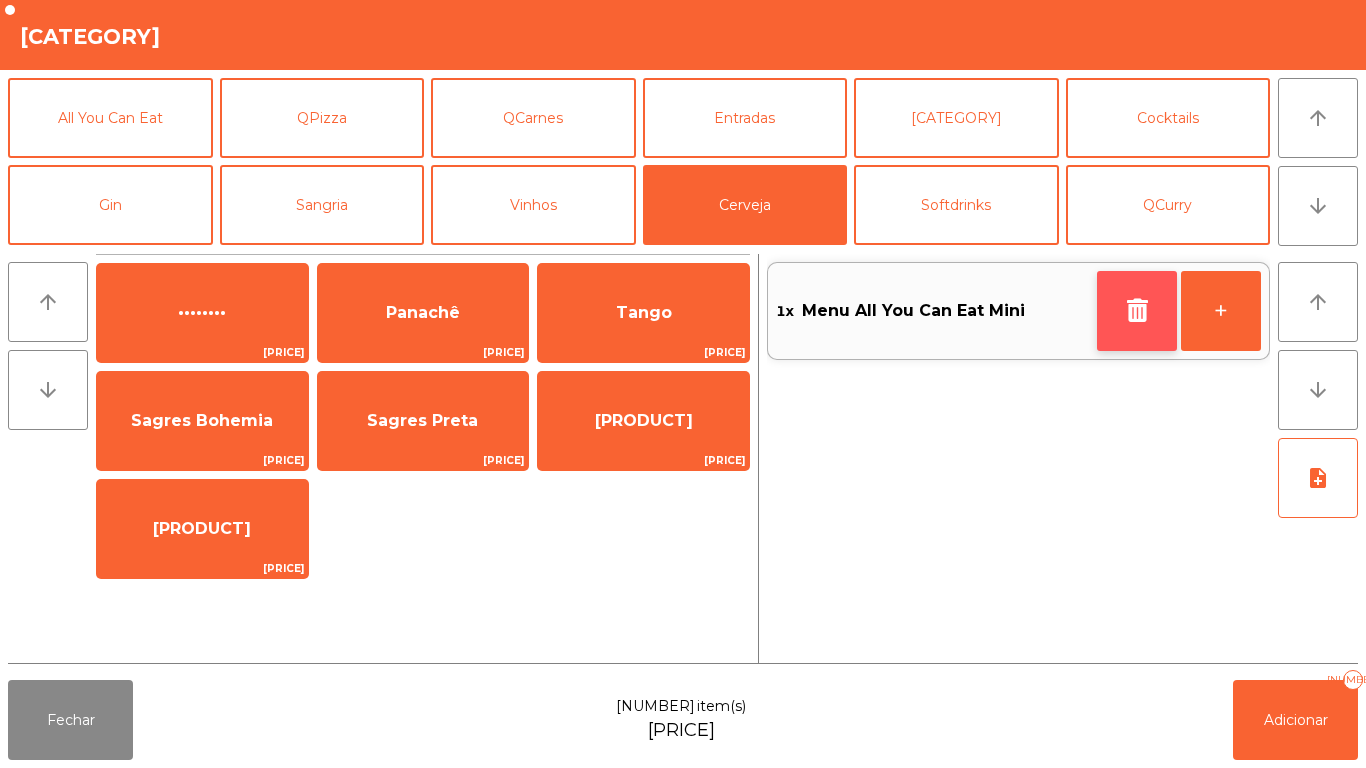 click at bounding box center (1137, 311) 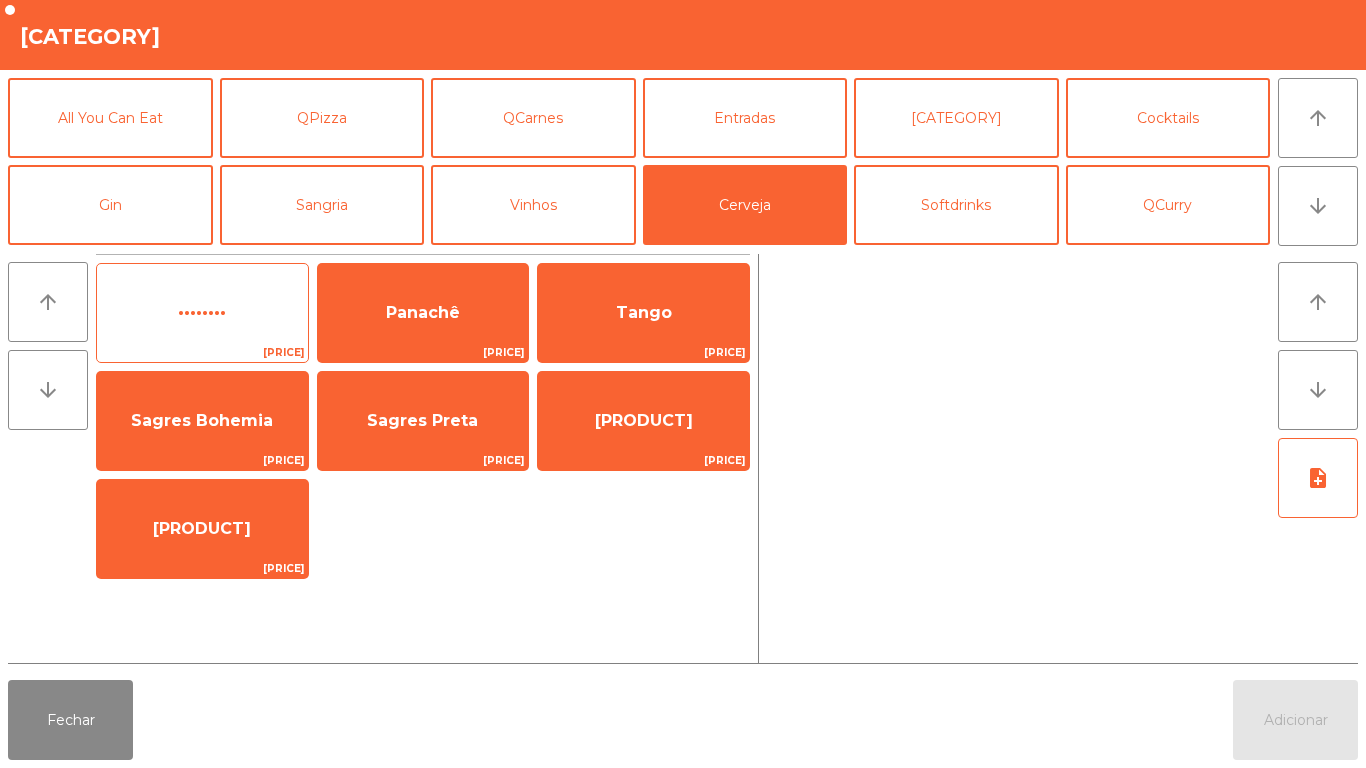 click on "••••••••" at bounding box center [202, 313] 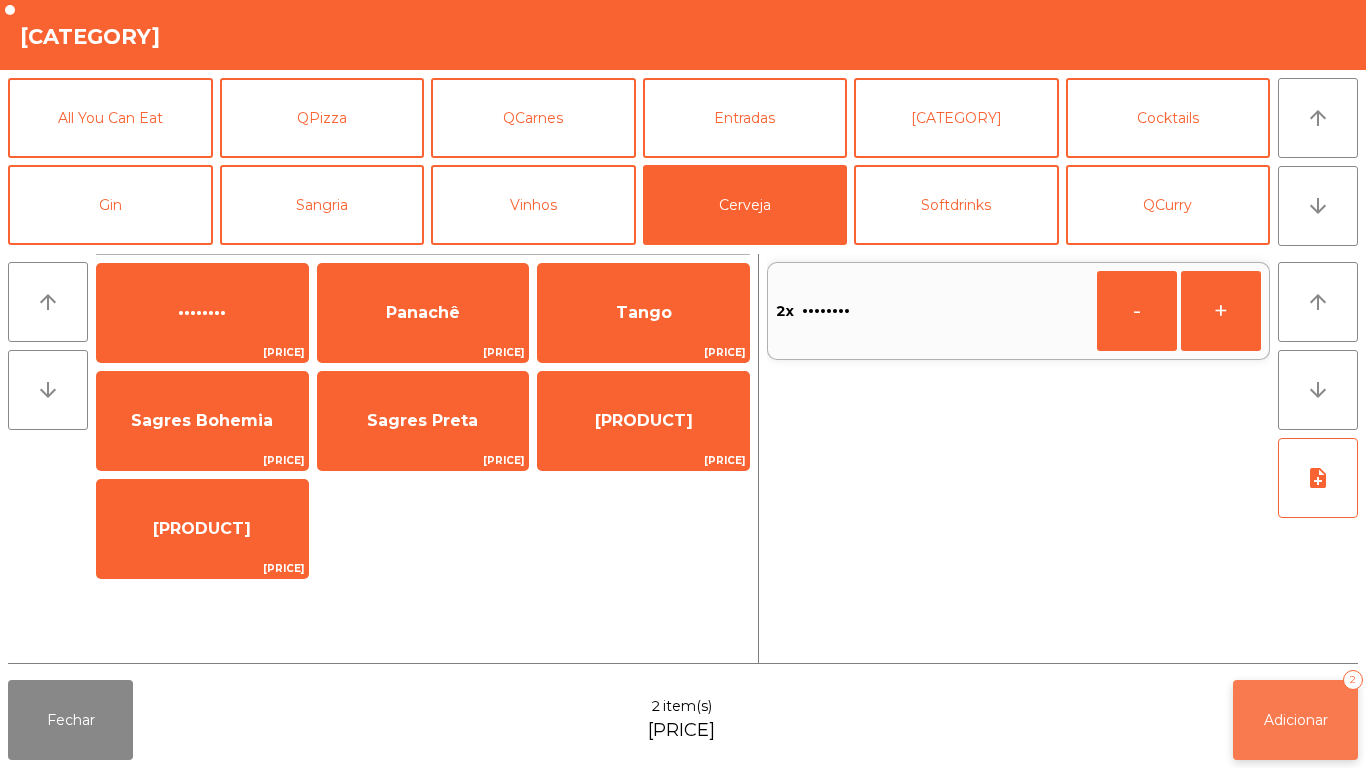 click on "Adicionar   2" at bounding box center (1295, 720) 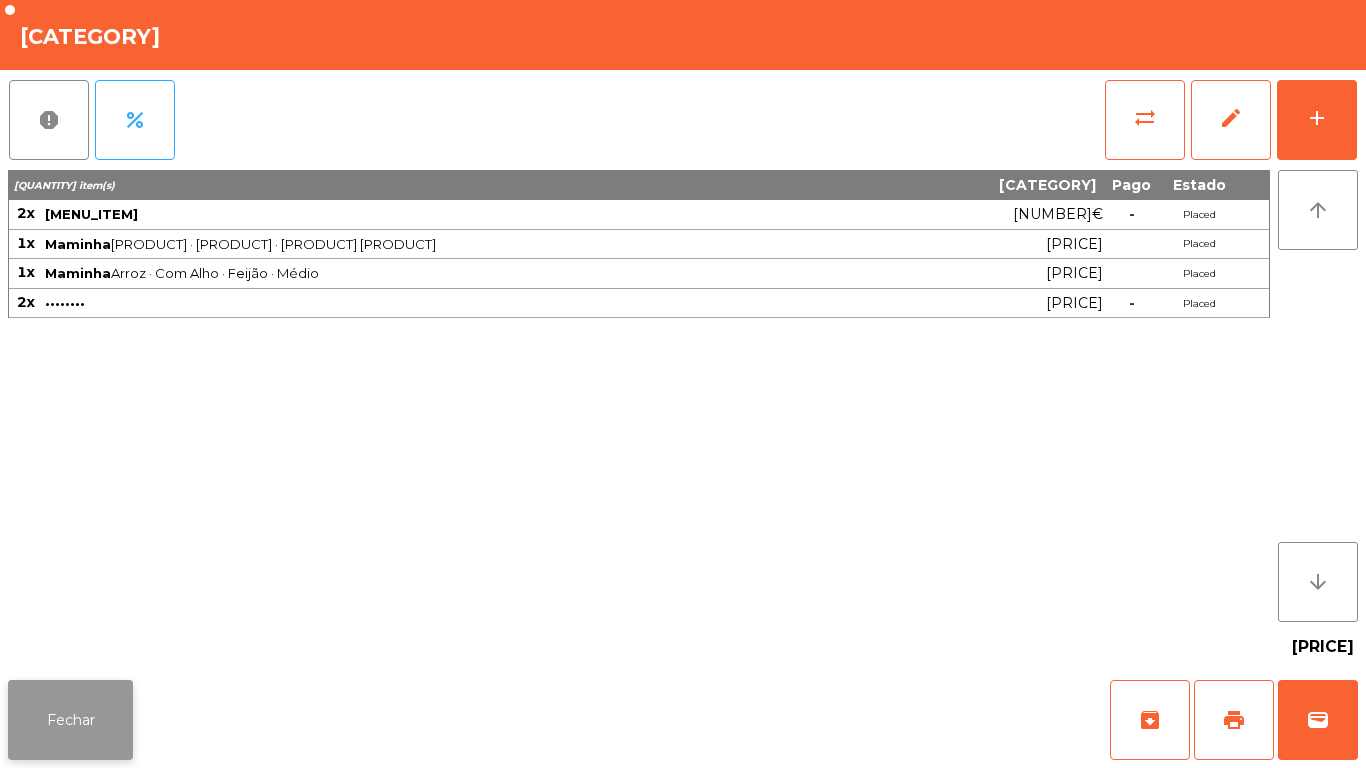 click on "Fechar" at bounding box center (70, 720) 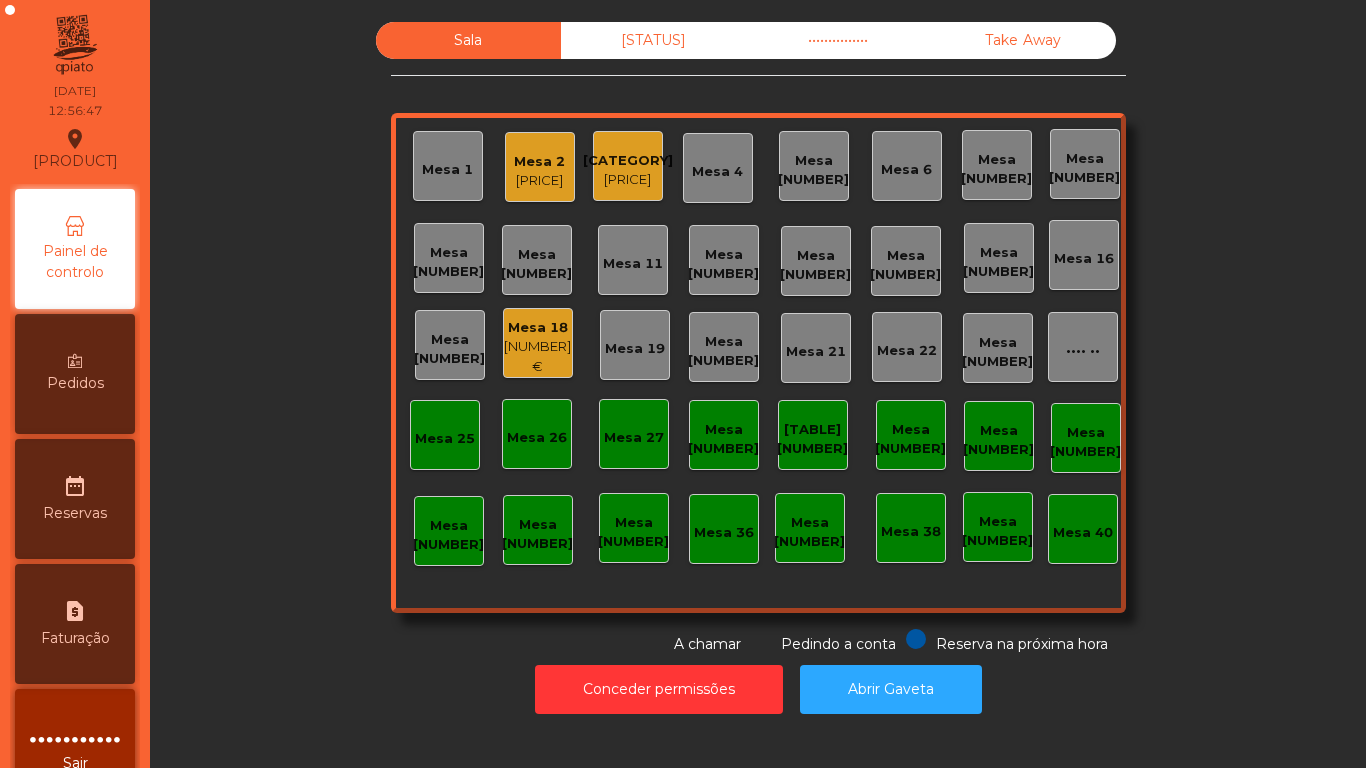click on "[PRICE]" at bounding box center (539, 181) 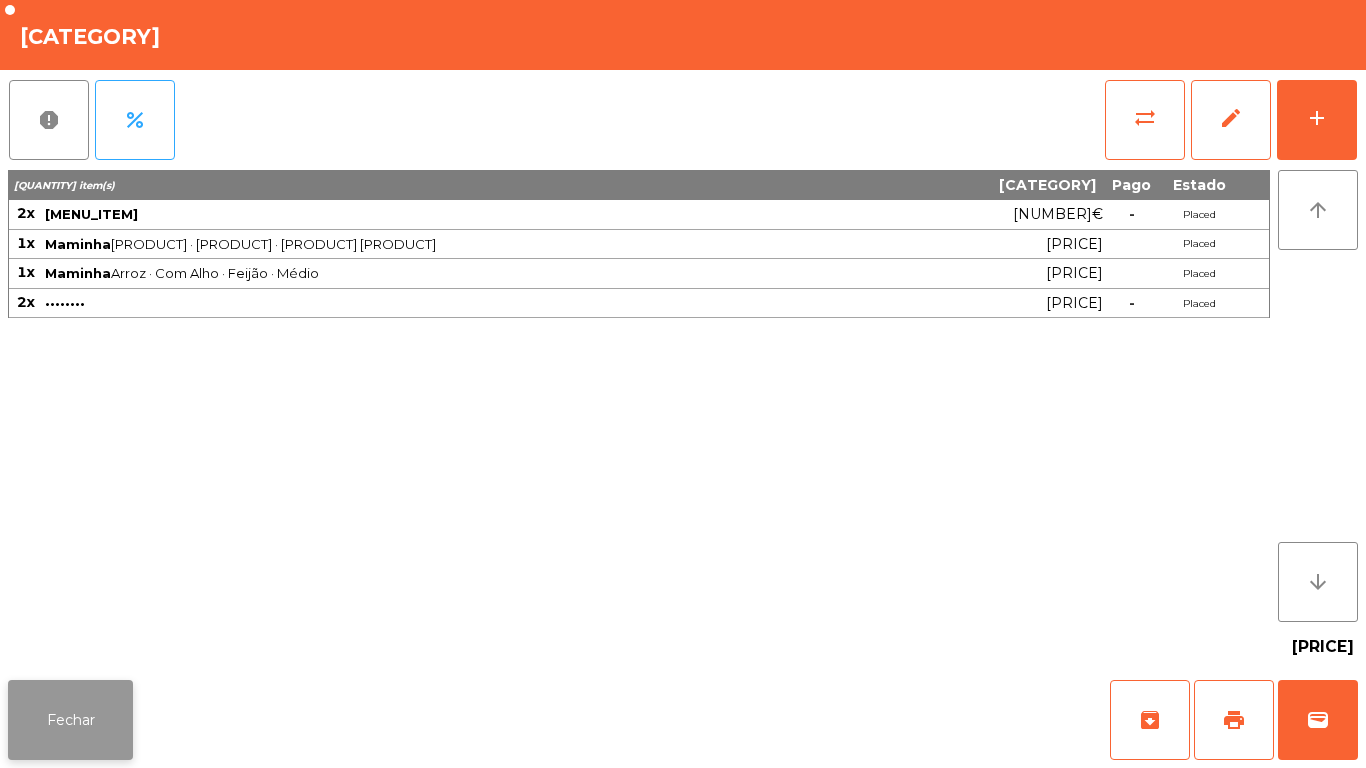 click on "Fechar" at bounding box center (70, 720) 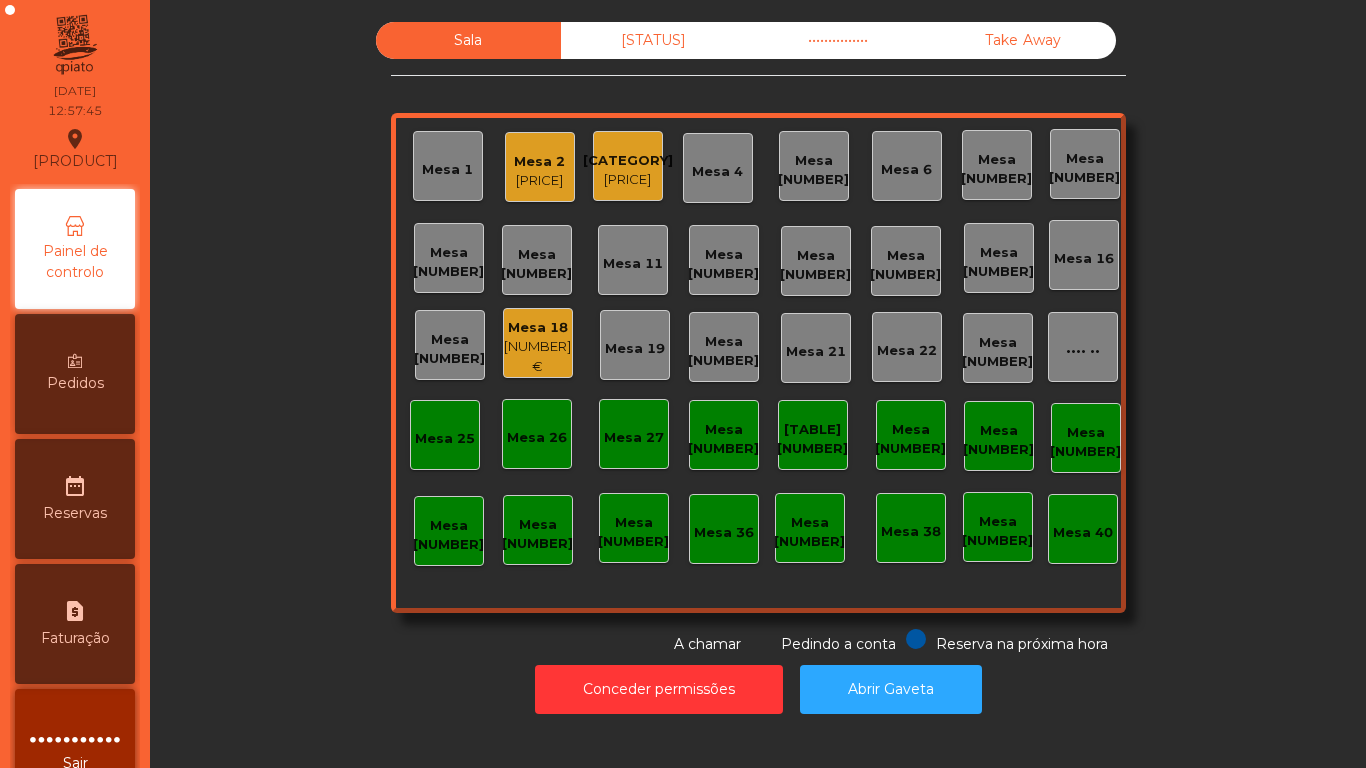click on "Mesa [NUMBER]" at bounding box center (447, 170) 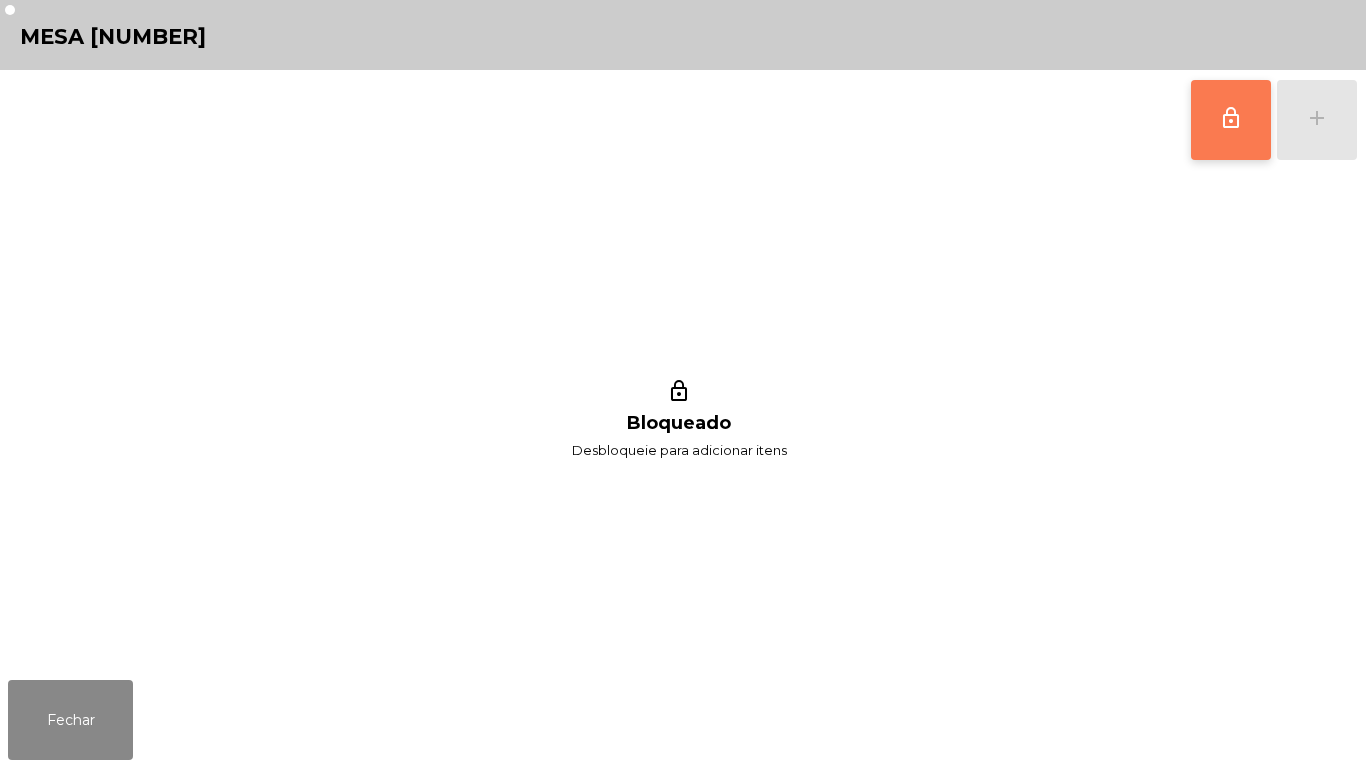 click on "lock_outline" at bounding box center [1231, 118] 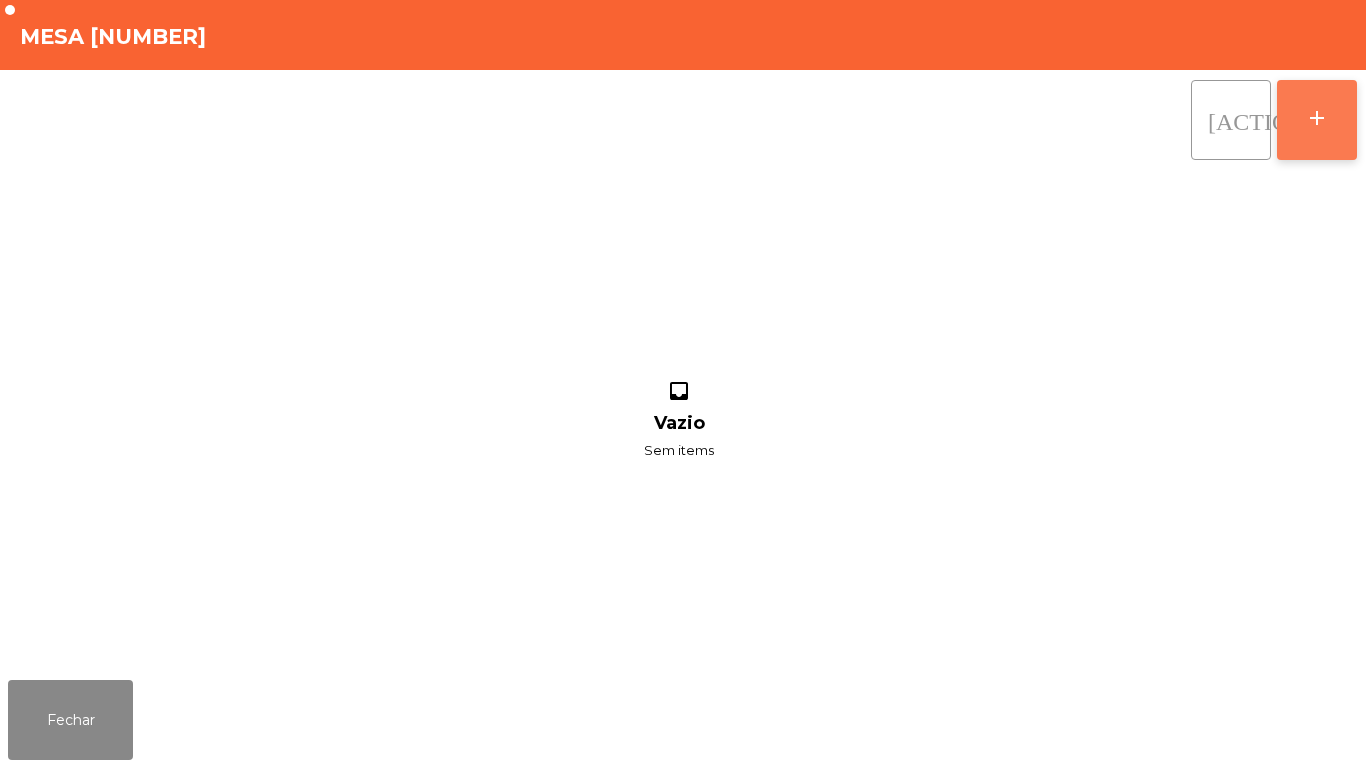 click on "add" at bounding box center (1317, 120) 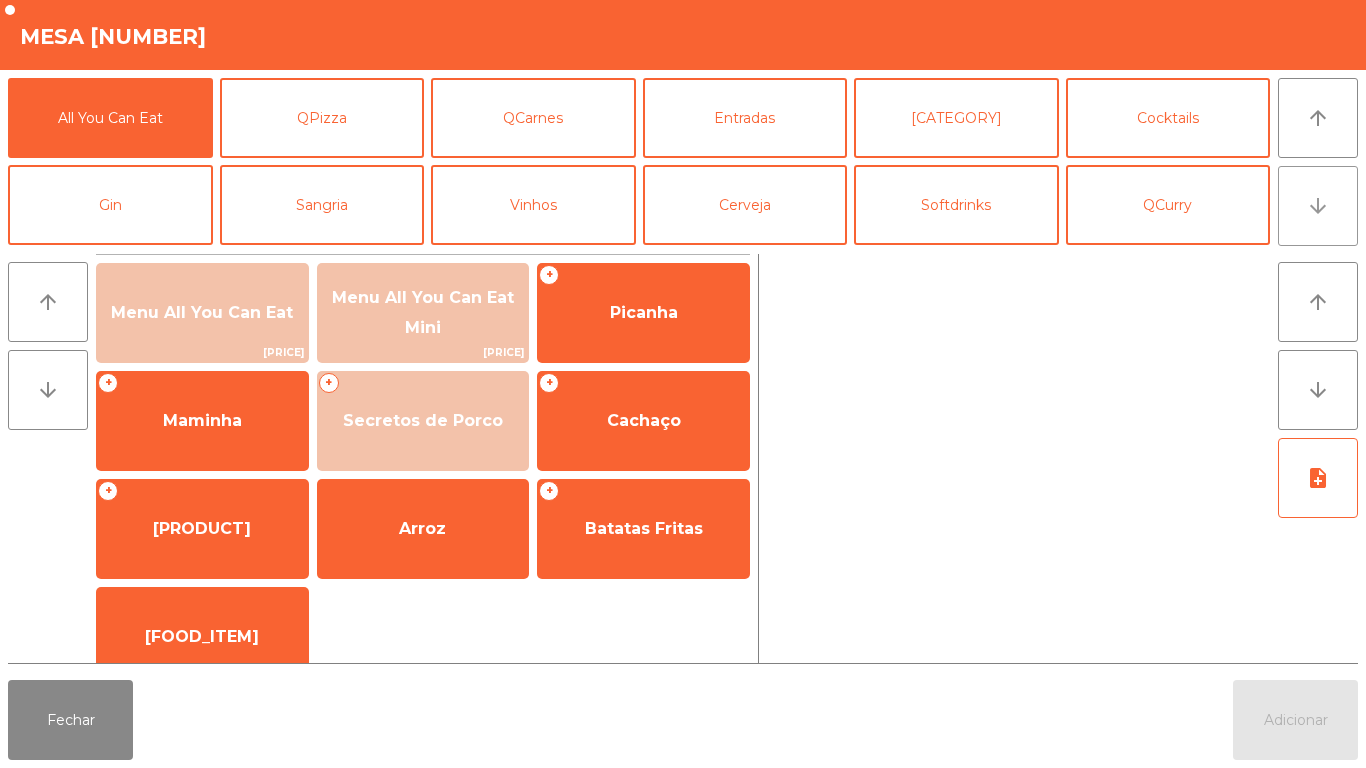 click on "arrow_downward" at bounding box center [1318, 206] 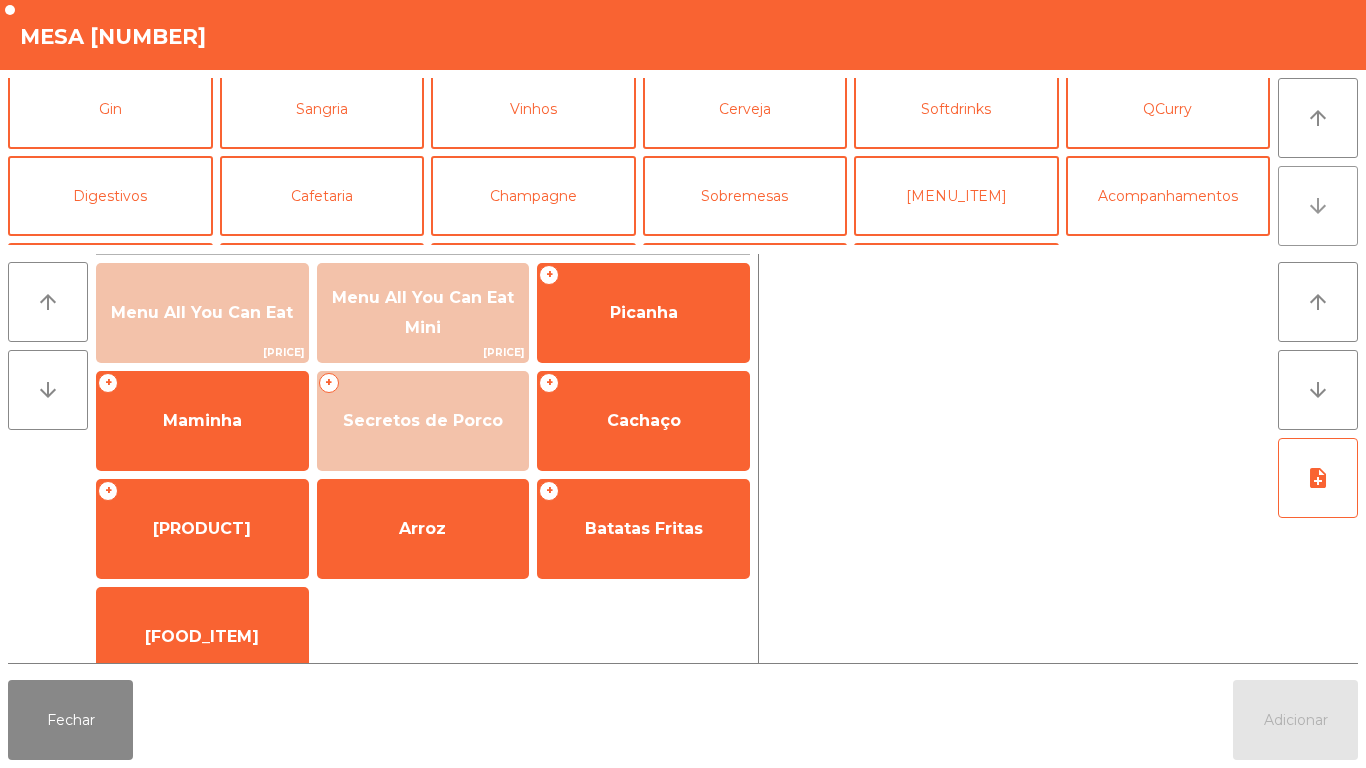 scroll, scrollTop: 174, scrollLeft: 0, axis: vertical 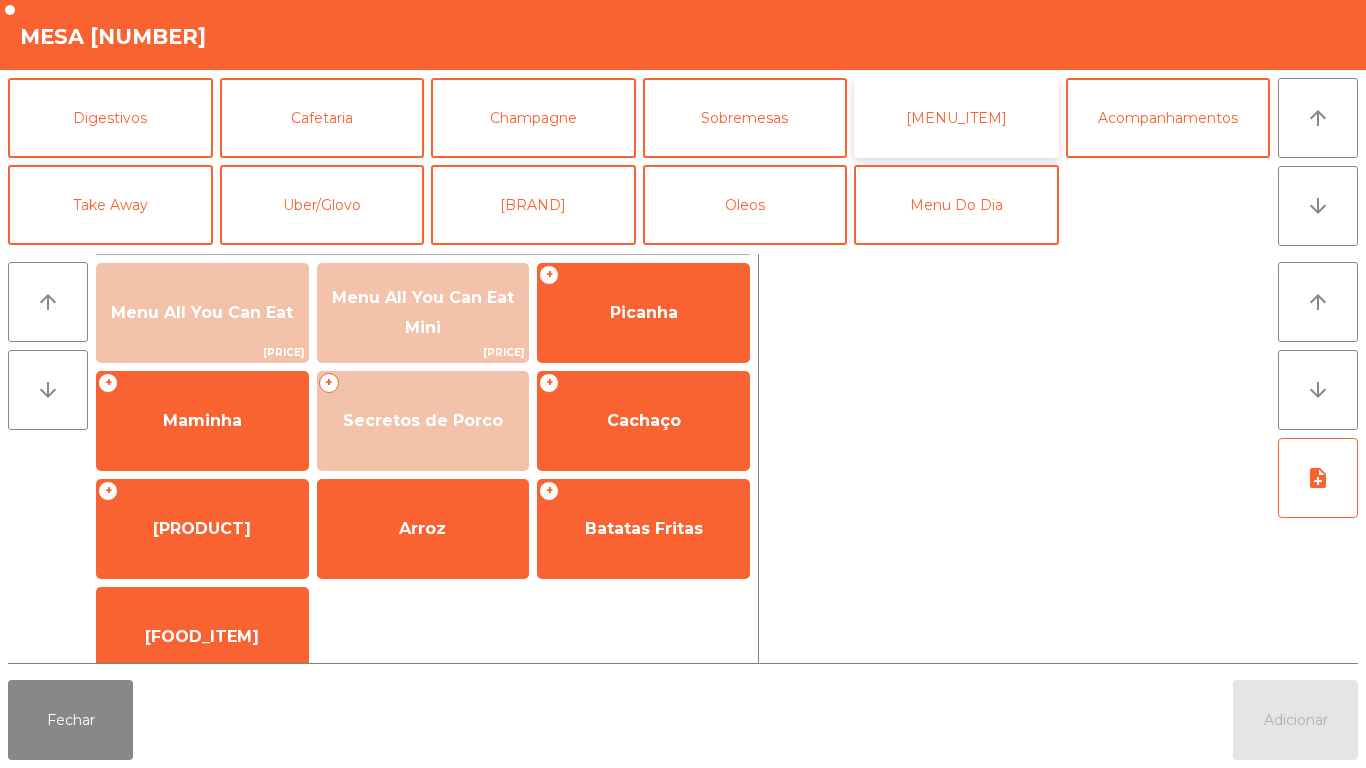 click on "[MENU_ITEM]" at bounding box center [956, 118] 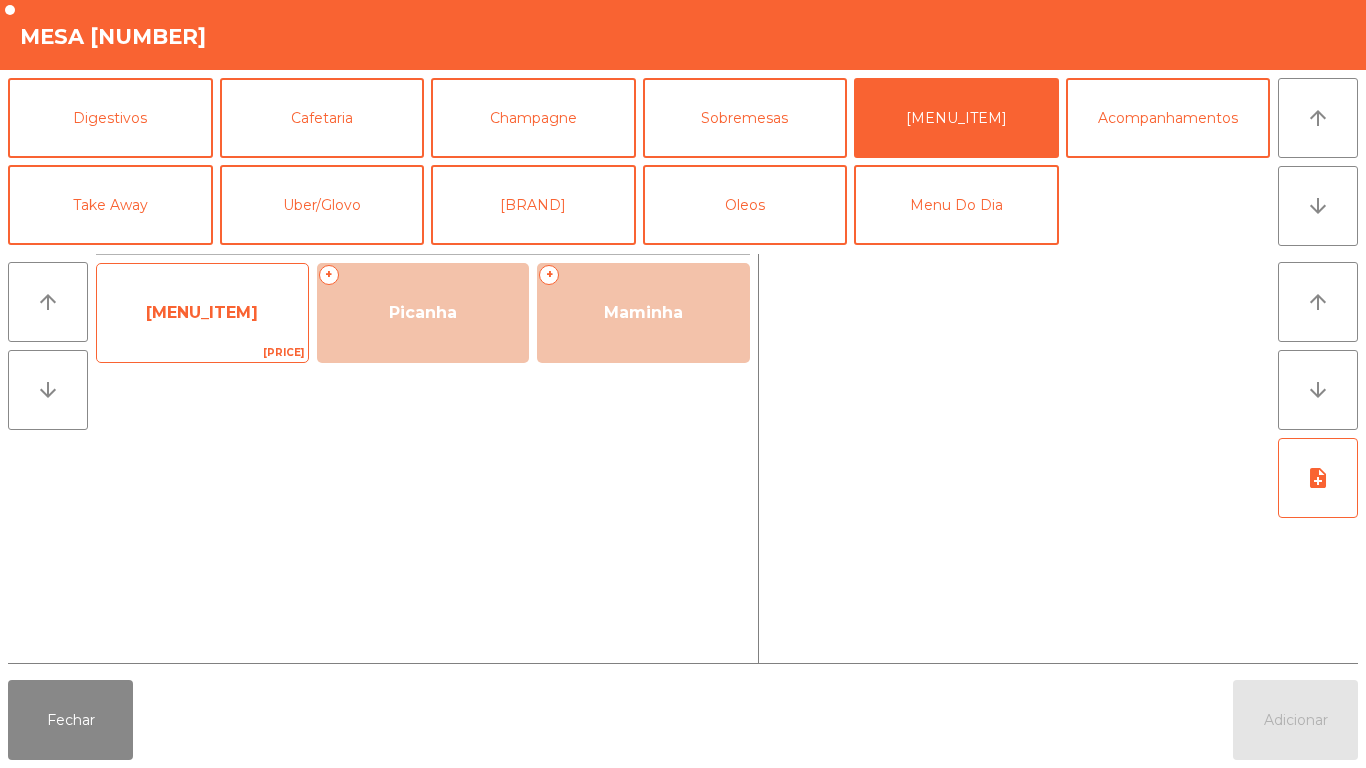 click on "[MENU_ITEM]" at bounding box center (202, 312) 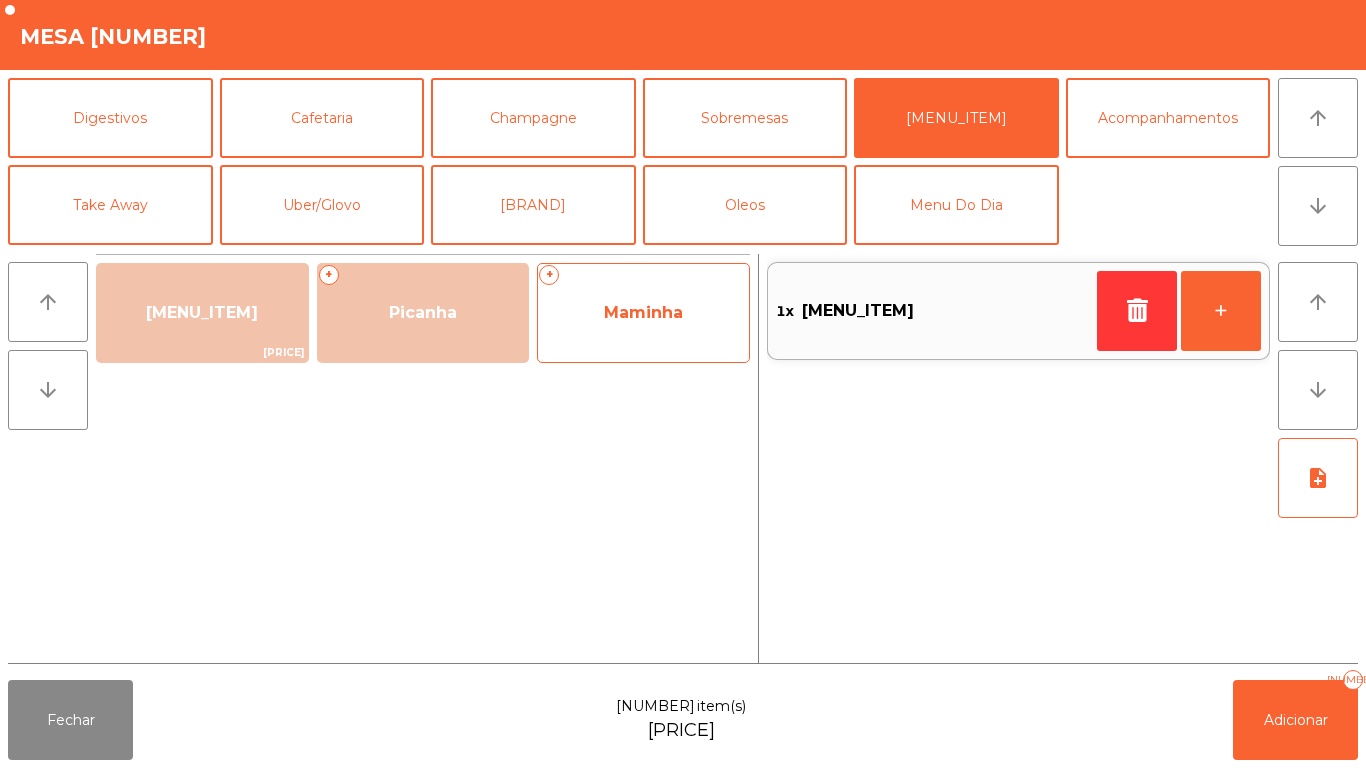 click on "Maminha" at bounding box center (202, 312) 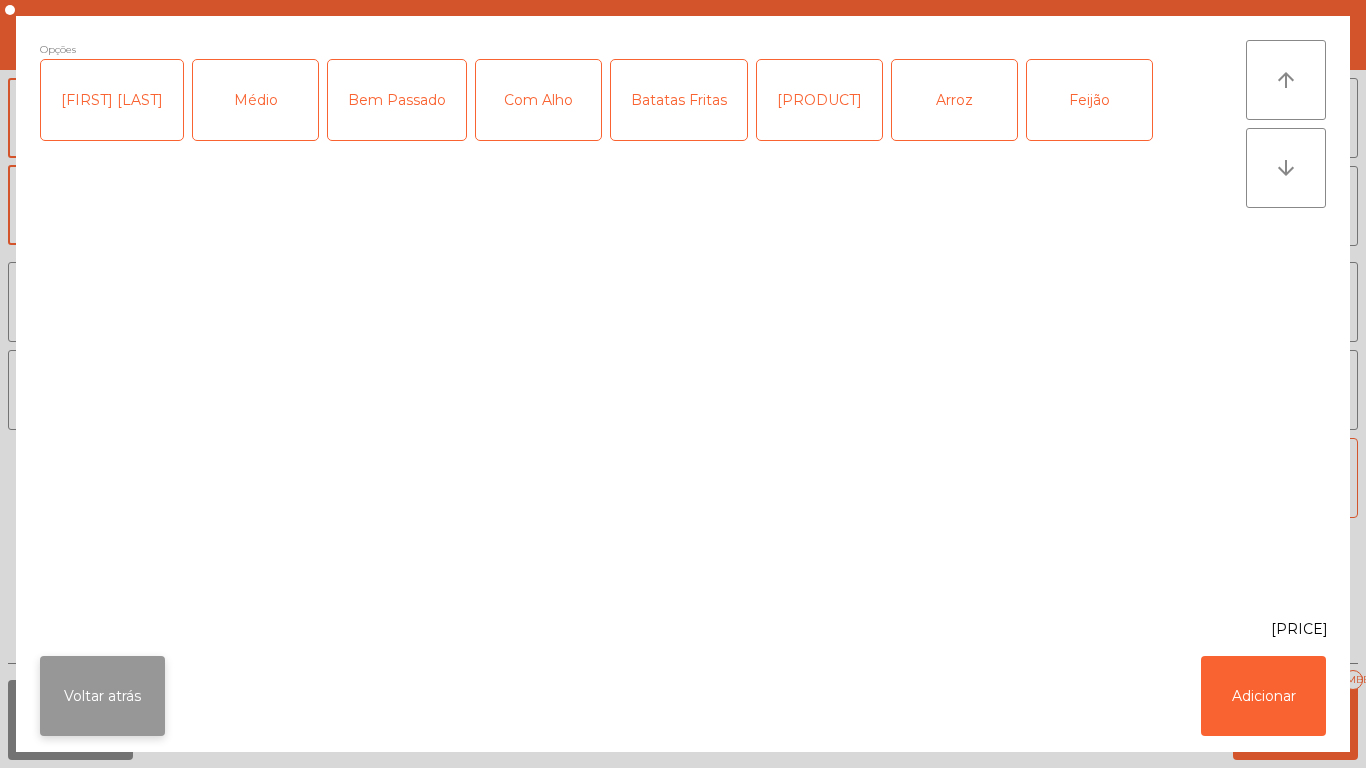 click on "Voltar atrás" at bounding box center [102, 696] 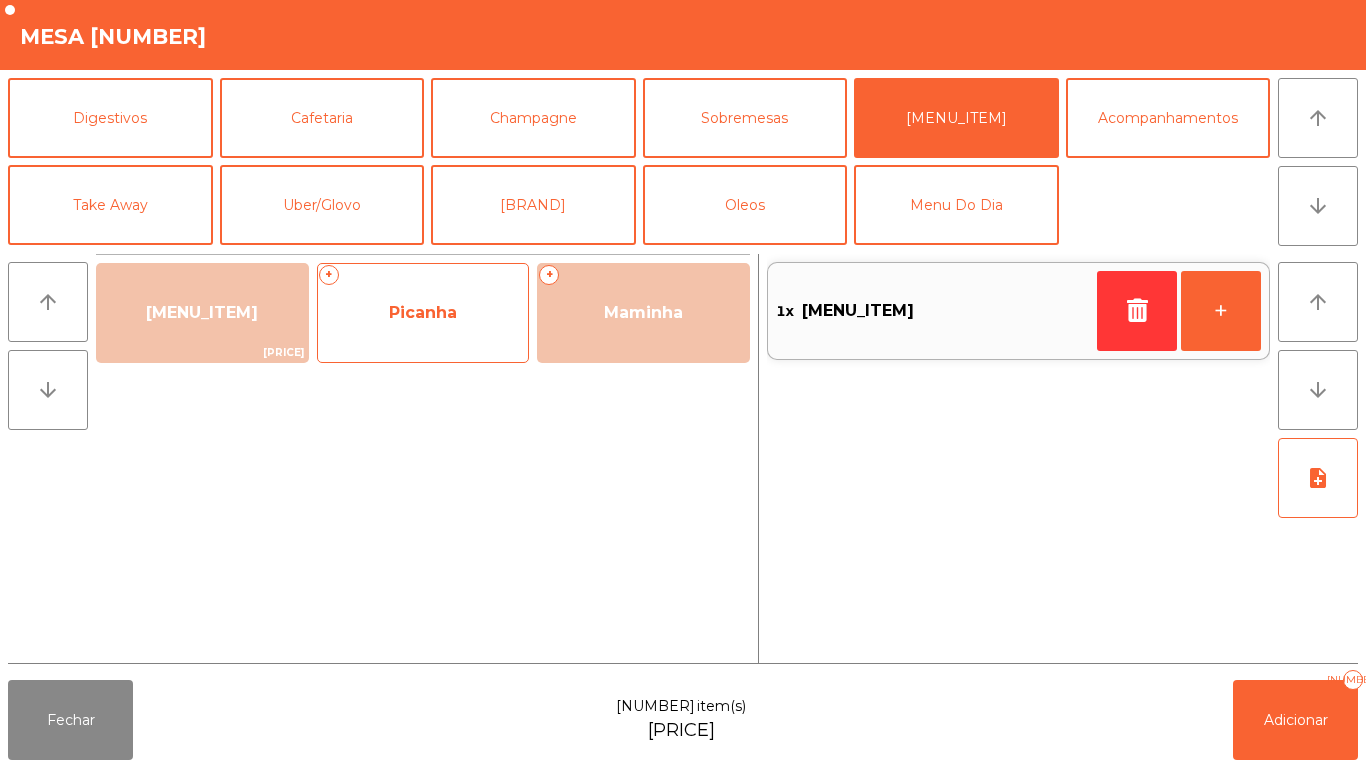 click on "Picanha" at bounding box center [202, 312] 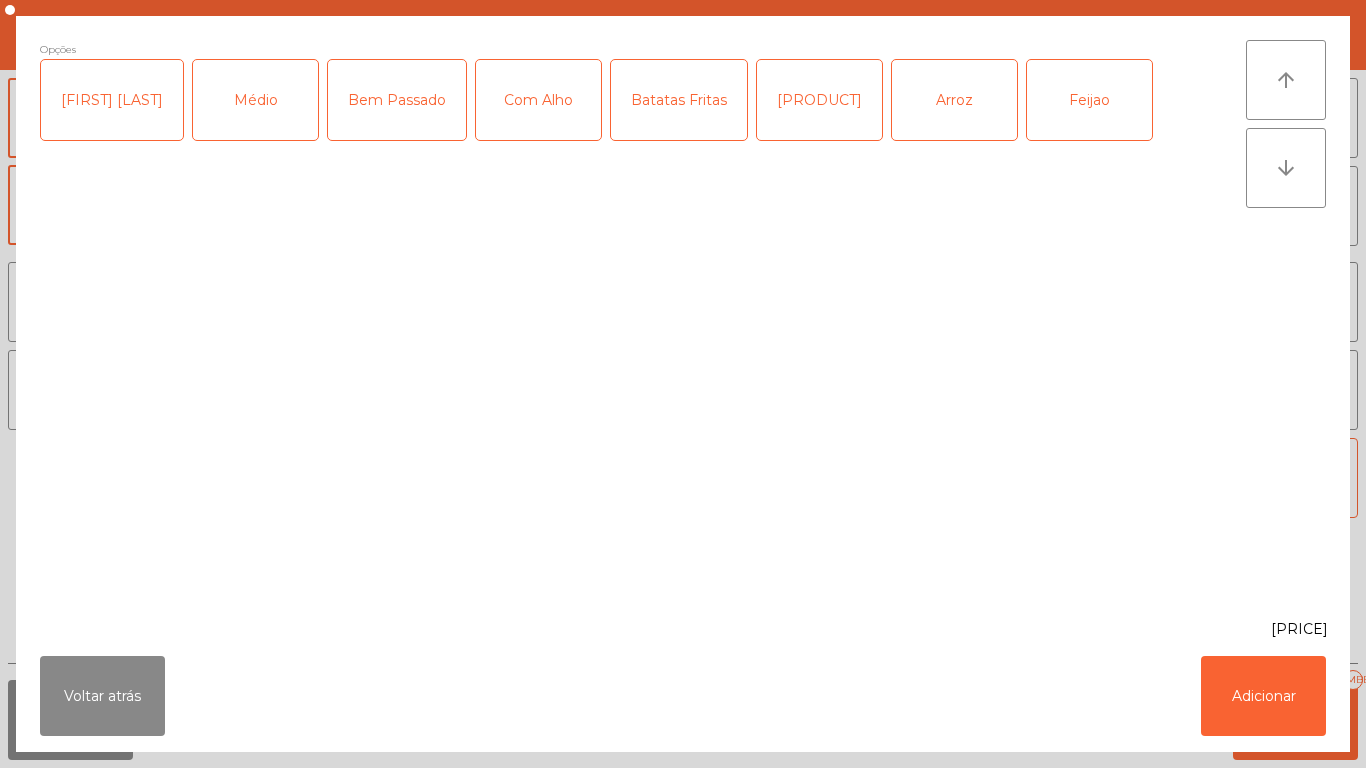 click on "Médio" at bounding box center (255, 100) 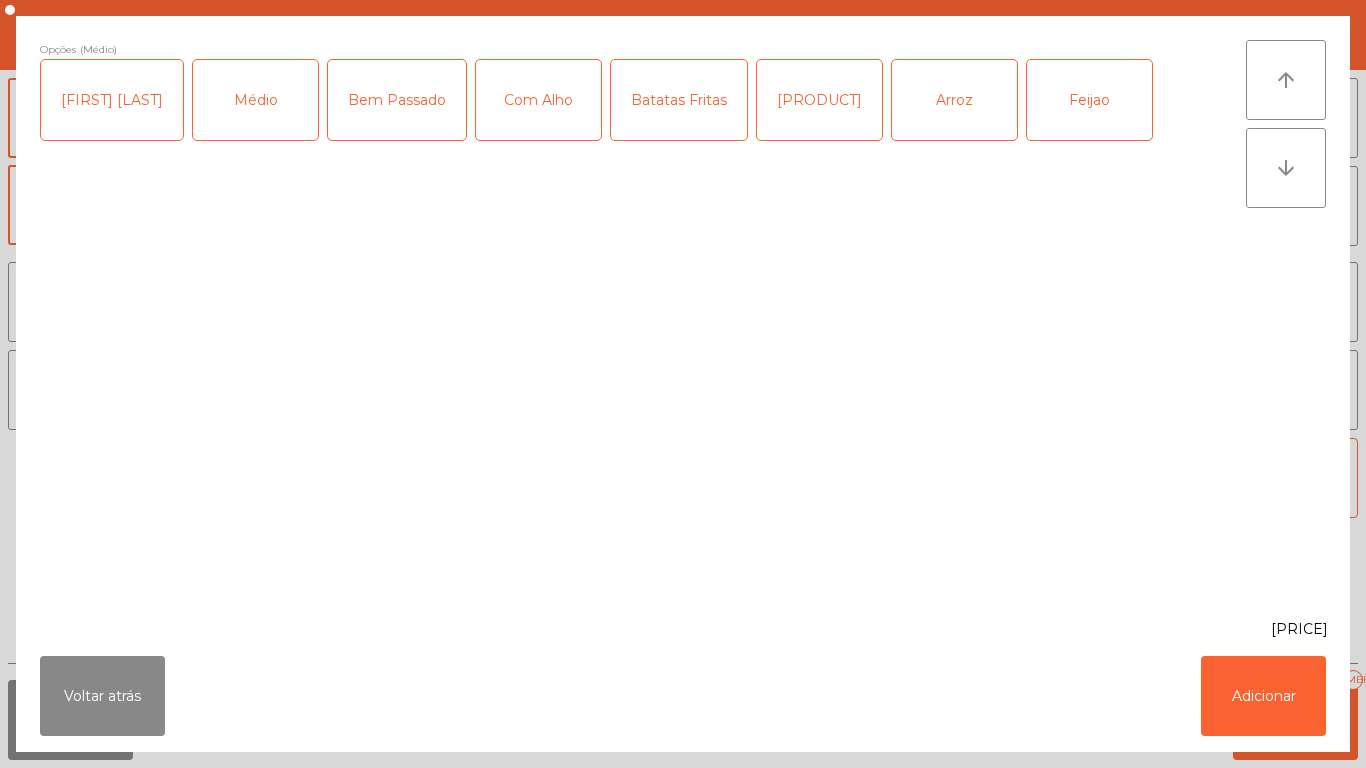 click on "Com Alho" at bounding box center (538, 100) 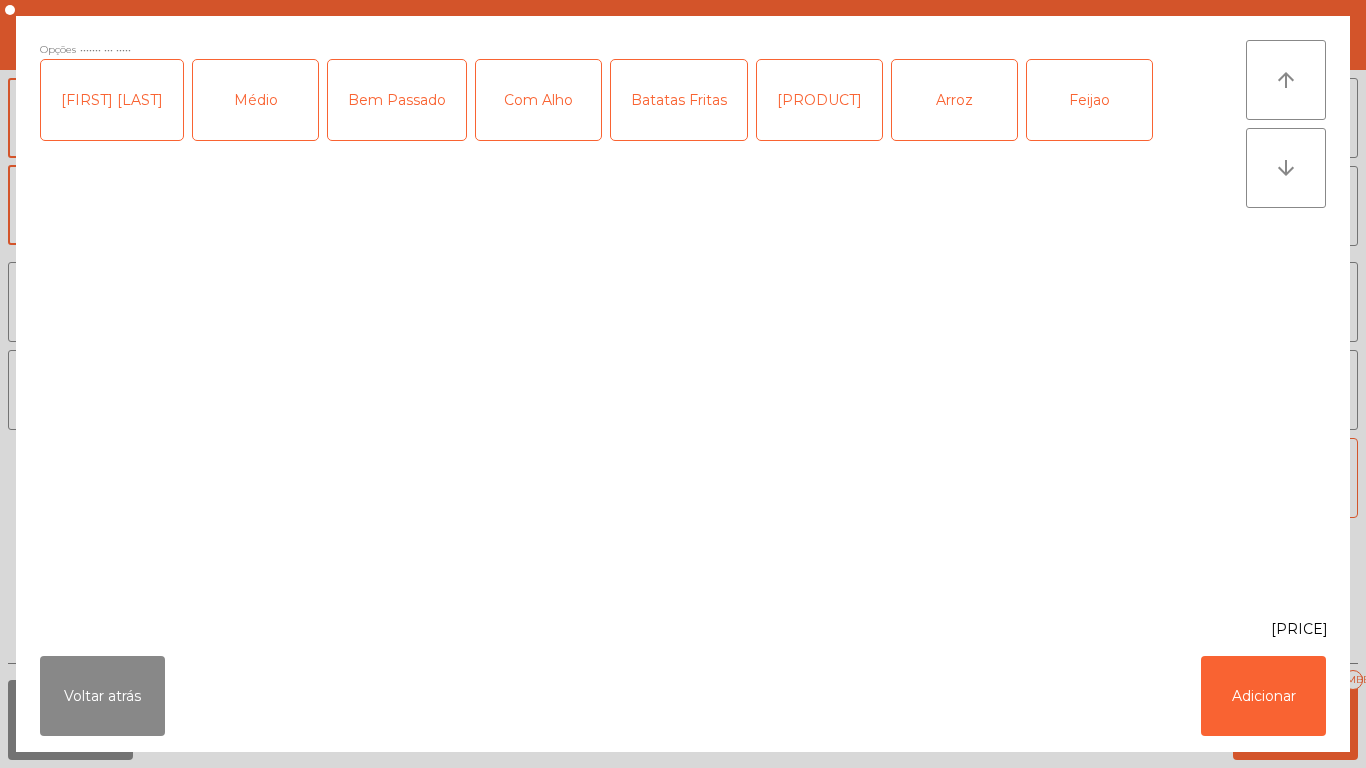 click on "Batatas Fritas" at bounding box center (679, 100) 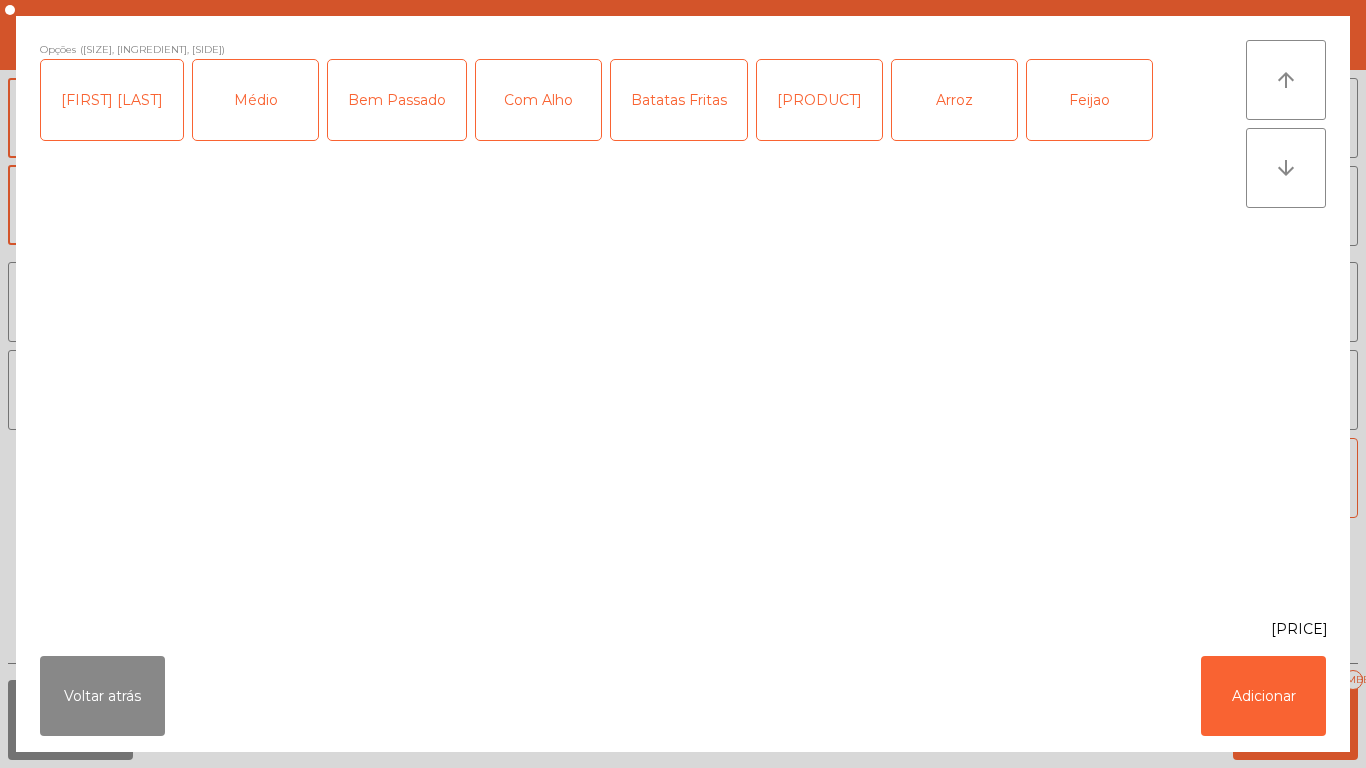 click on "[PRODUCT]" at bounding box center (819, 100) 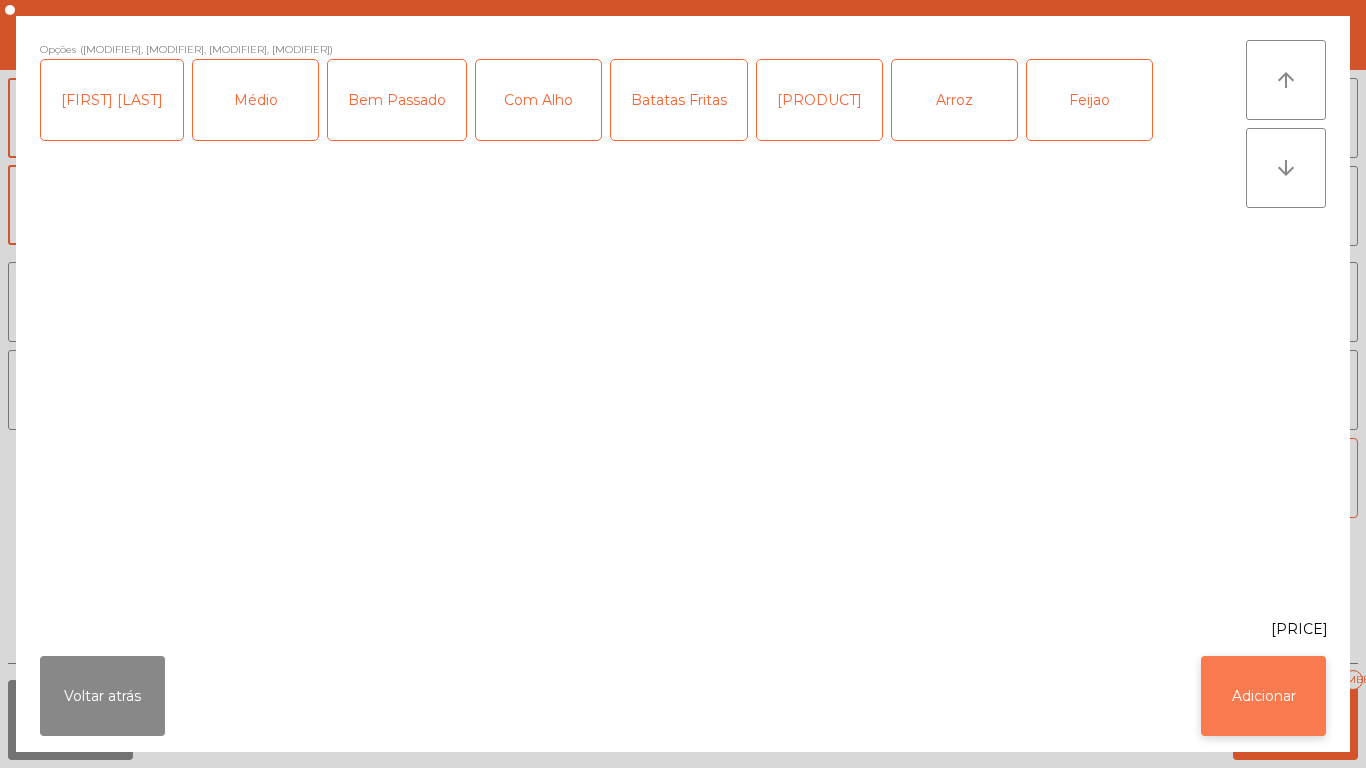 click on "Adicionar" at bounding box center [1263, 696] 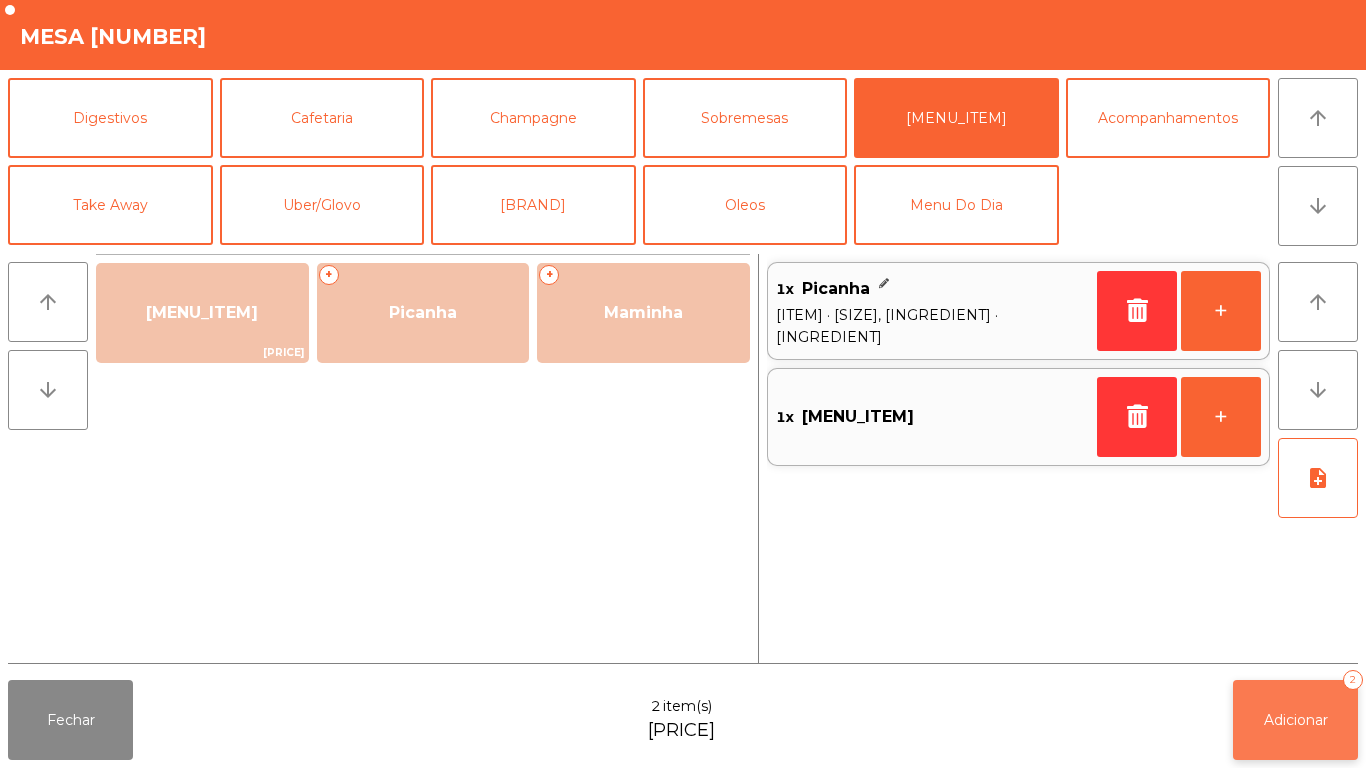 click on "Adicionar" at bounding box center [1296, 720] 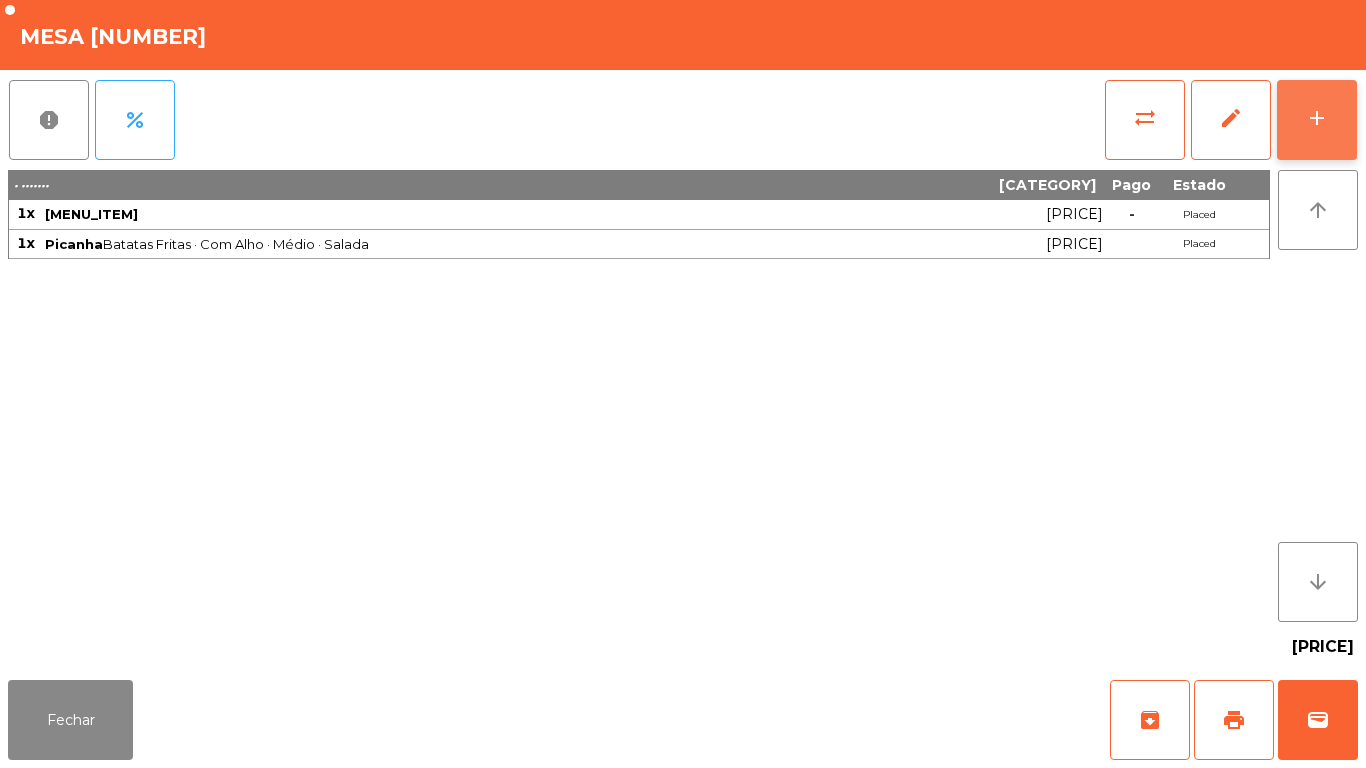 click on "add" at bounding box center [1317, 120] 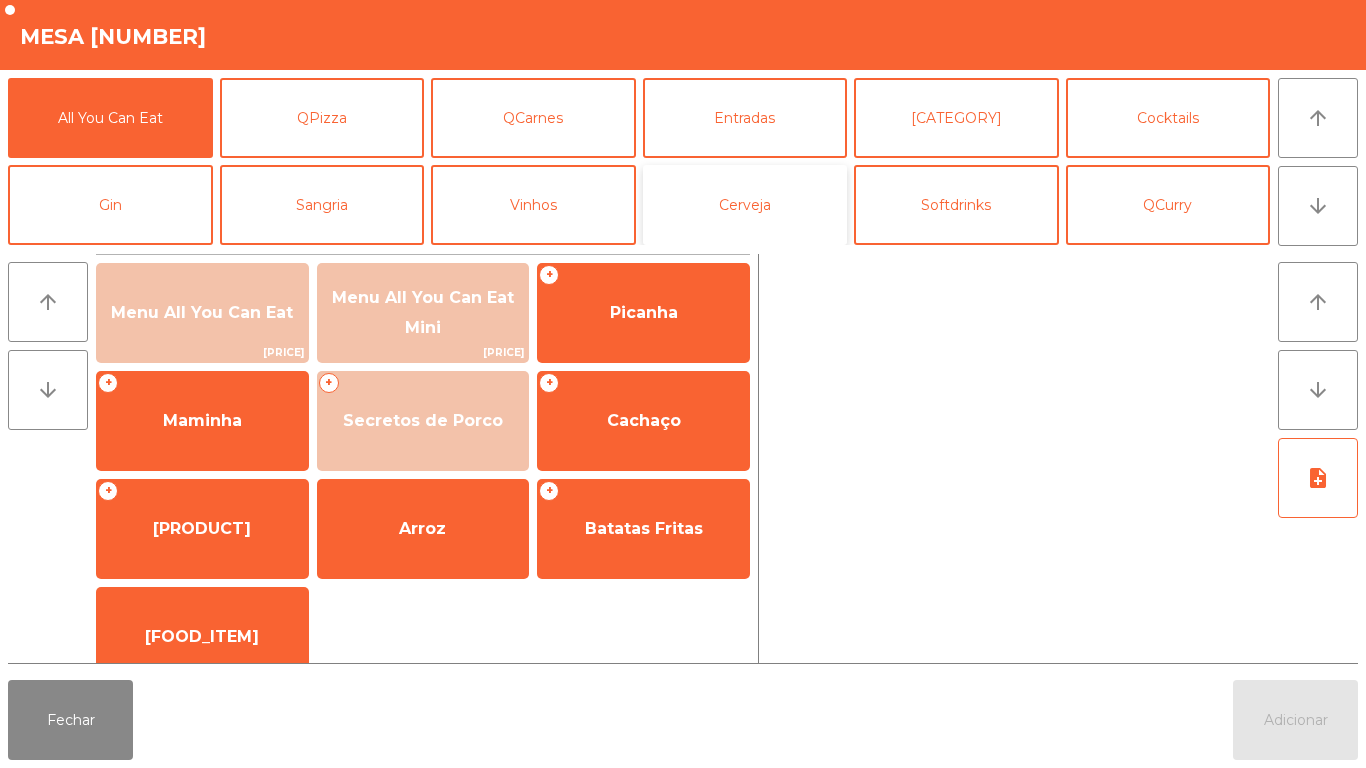 click on "Cerveja" at bounding box center [745, 205] 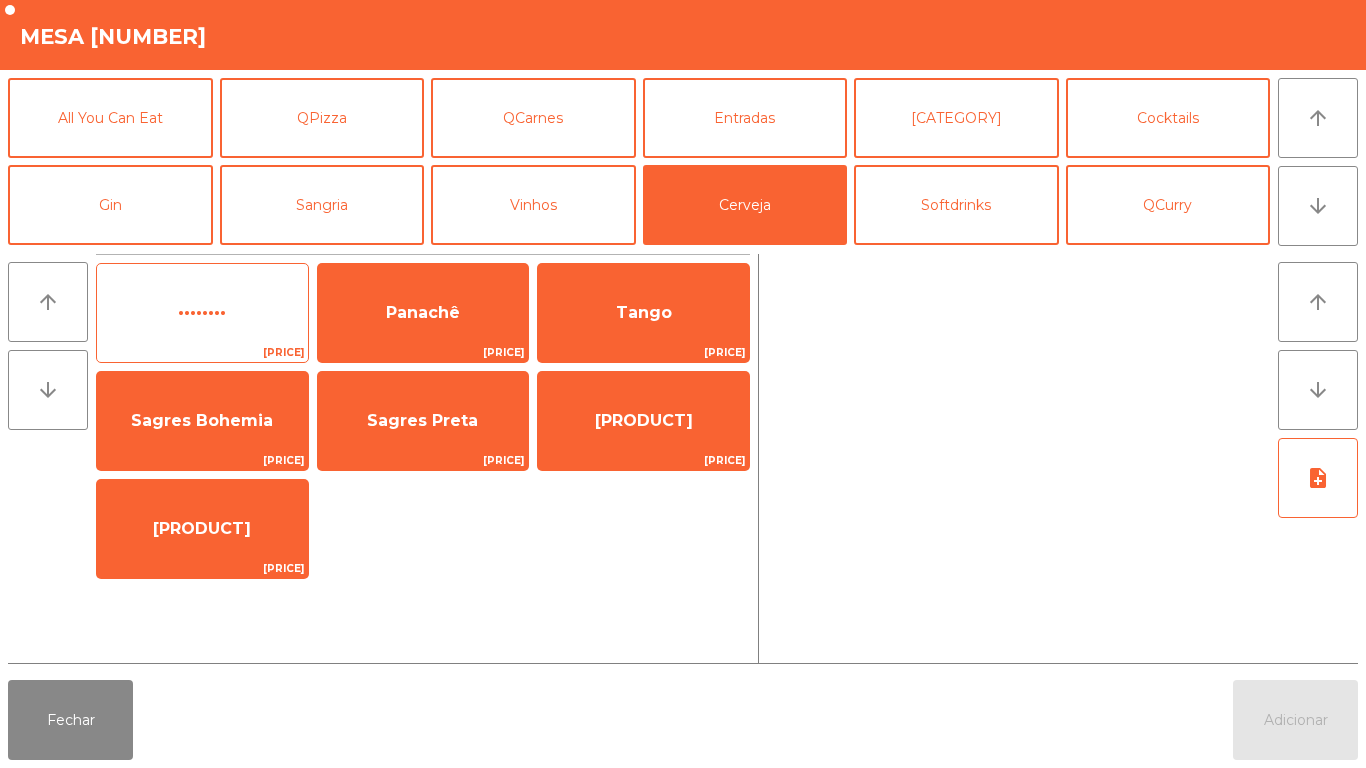 click on "••••••••" at bounding box center [202, 312] 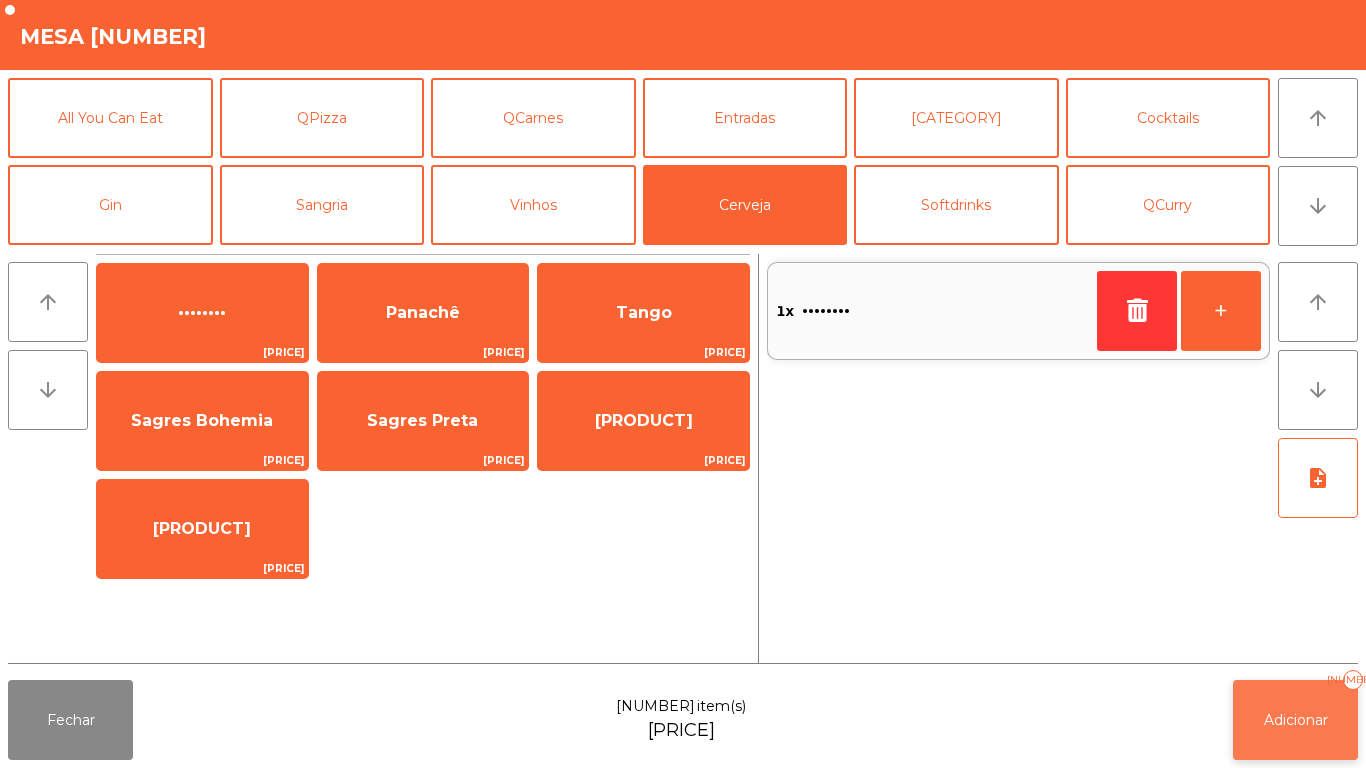click on "Adicionar" at bounding box center (1296, 720) 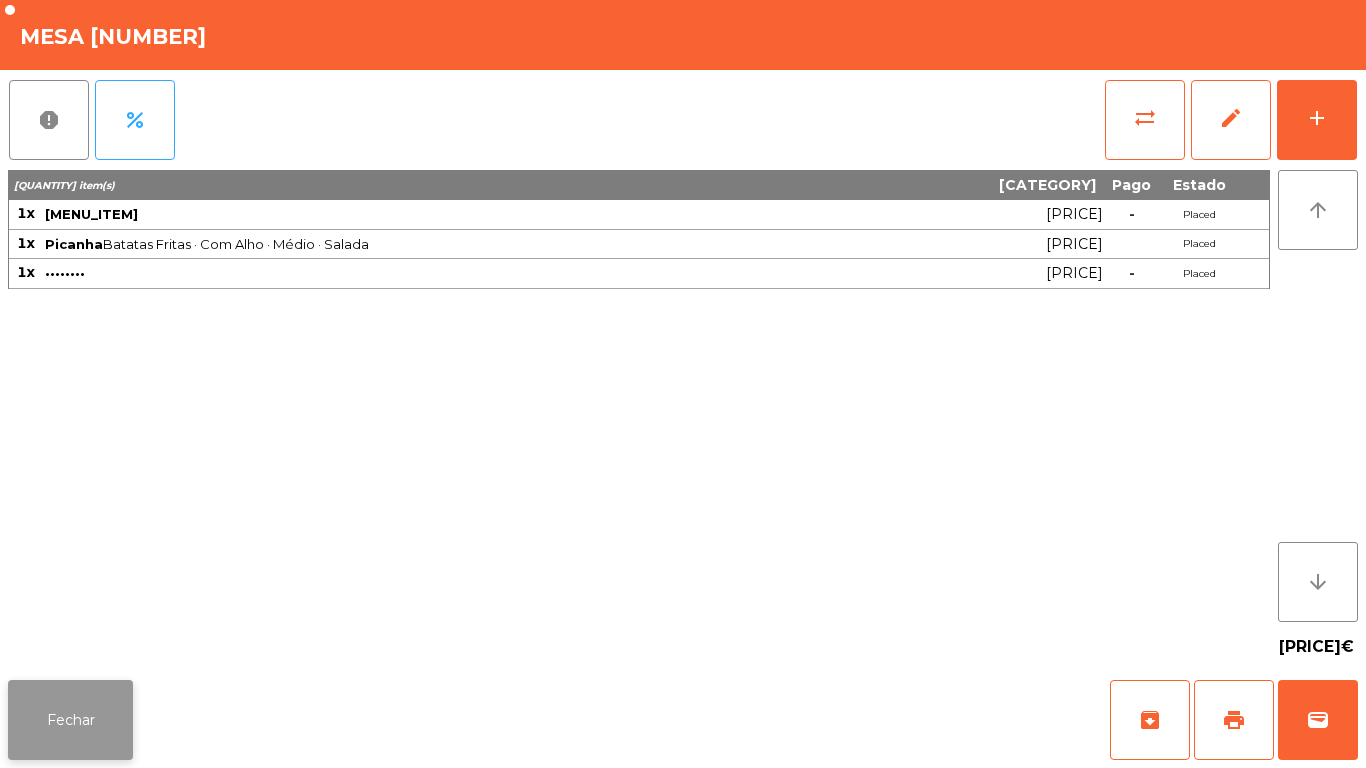 click on "Fechar" at bounding box center [70, 720] 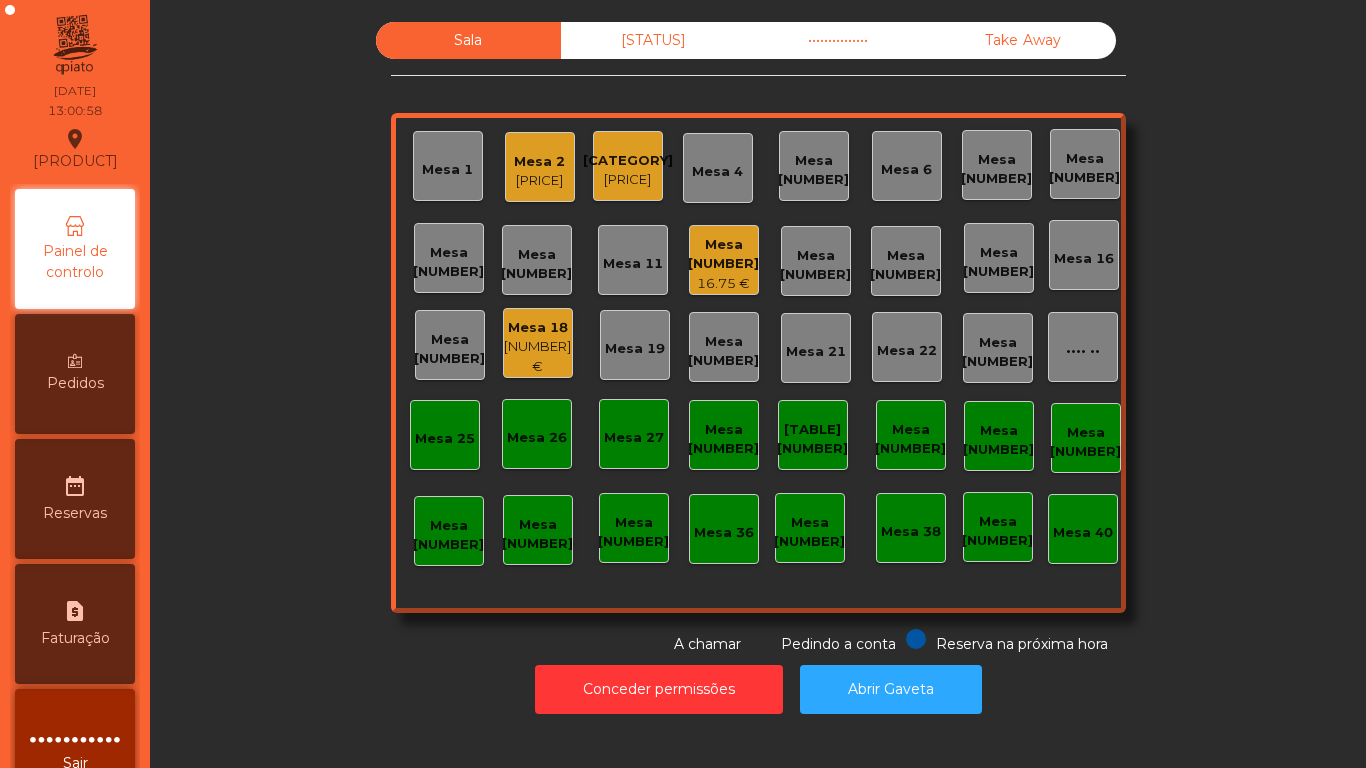 click on "[PRICE]" at bounding box center (539, 181) 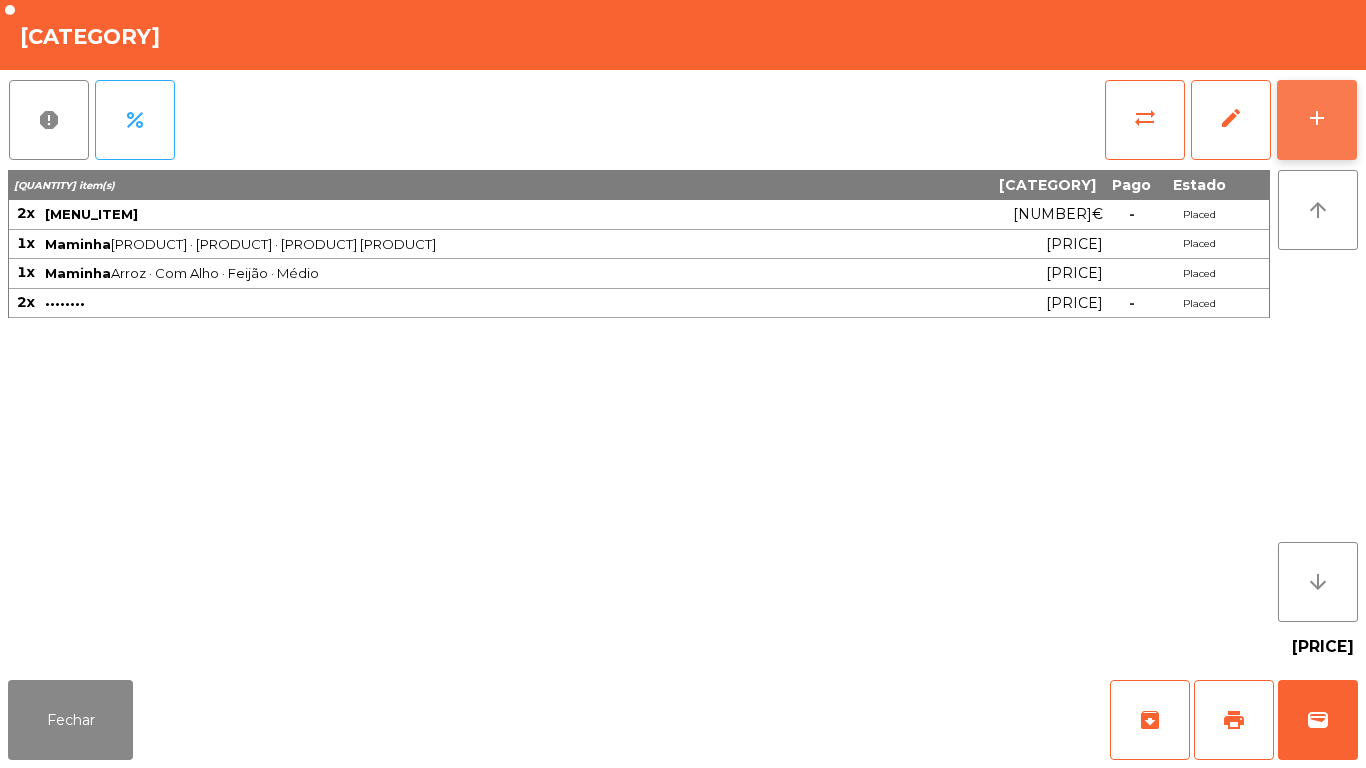 click on "add" at bounding box center [1317, 120] 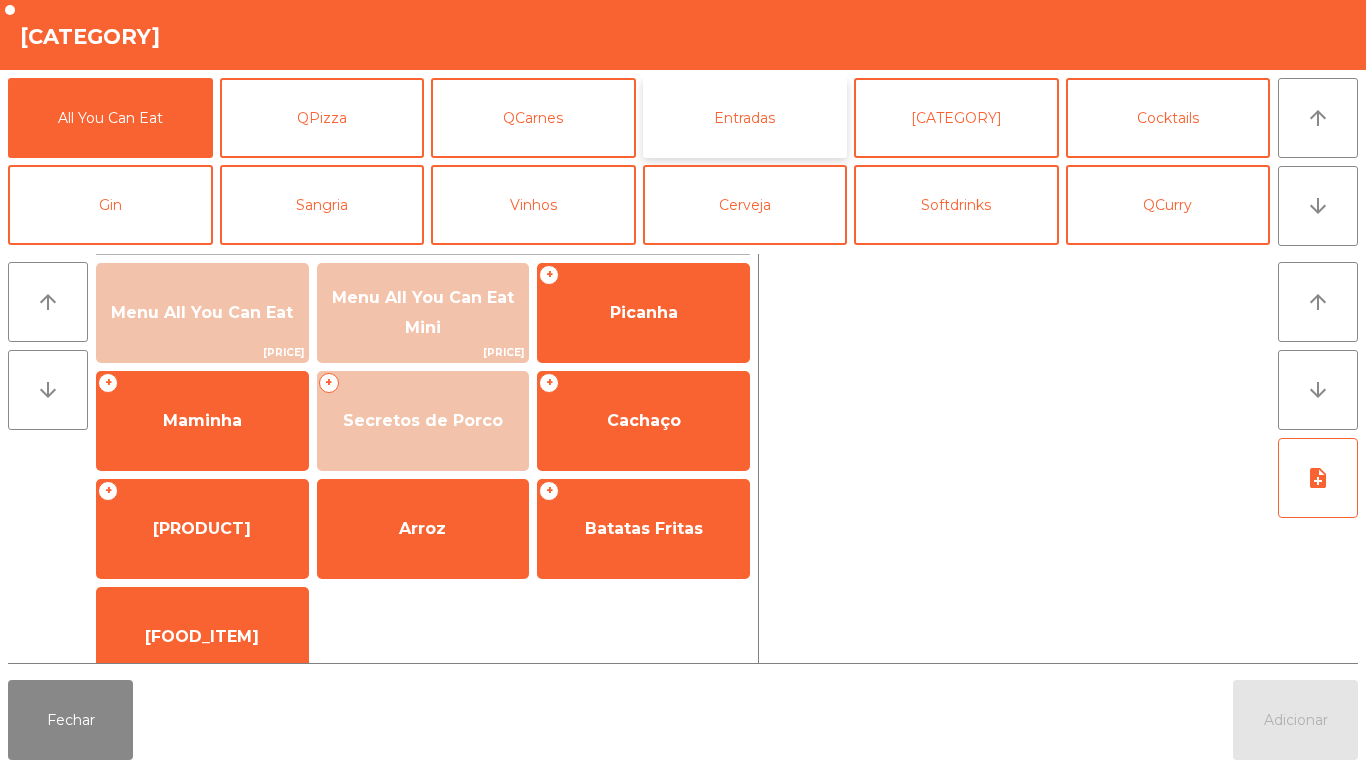 click on "Entradas" at bounding box center (745, 118) 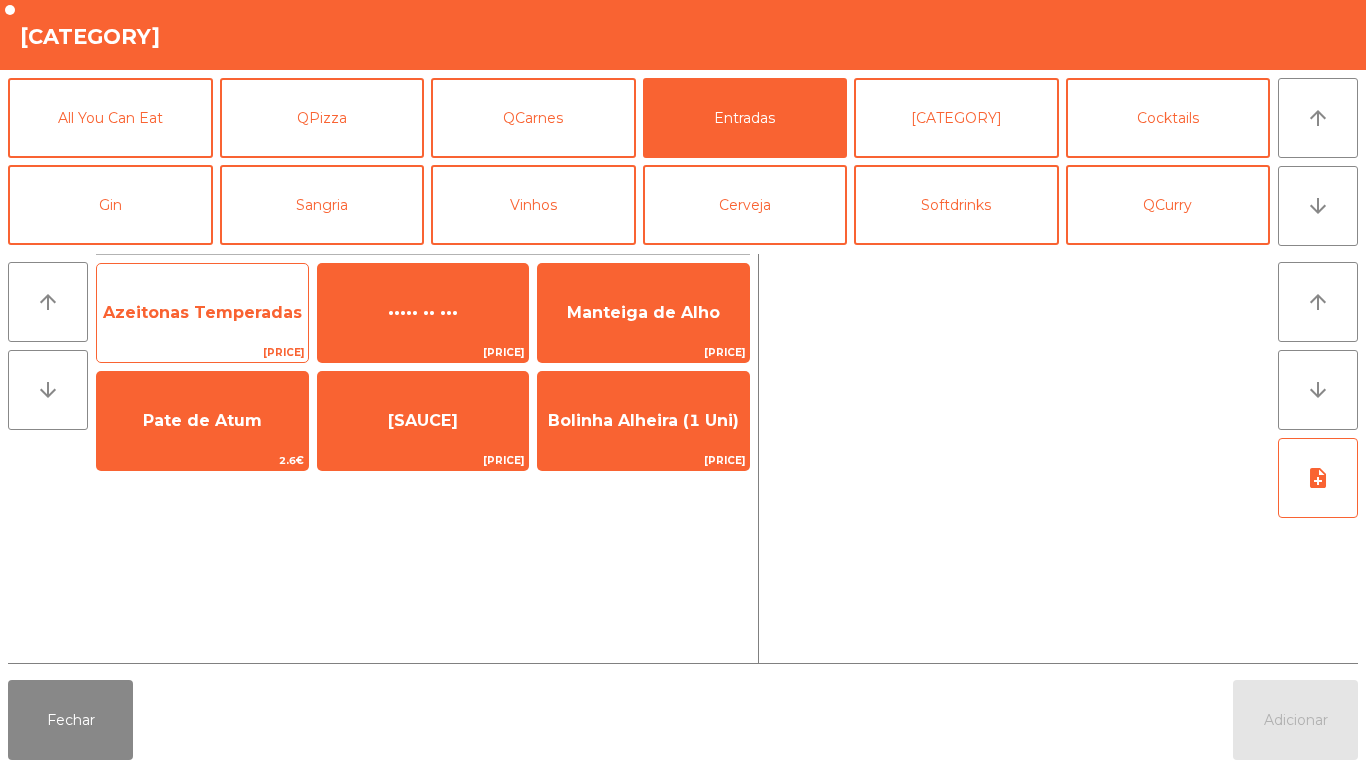 click on "Azeitonas Temperadas" at bounding box center (202, 312) 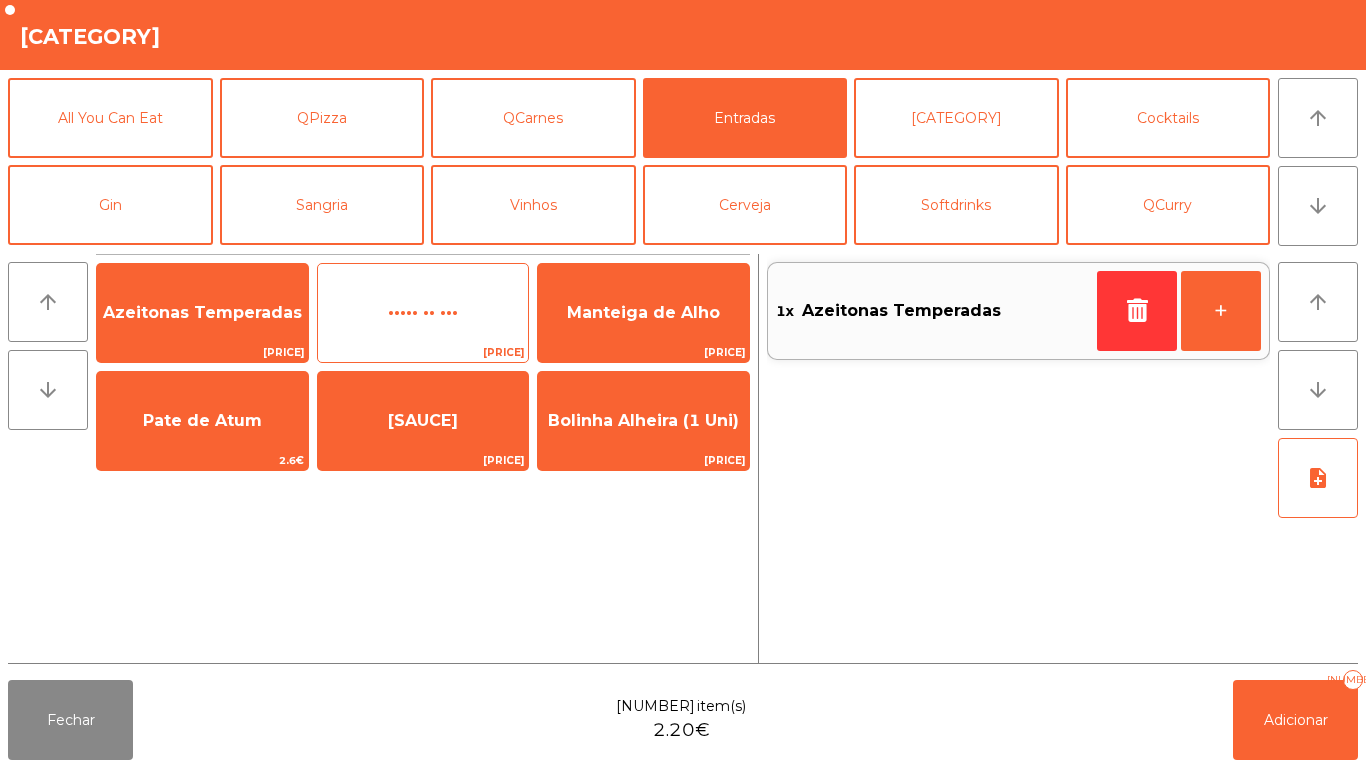 click on "••••• •• •••" at bounding box center (202, 313) 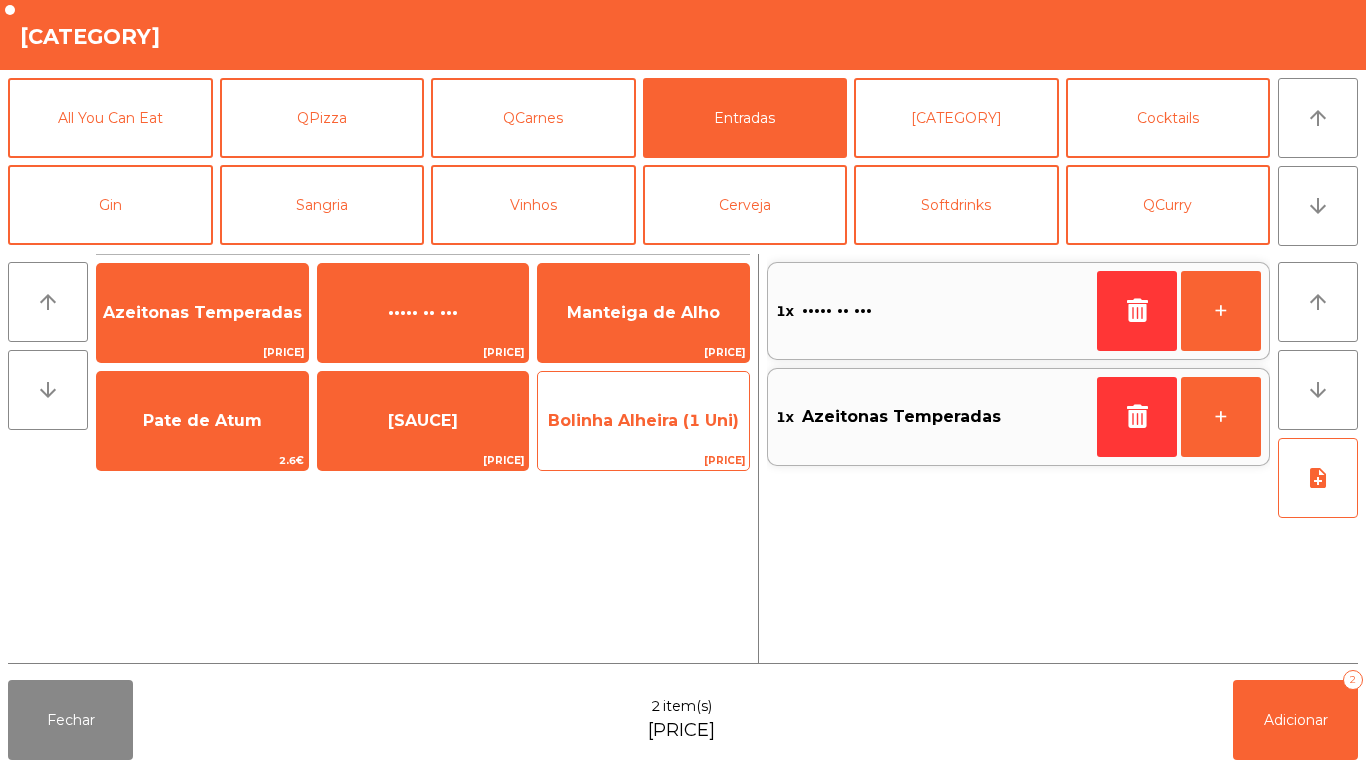 click on "Bolinha Alheira (1 Uni)" at bounding box center (202, 312) 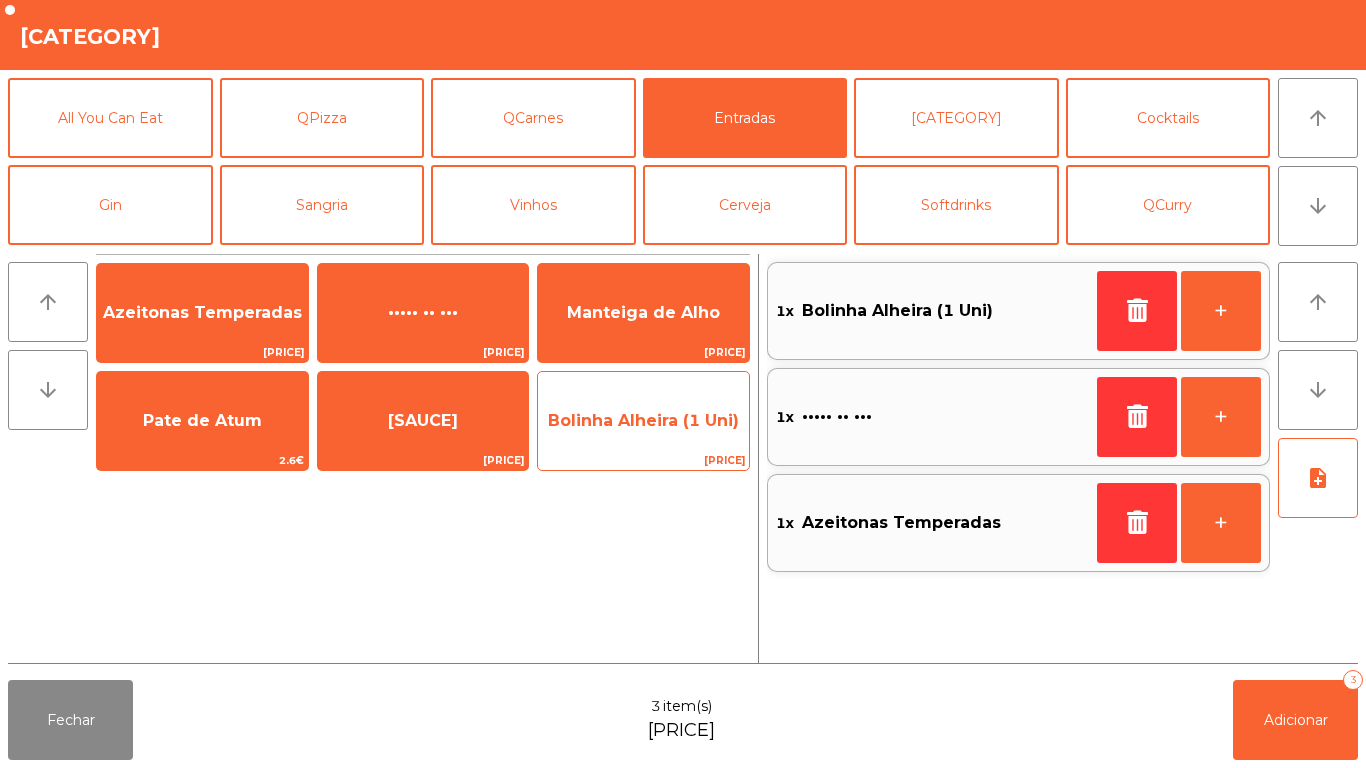 click on "Bolinha Alheira (1 Uni)" at bounding box center (202, 312) 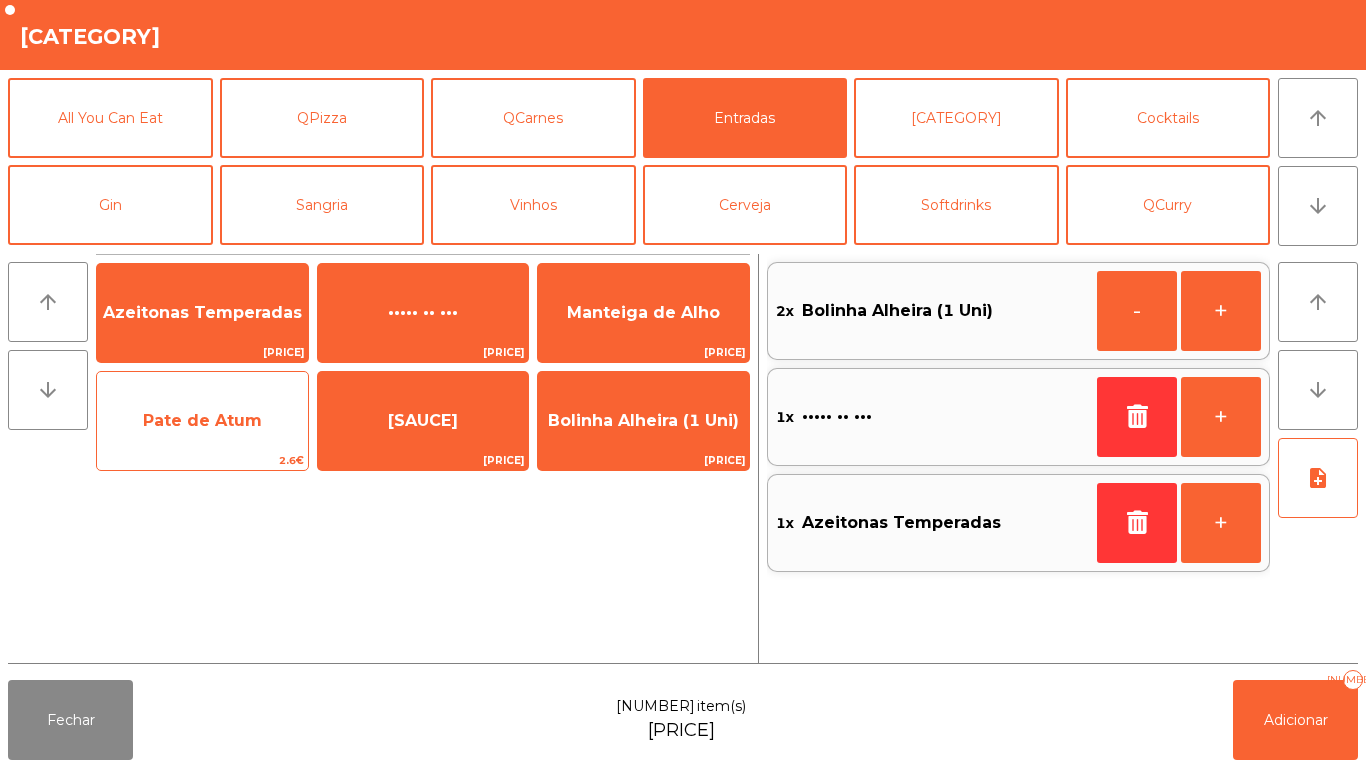click on "Pate de Atum" at bounding box center (202, 312) 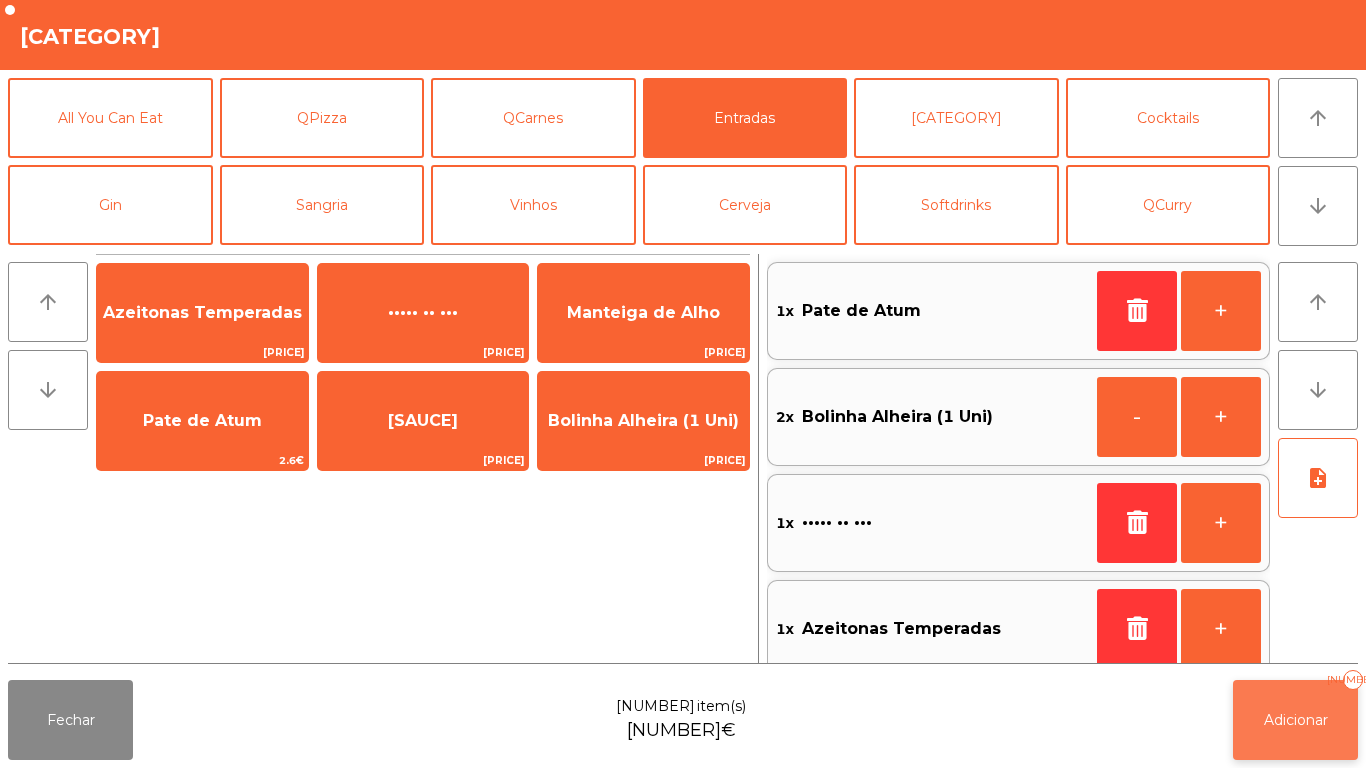 click on "Adicionar   [NUMBER]" at bounding box center [1295, 720] 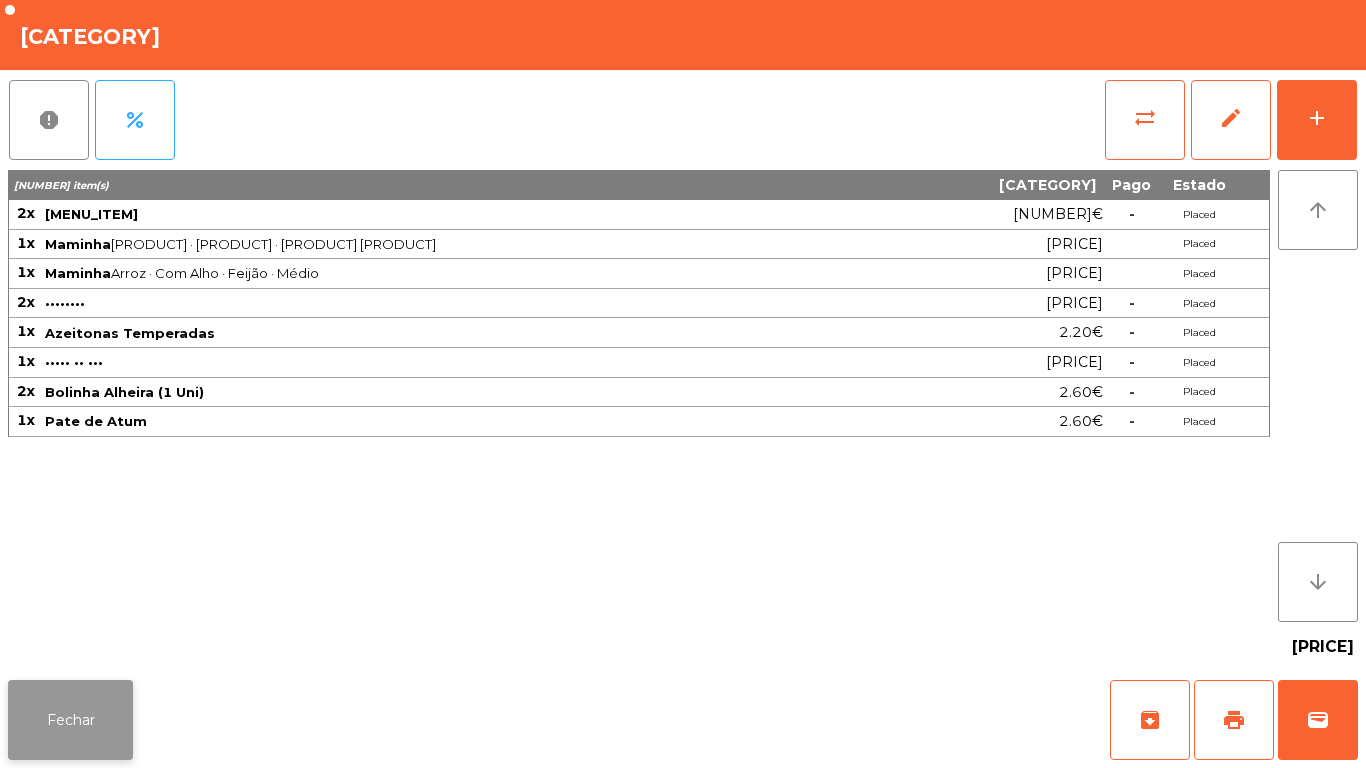 click on "Fechar" at bounding box center [70, 720] 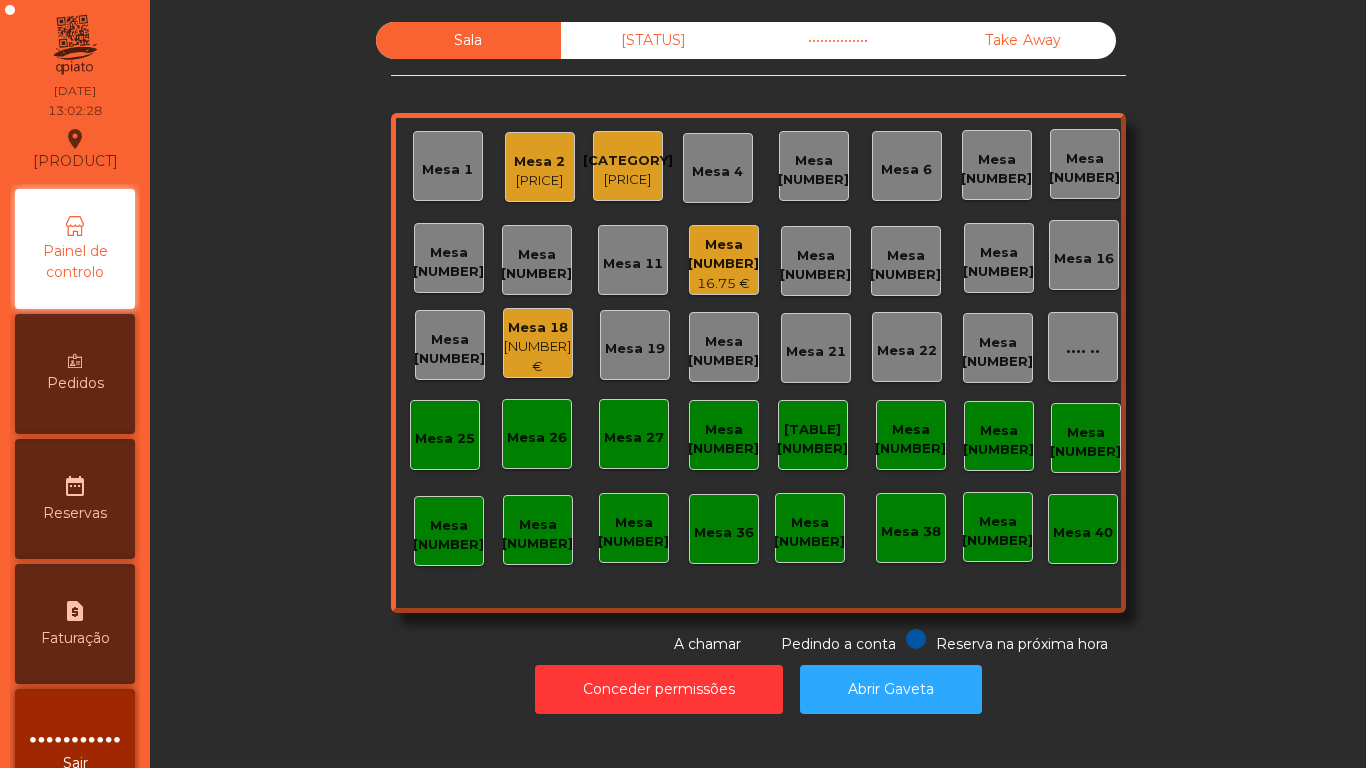 click on "Mesa 2" at bounding box center [539, 162] 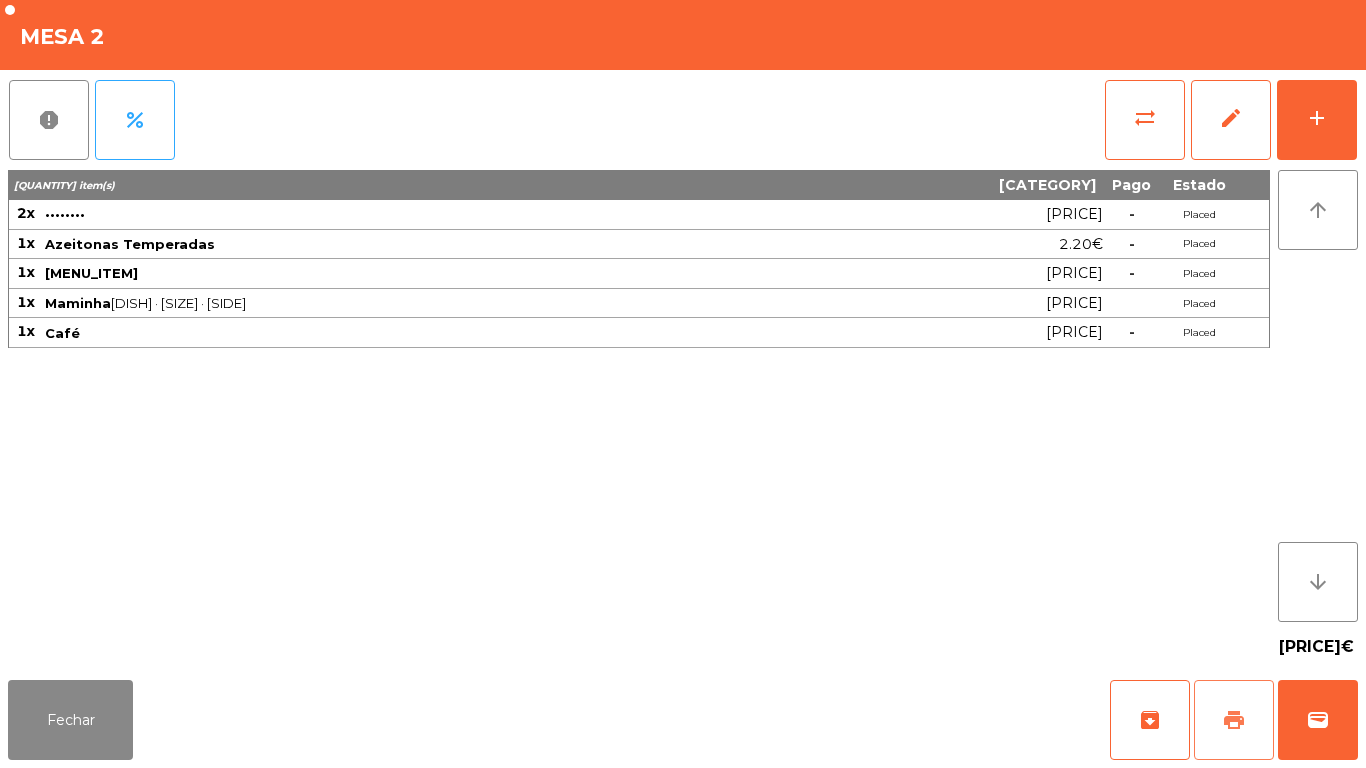 click on "print" at bounding box center (1234, 720) 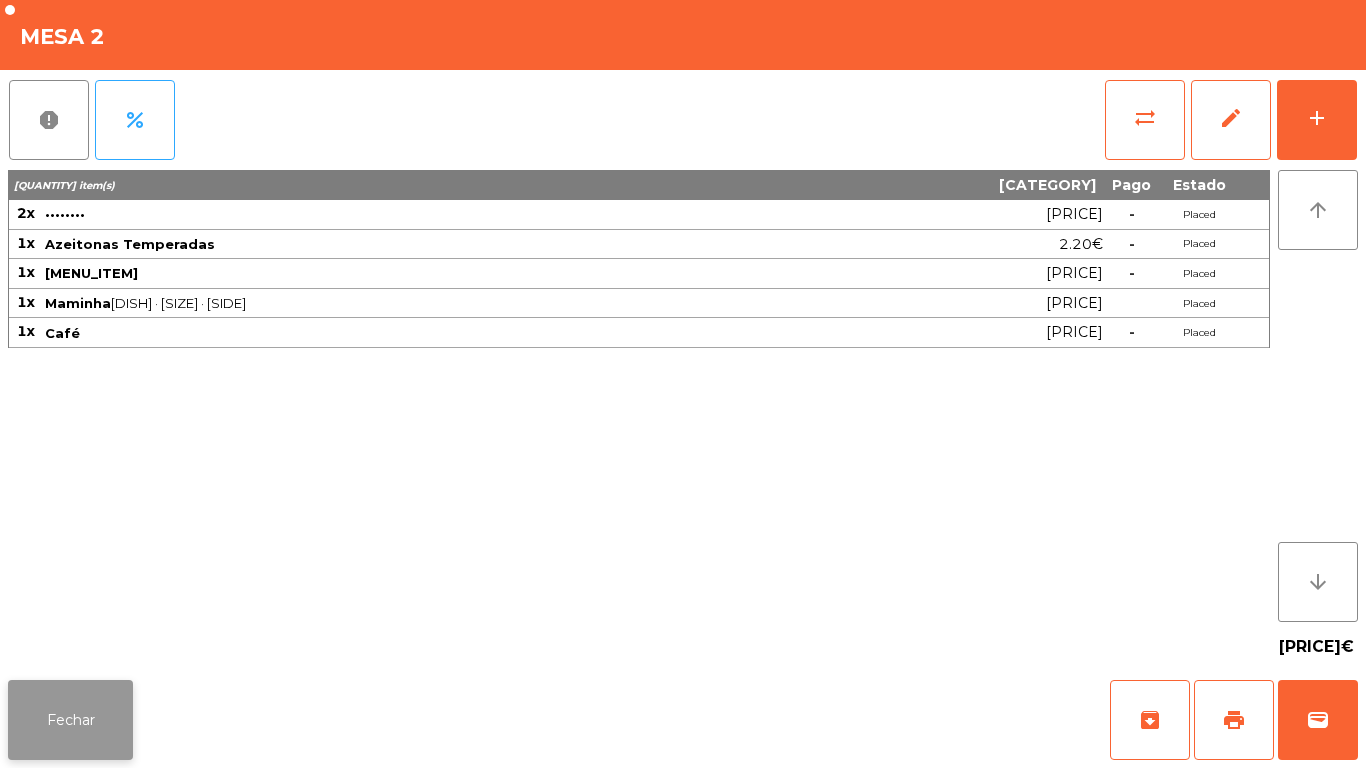 click on "Fechar" at bounding box center [70, 720] 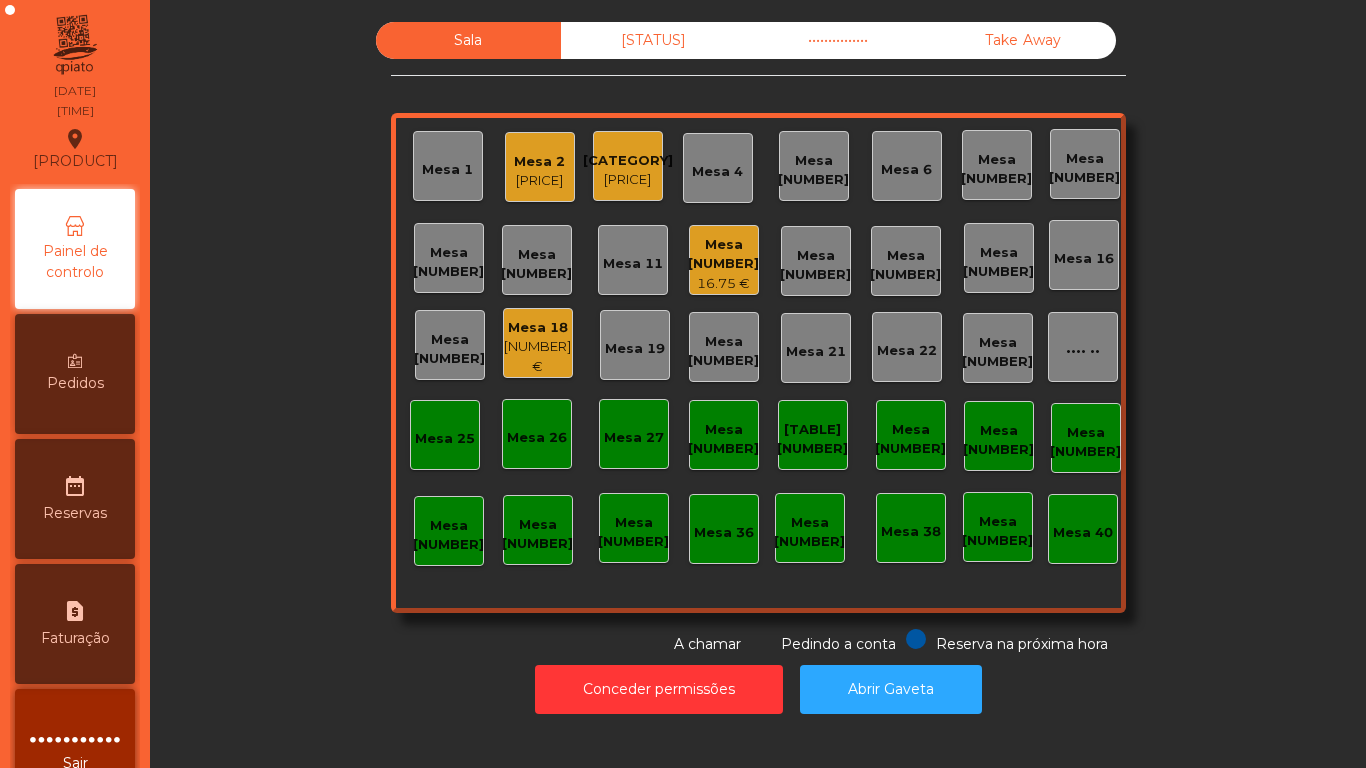 click on "[PRICE]" at bounding box center (539, 181) 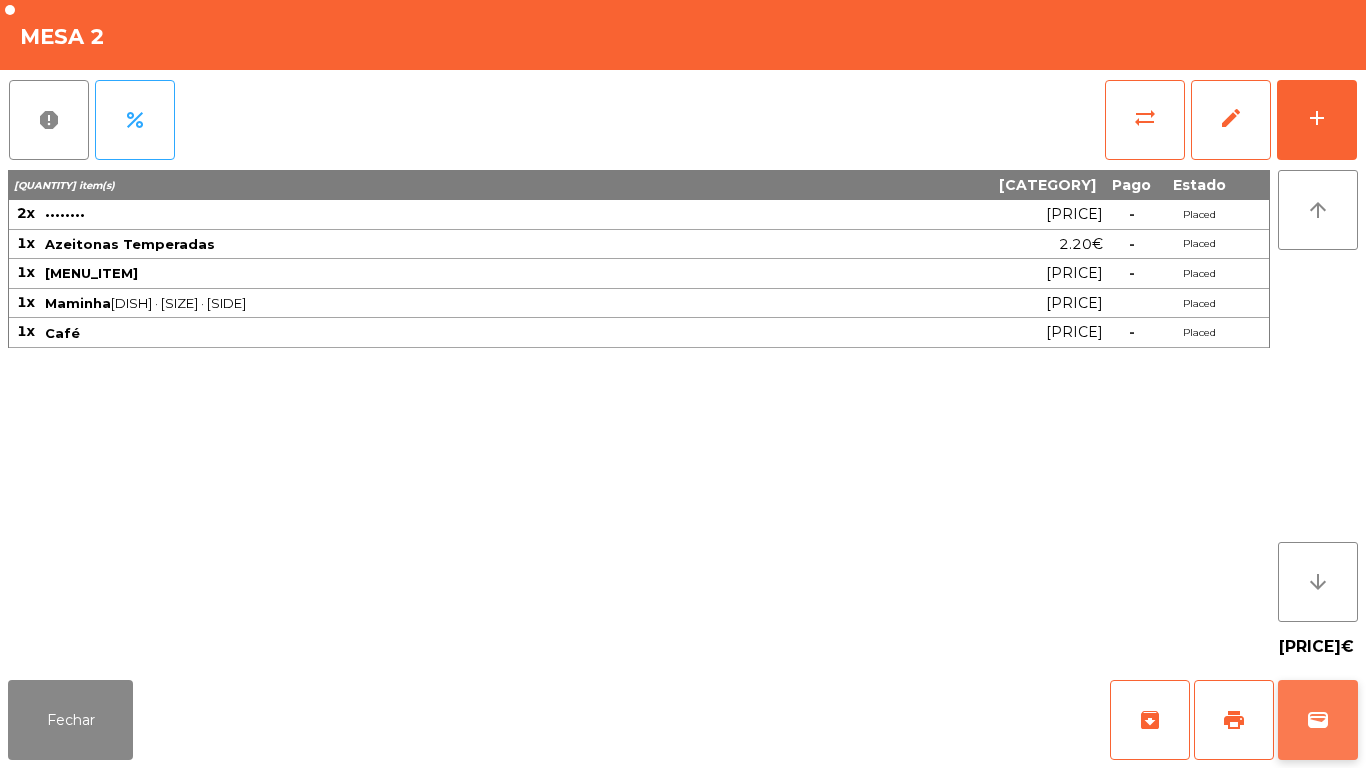 click on "wallet" at bounding box center [1150, 720] 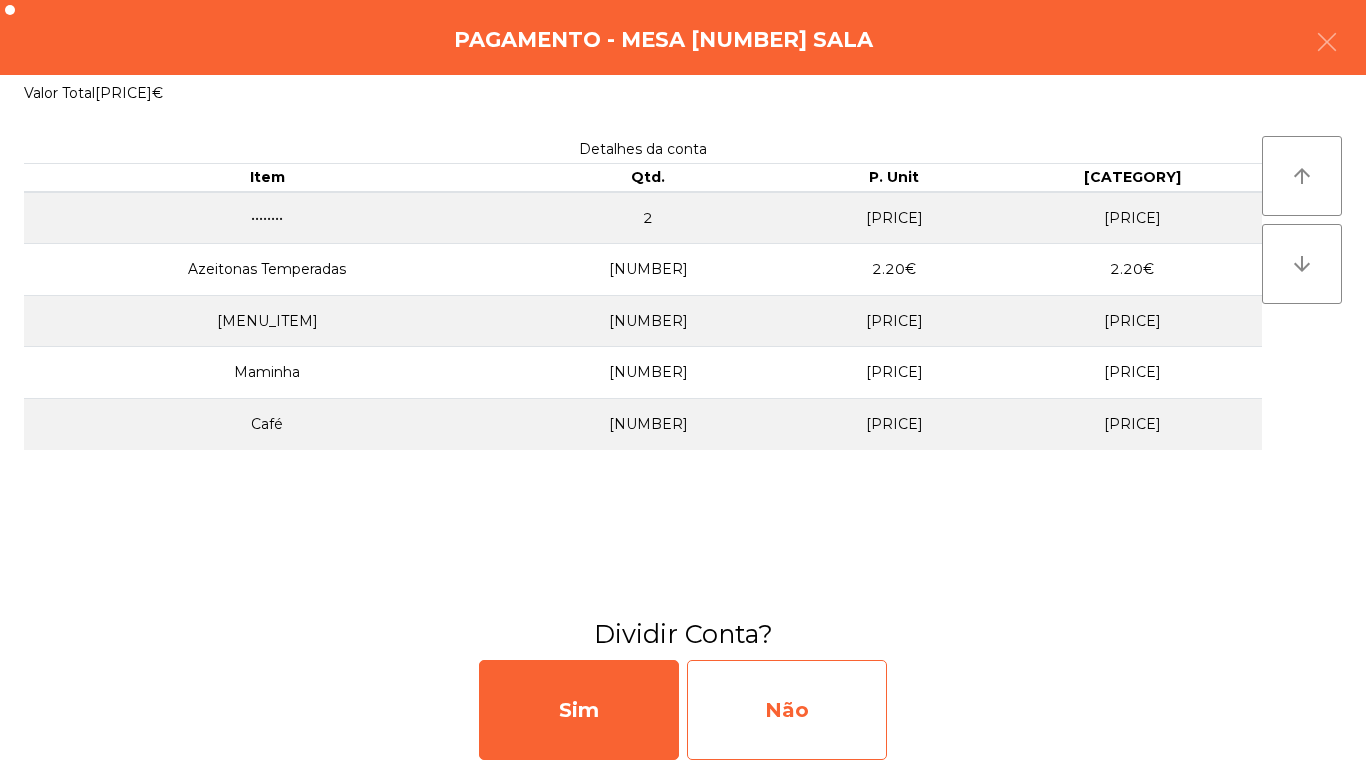 click on "Não" at bounding box center [787, 710] 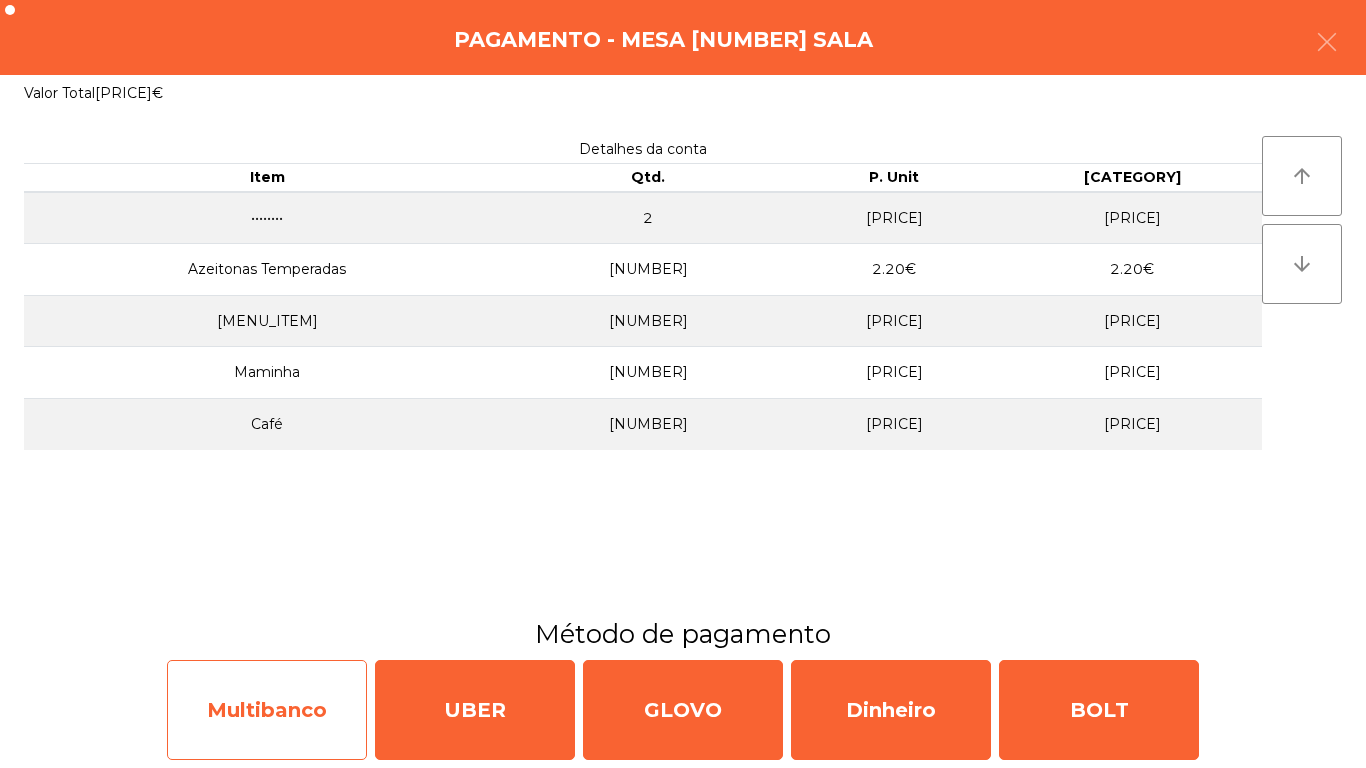 click on "Multibanco" at bounding box center (267, 710) 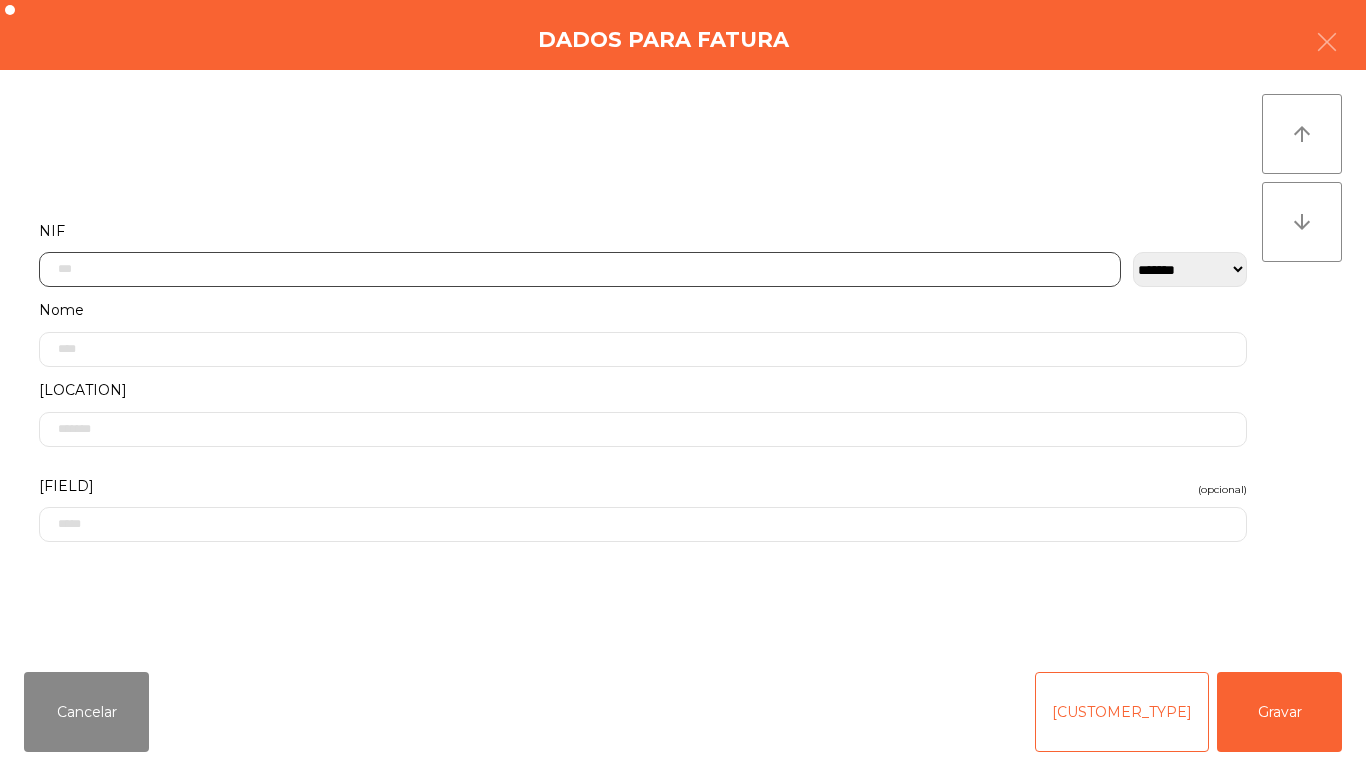 click at bounding box center (580, 269) 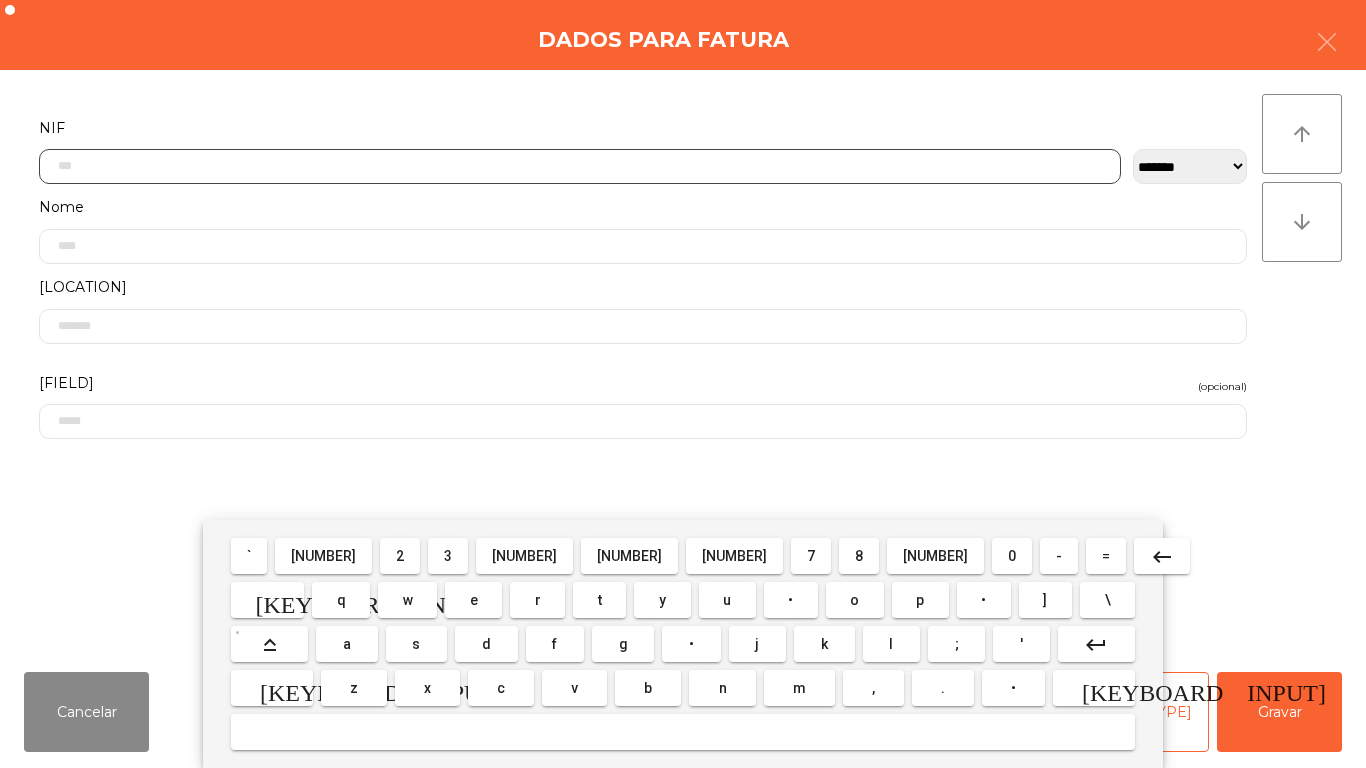 scroll, scrollTop: 122, scrollLeft: 0, axis: vertical 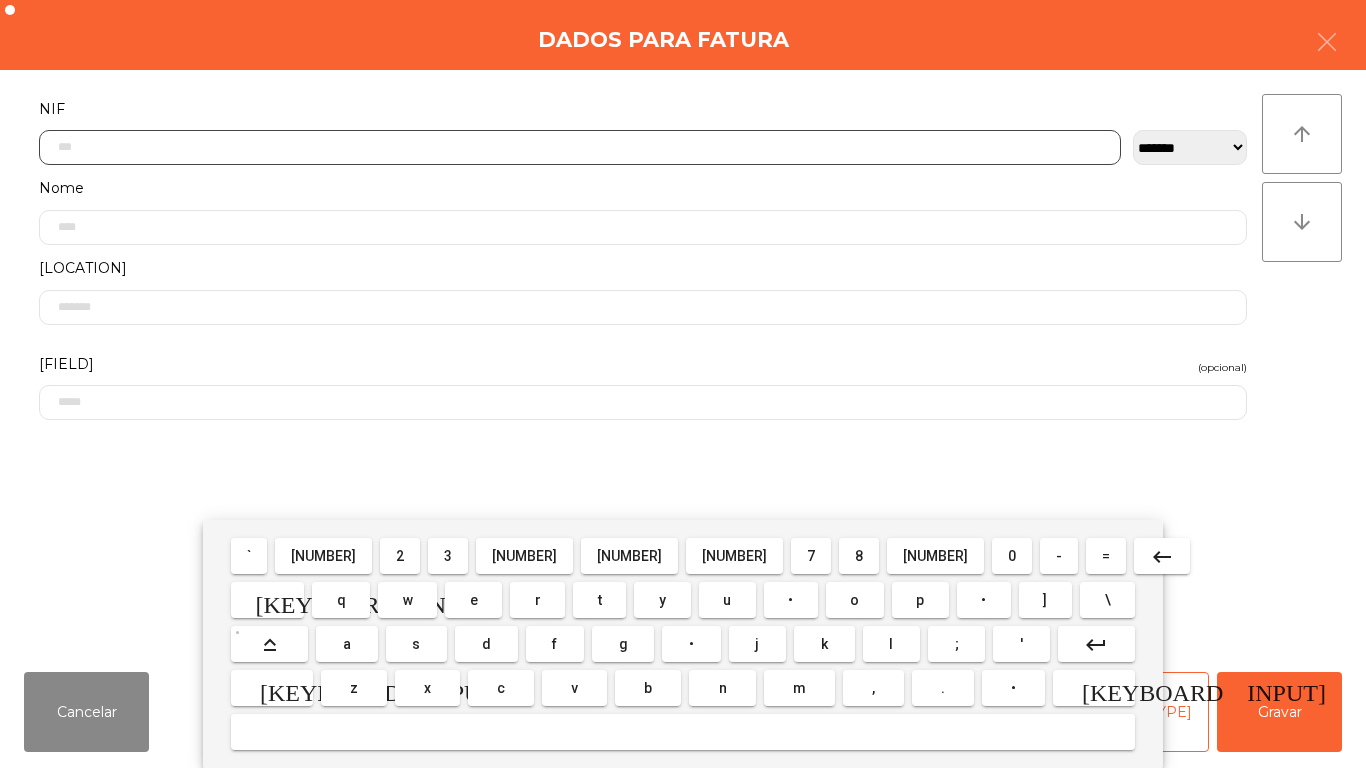 click on "[NUMBER]" at bounding box center [249, 556] 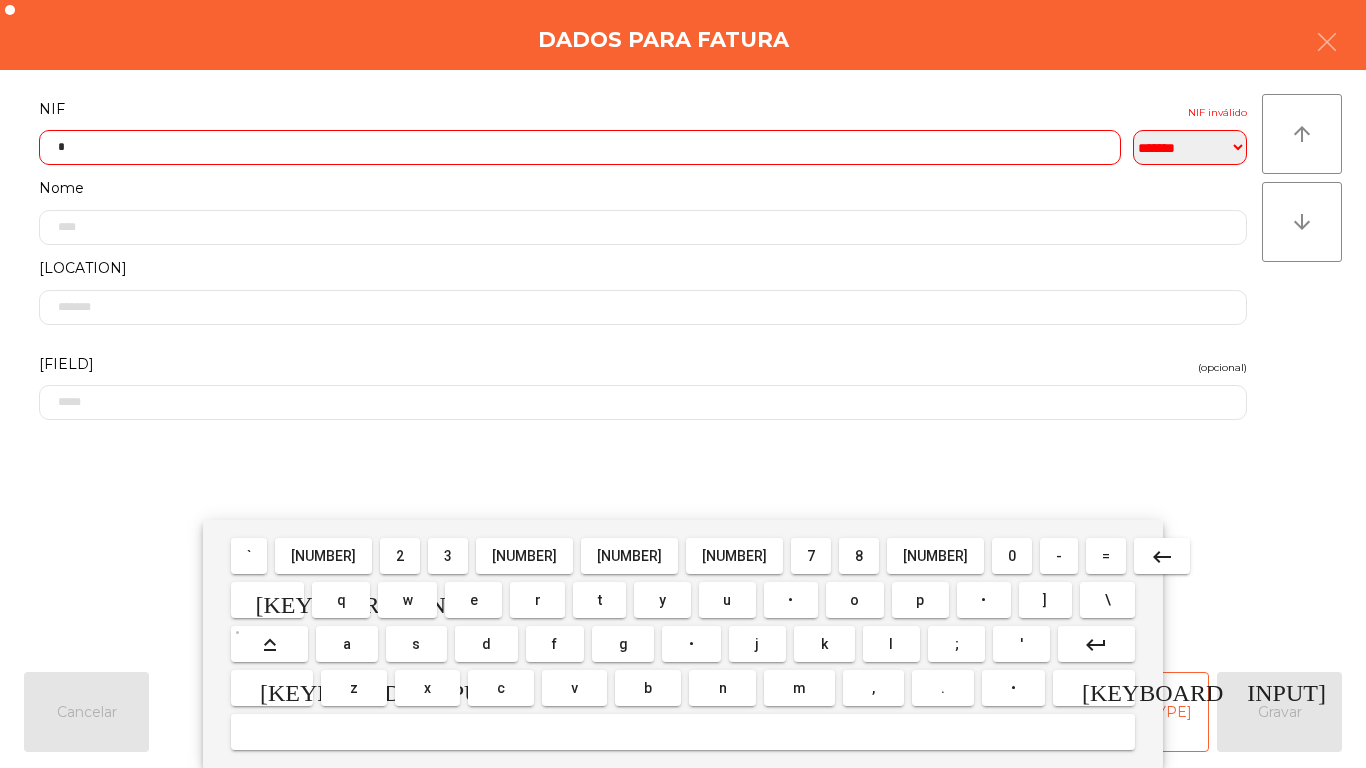 click on "0" at bounding box center (249, 556) 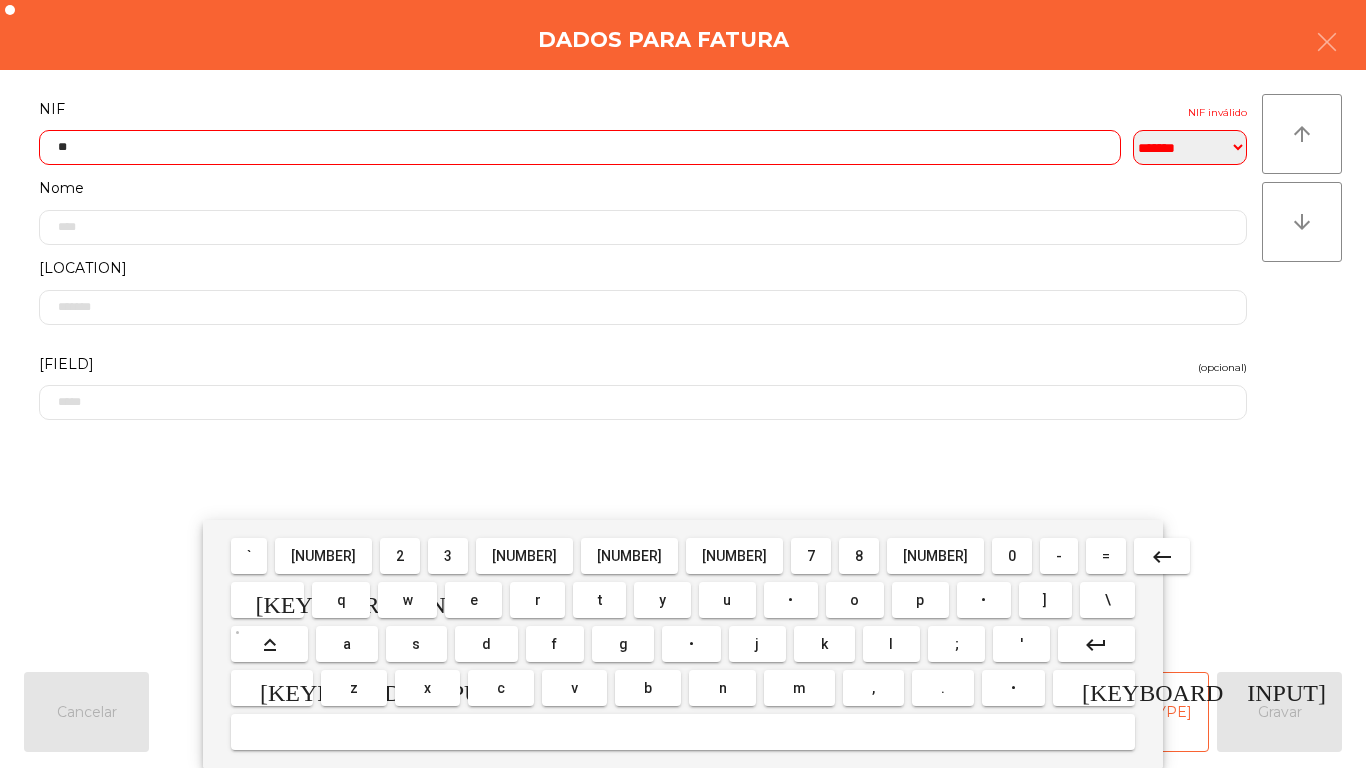 click on "2" at bounding box center (249, 556) 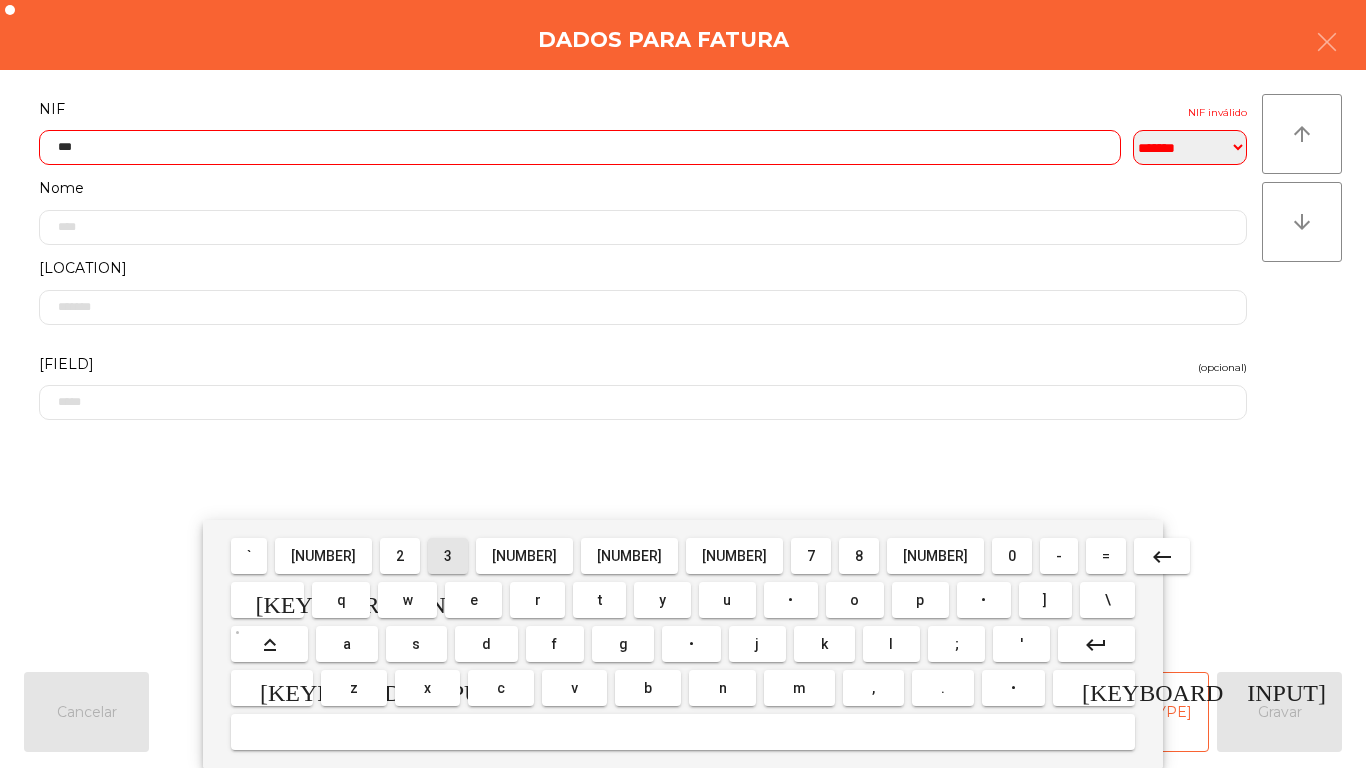 click on "3" at bounding box center (249, 556) 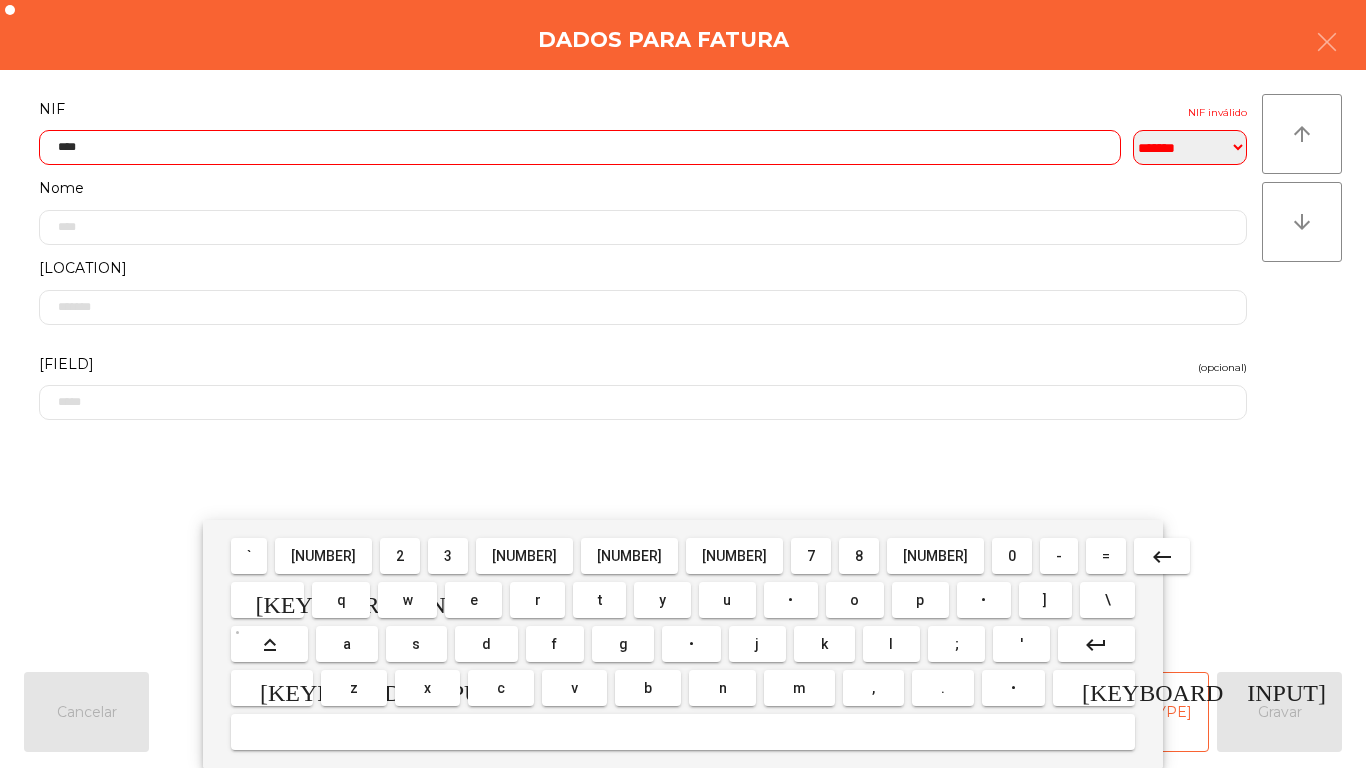 click on "0" at bounding box center [249, 556] 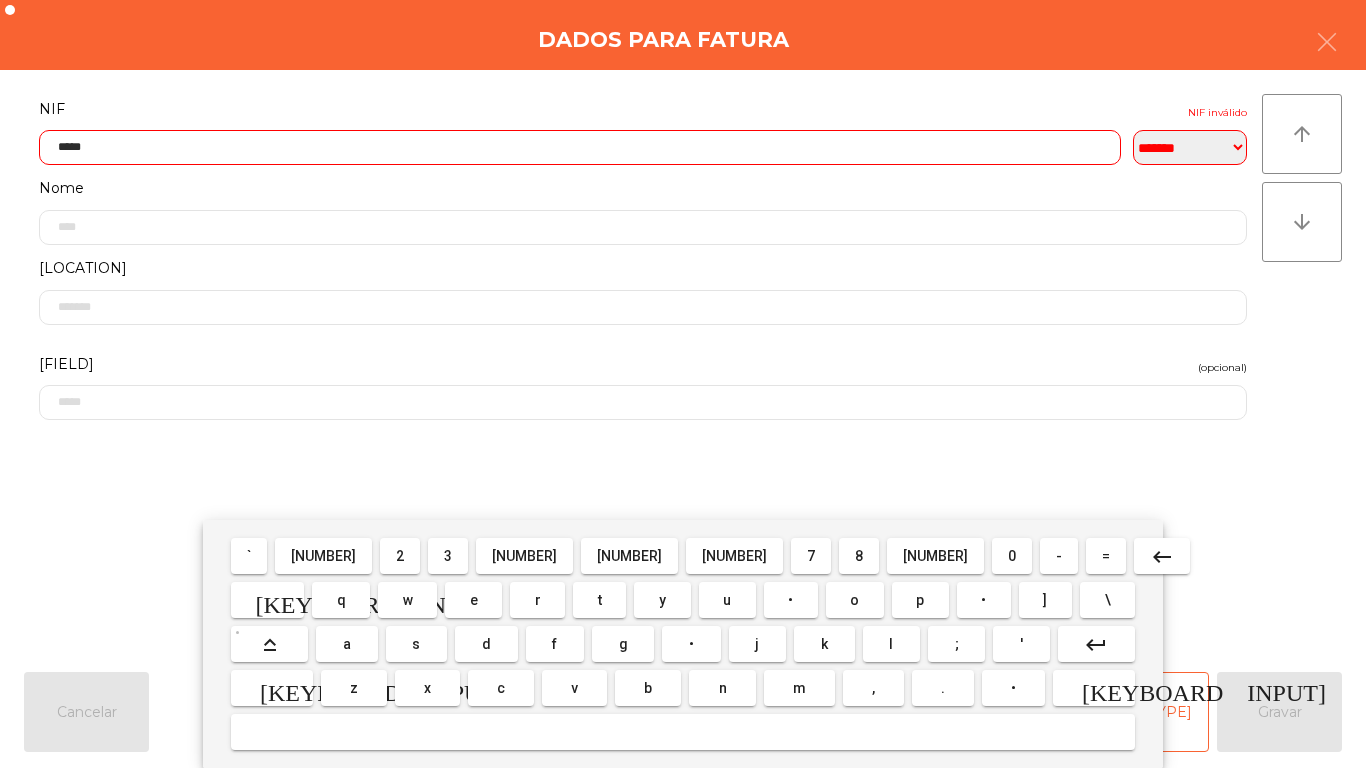 click on "[NUMBER]" at bounding box center (249, 556) 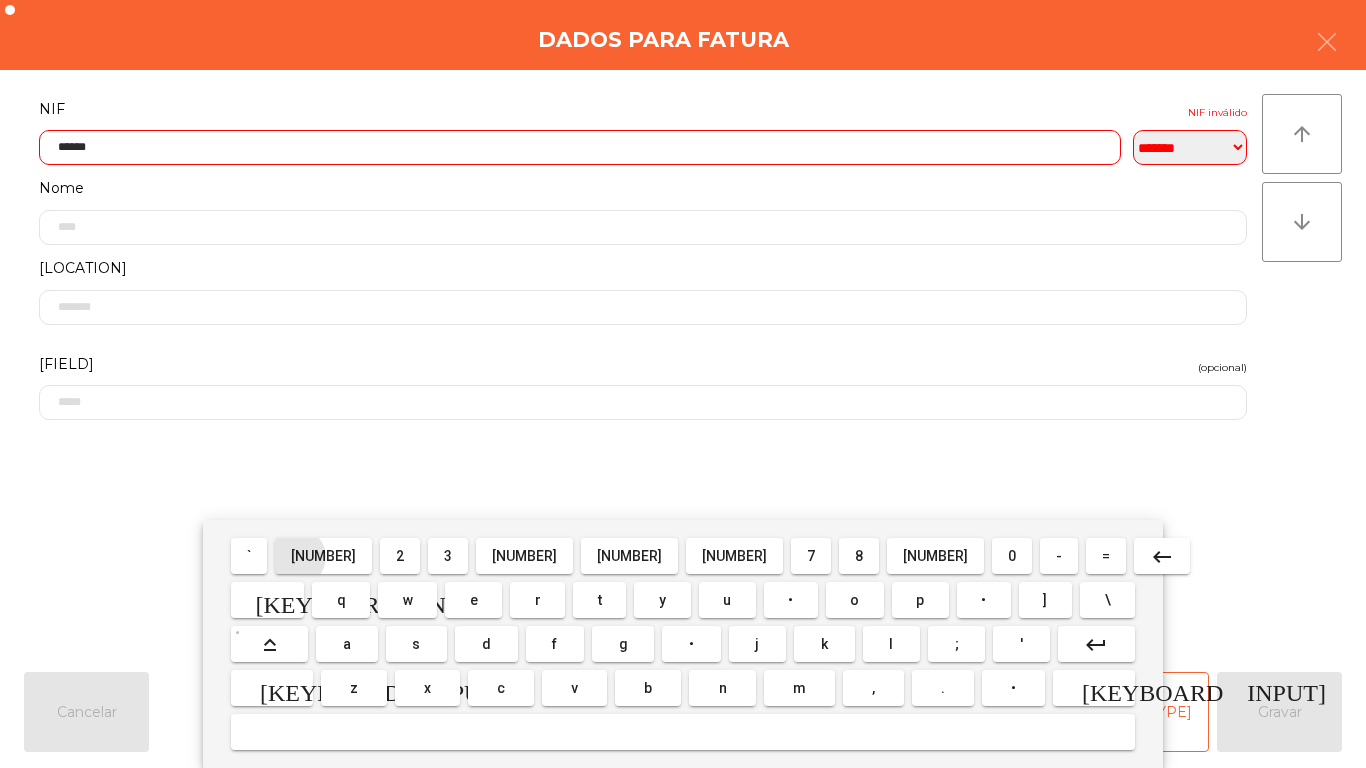 click on "[NUMBER]" at bounding box center [249, 556] 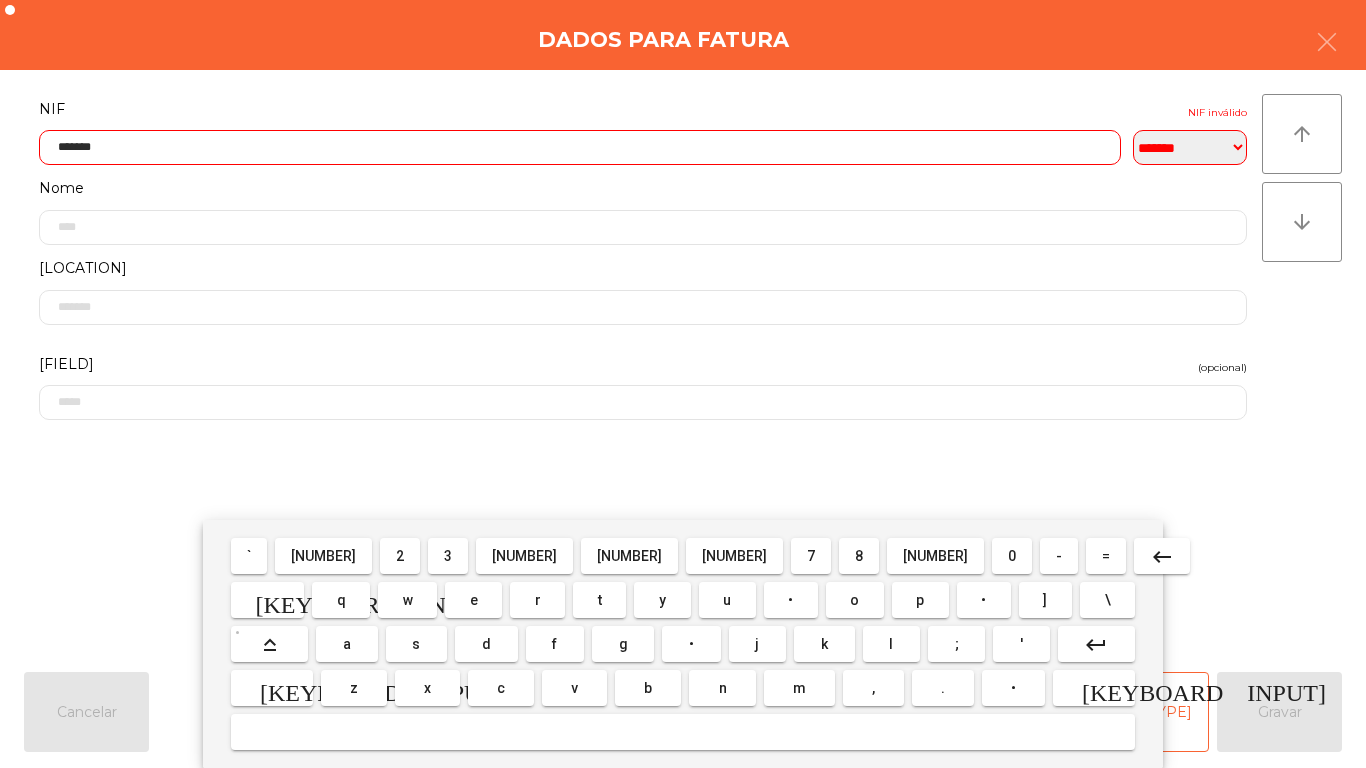 click on "7" at bounding box center [249, 556] 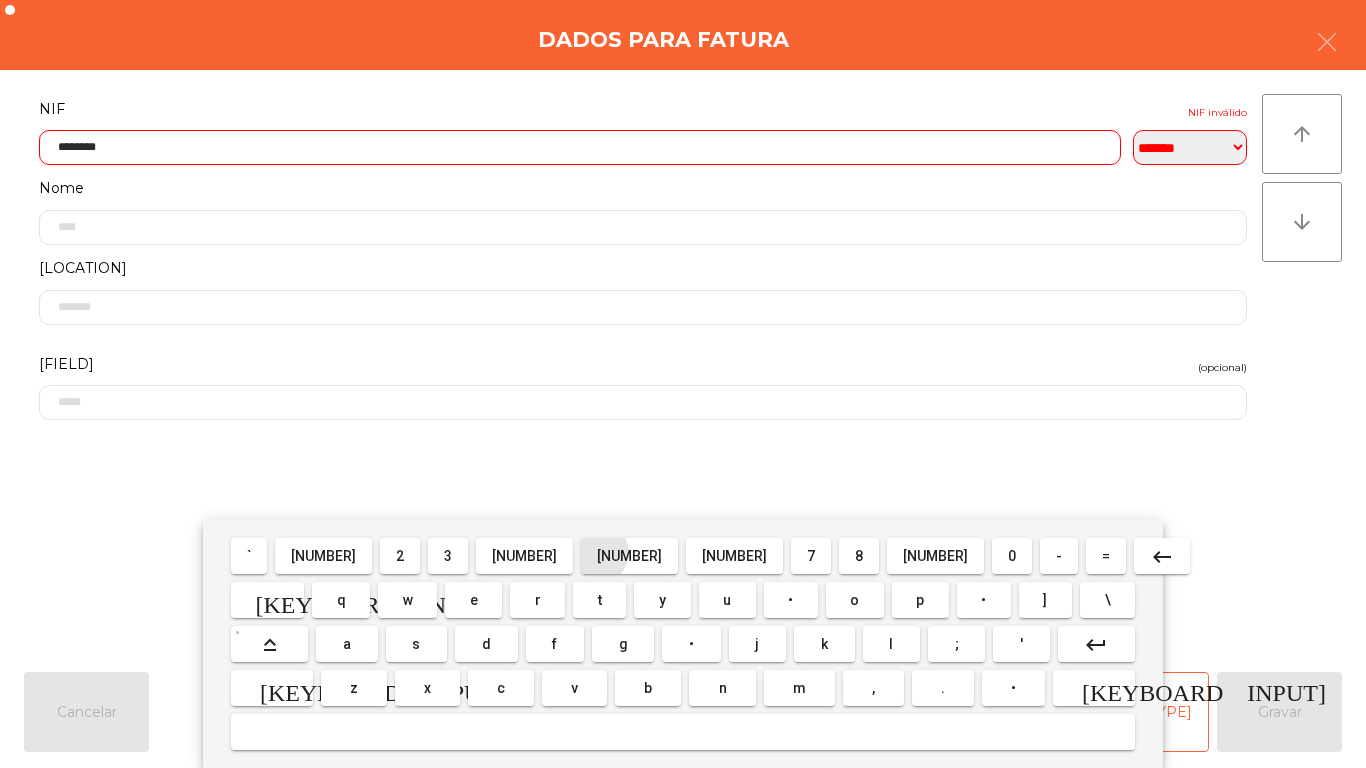 click on "[NUMBER]" at bounding box center [249, 556] 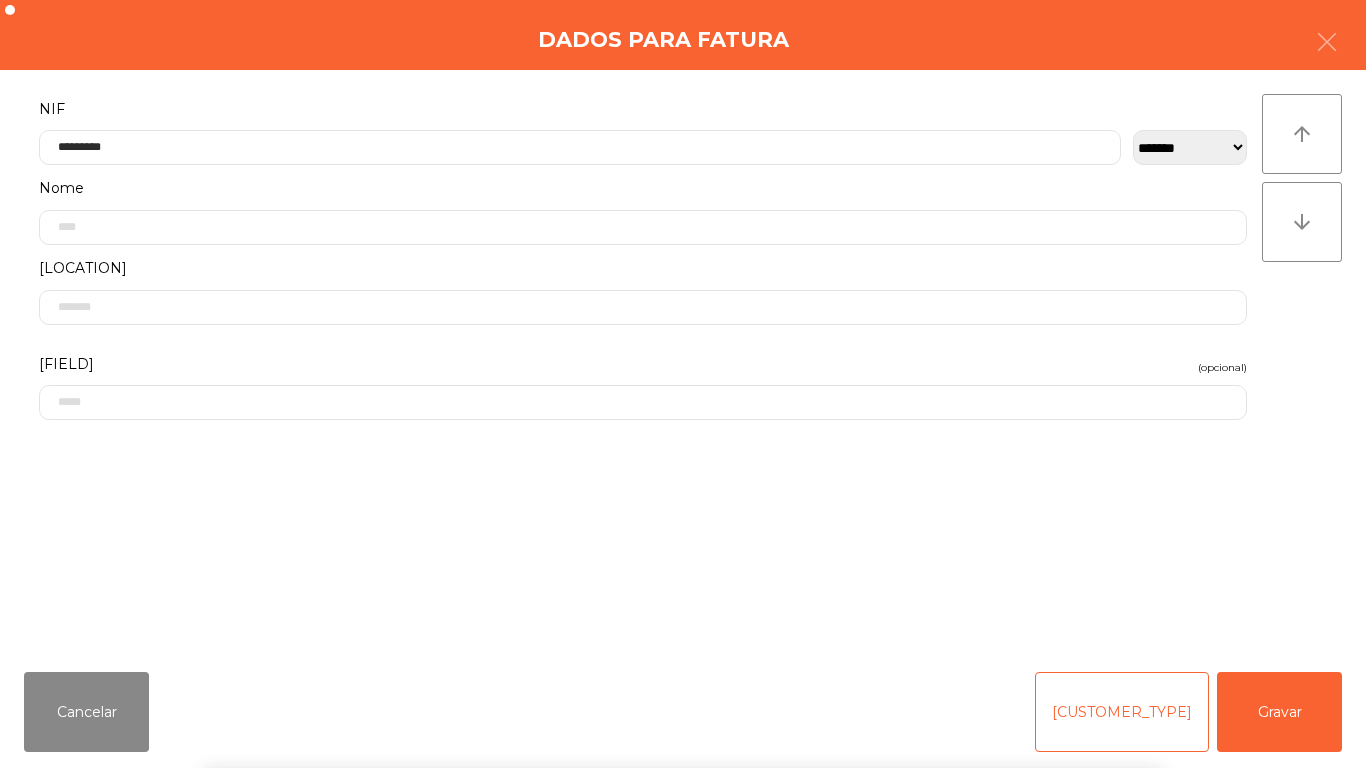 click on "` 1 2 3 4 5 6 7 8 9 0 - = keyboard_backspace keyboard_tab q w e r t y u i o p [ ] \ keyboard_capslock a s d f g h j k l ; ' keyboard_return keyboard_arrow_up z x c v b n m , . / keyboard_arrow_up" at bounding box center (683, 644) 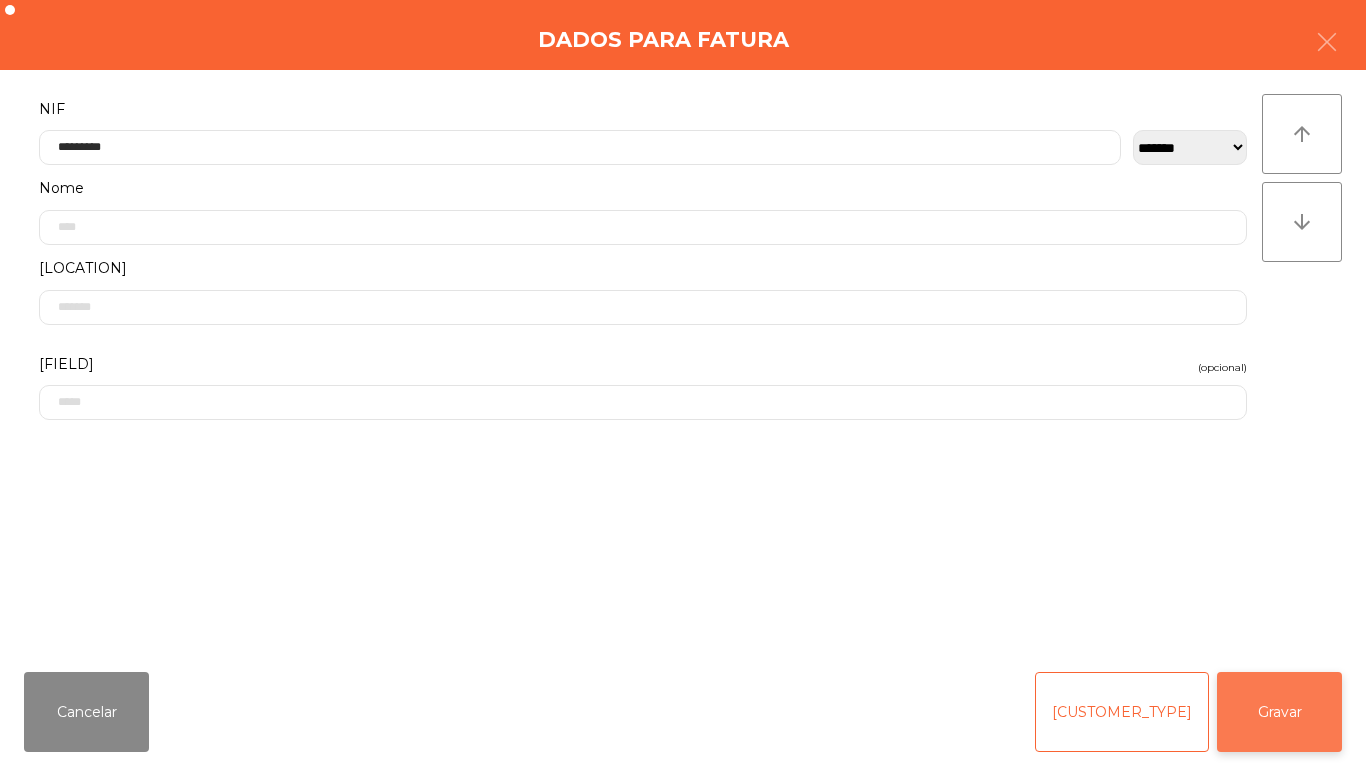 click on "Gravar" at bounding box center (1279, 712) 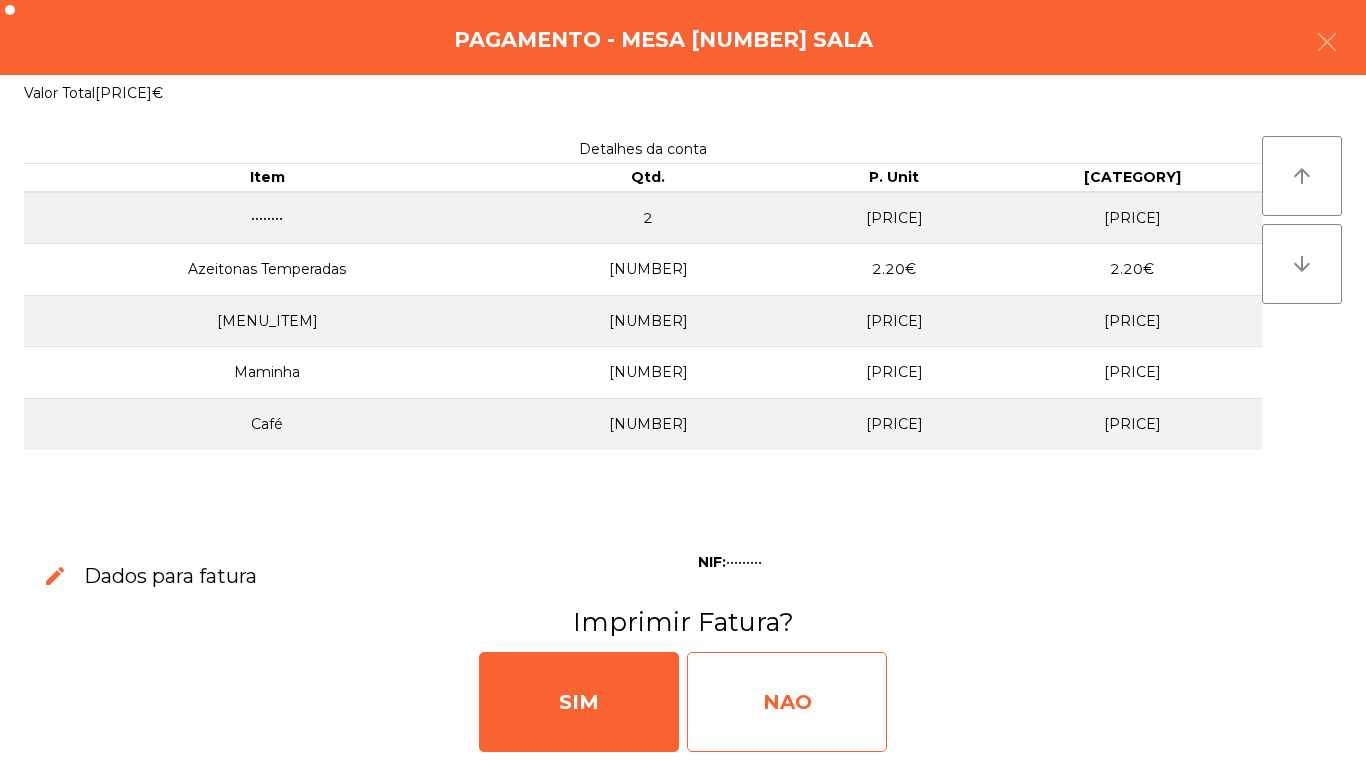 click on "NAO" at bounding box center [787, 702] 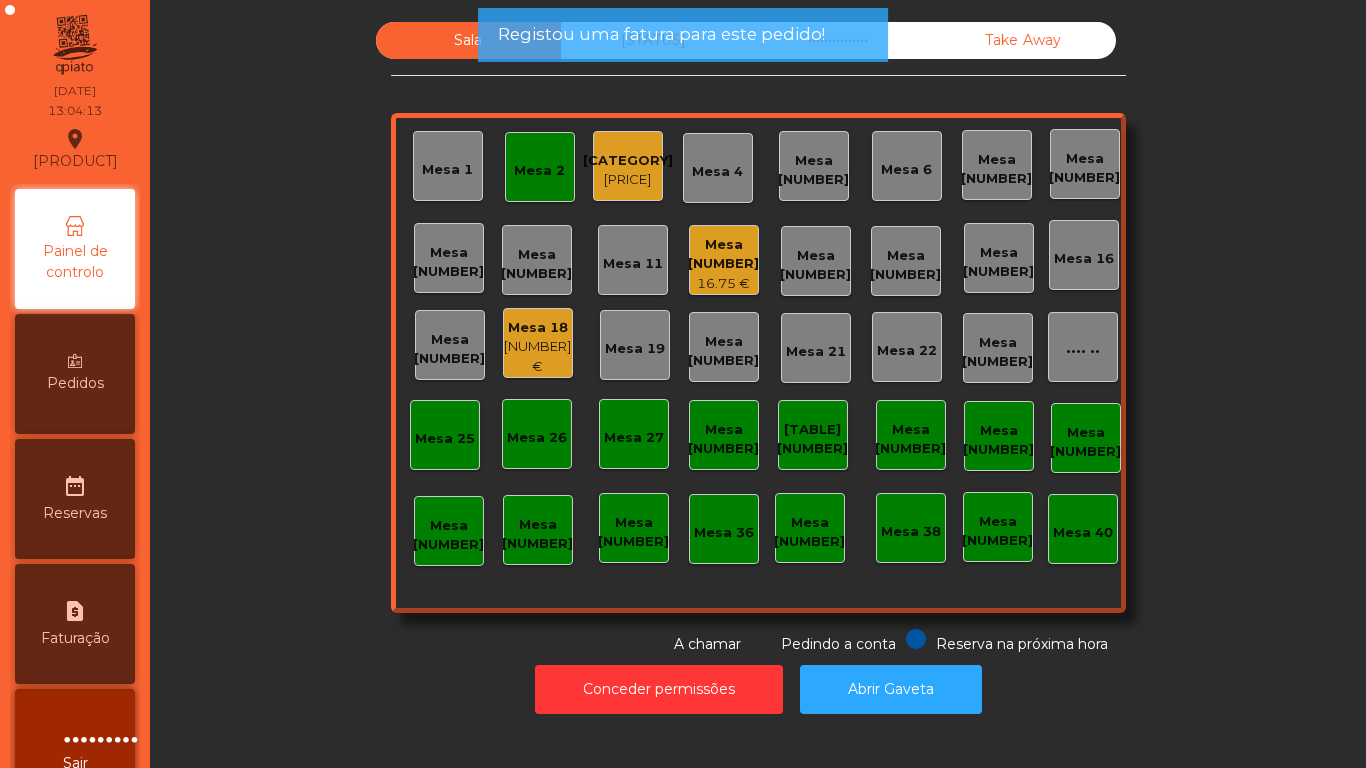 click on "Mesa 2" at bounding box center (540, 167) 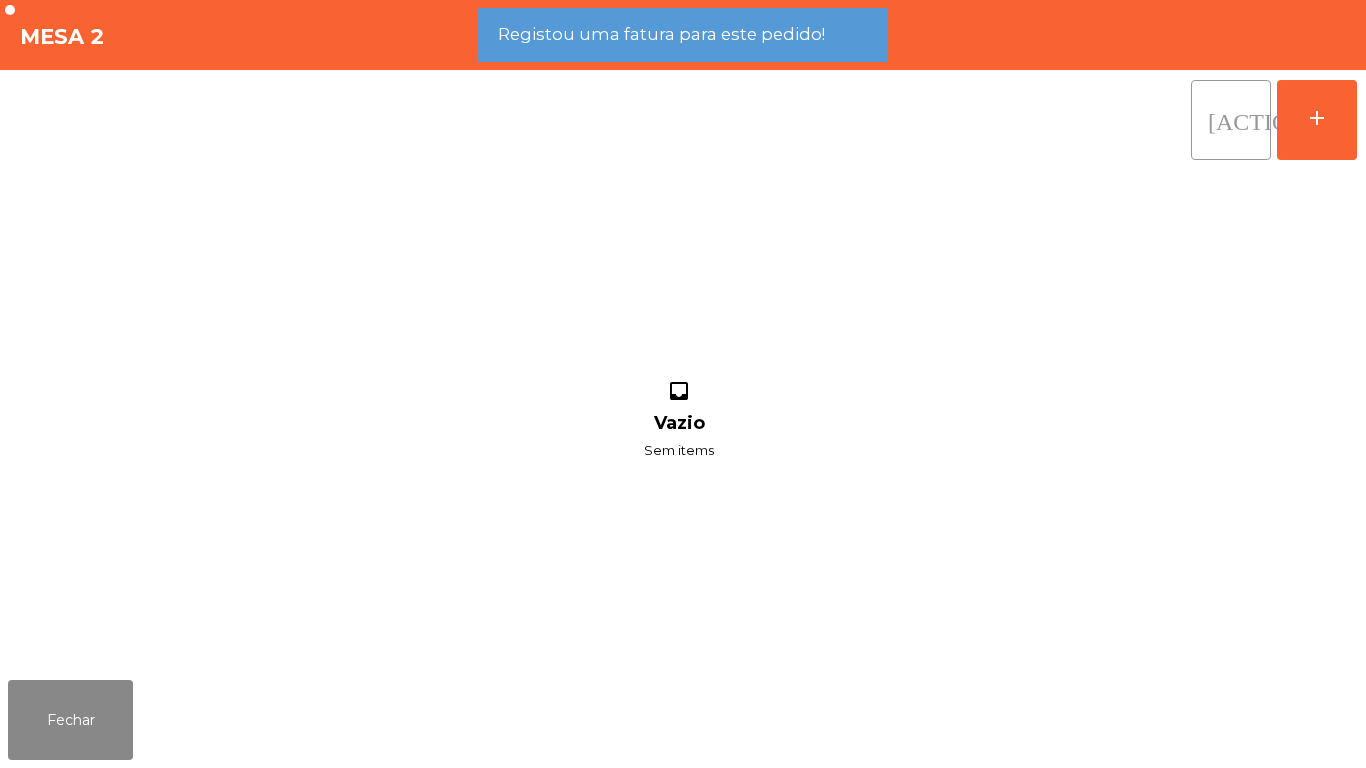 click on "[ACTION]" at bounding box center [1231, 120] 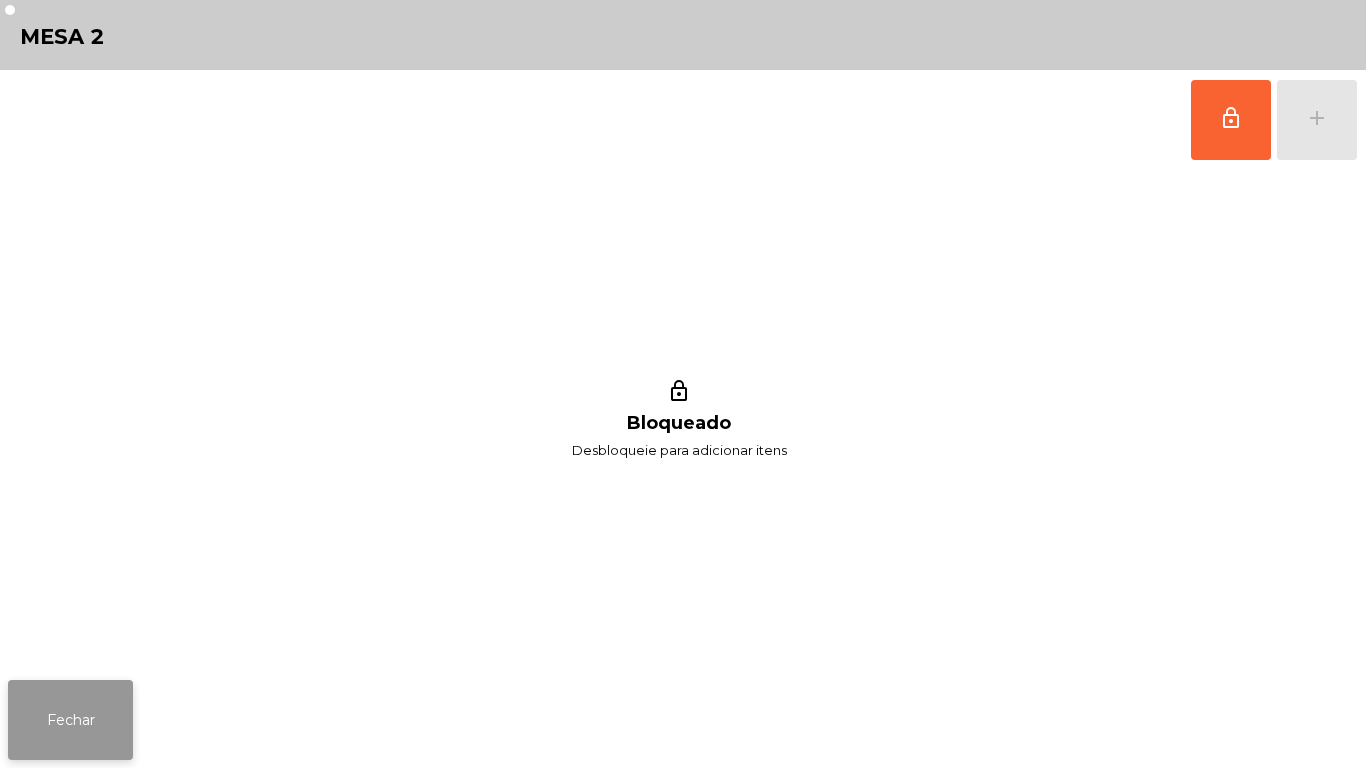 click on "Fechar" at bounding box center (70, 720) 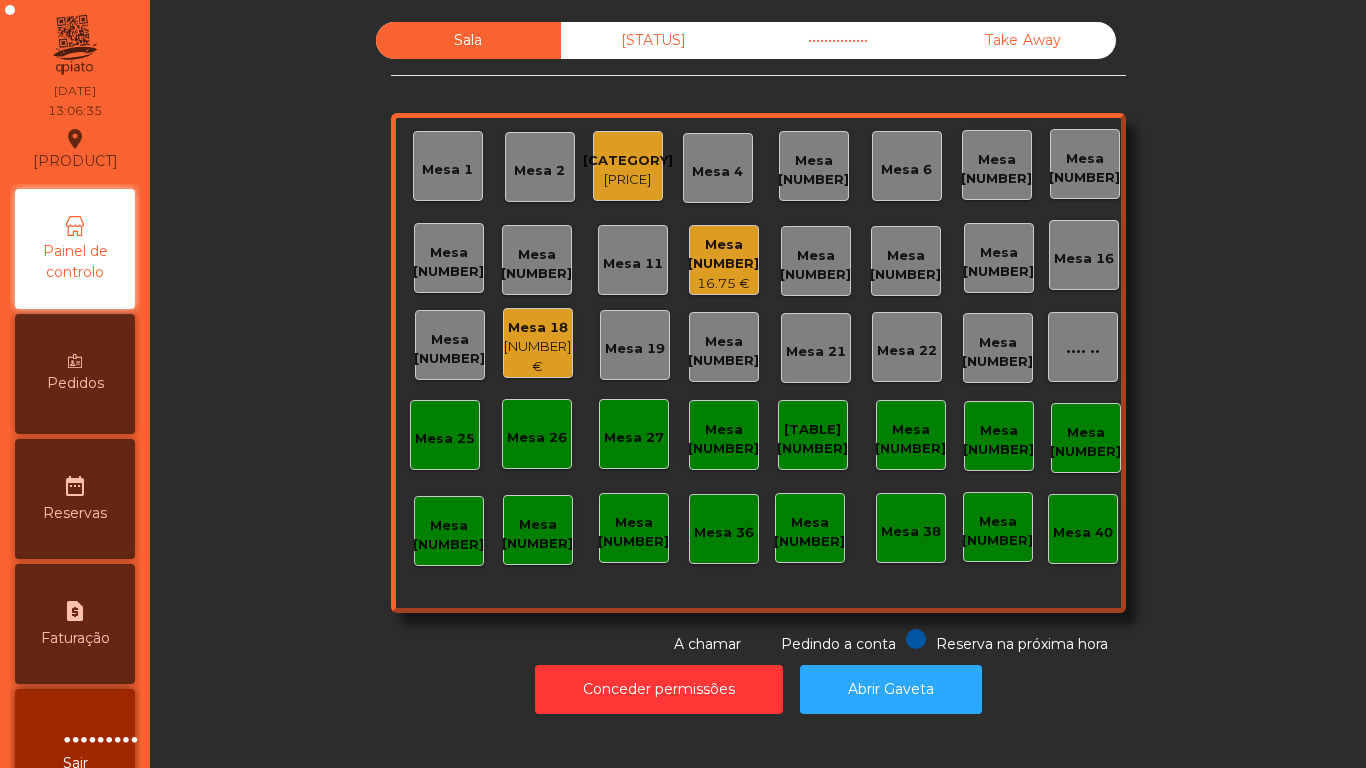 click on "16.75 €" at bounding box center (628, 180) 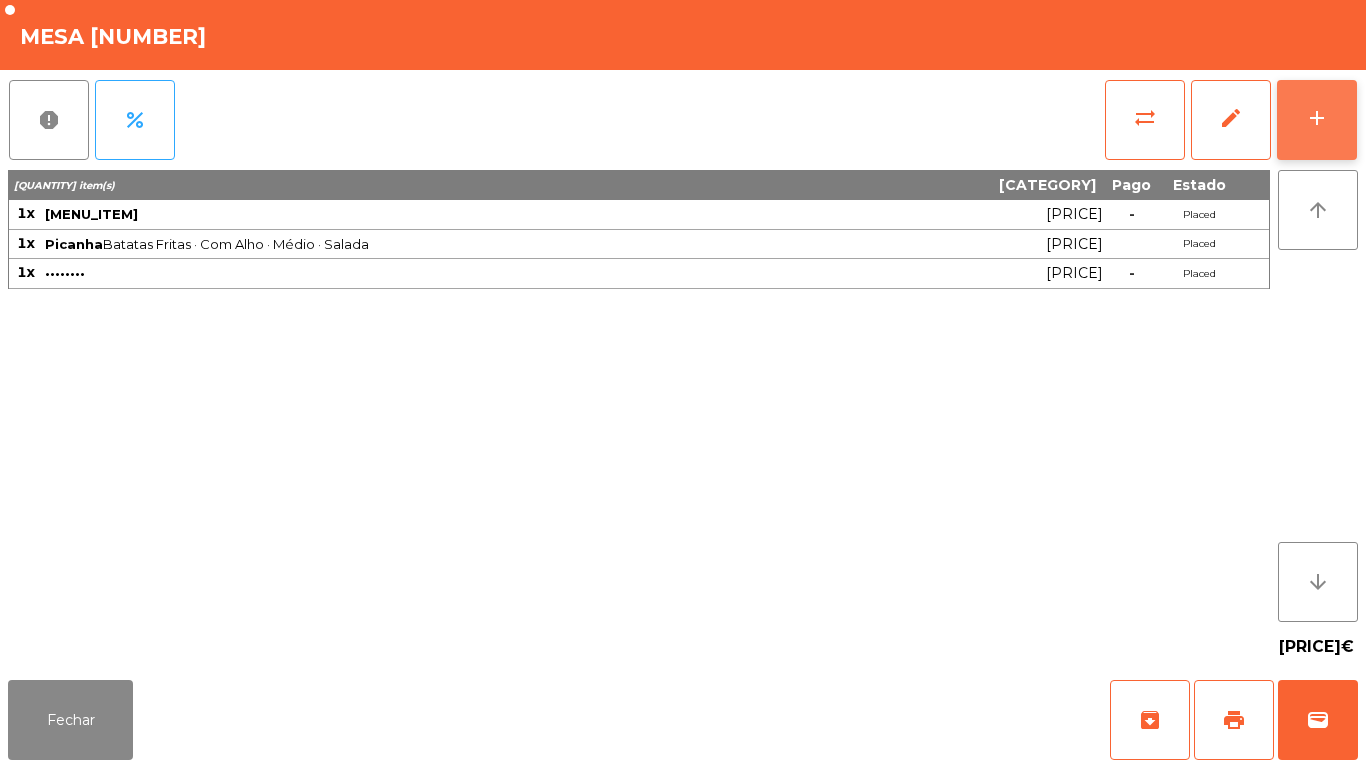 click on "add" at bounding box center [1317, 118] 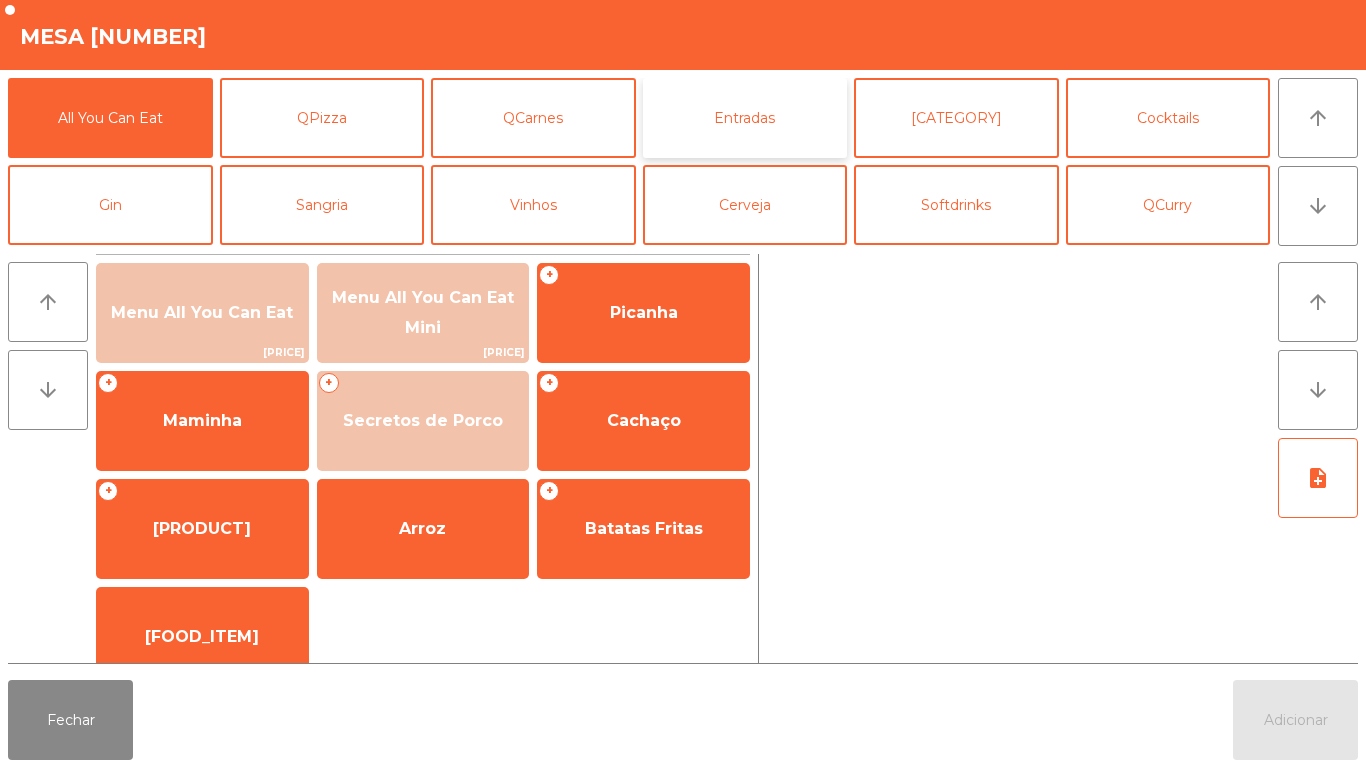 click on "Entradas" at bounding box center (745, 118) 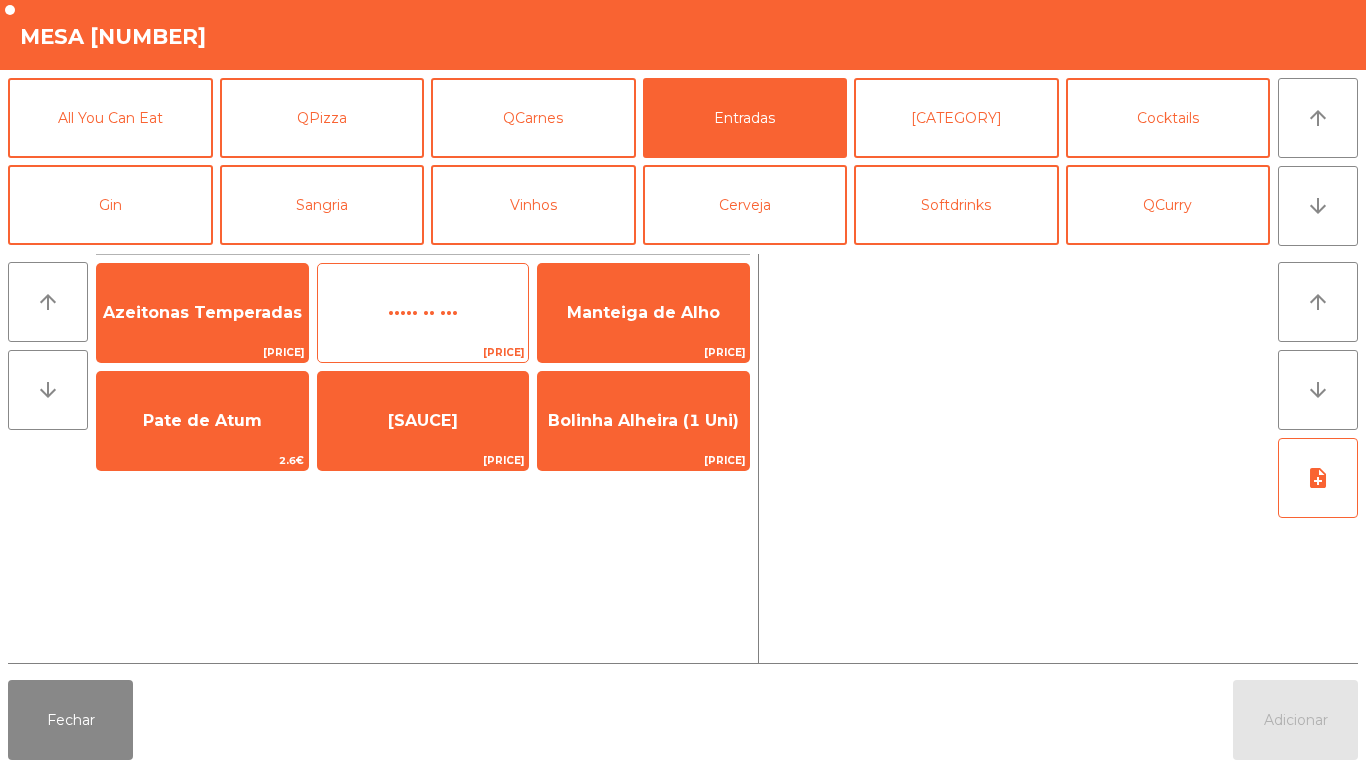 click on "••••• •• •••" at bounding box center (202, 313) 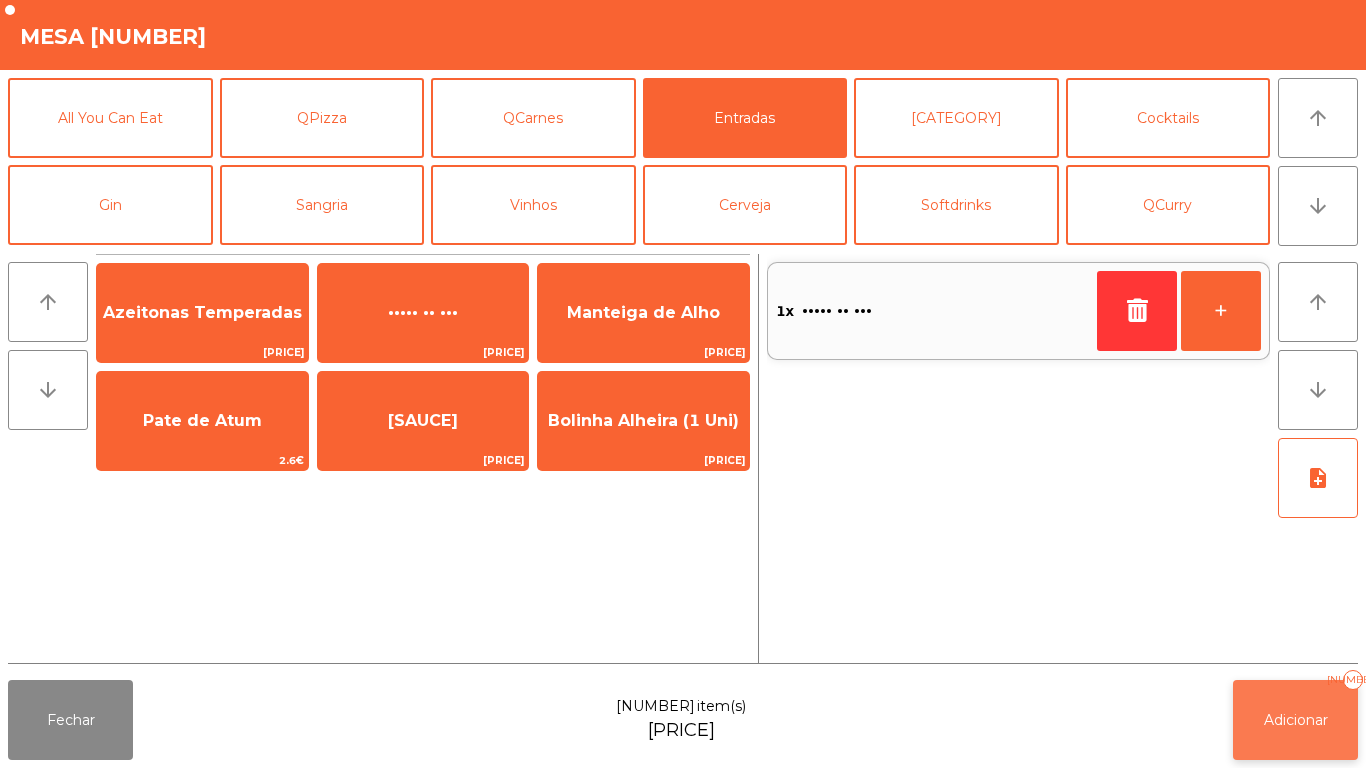 click on "Adicionar" at bounding box center [1296, 720] 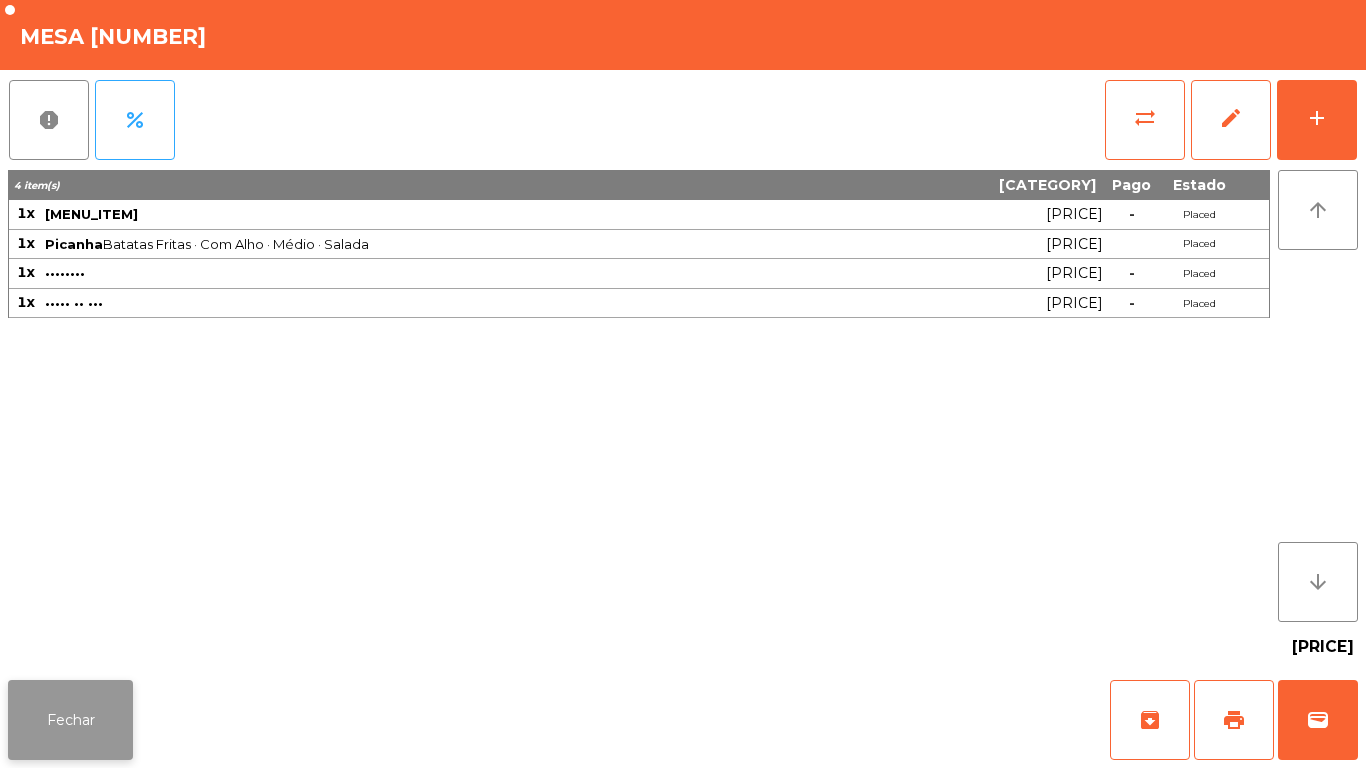 click on "Fechar" at bounding box center (70, 720) 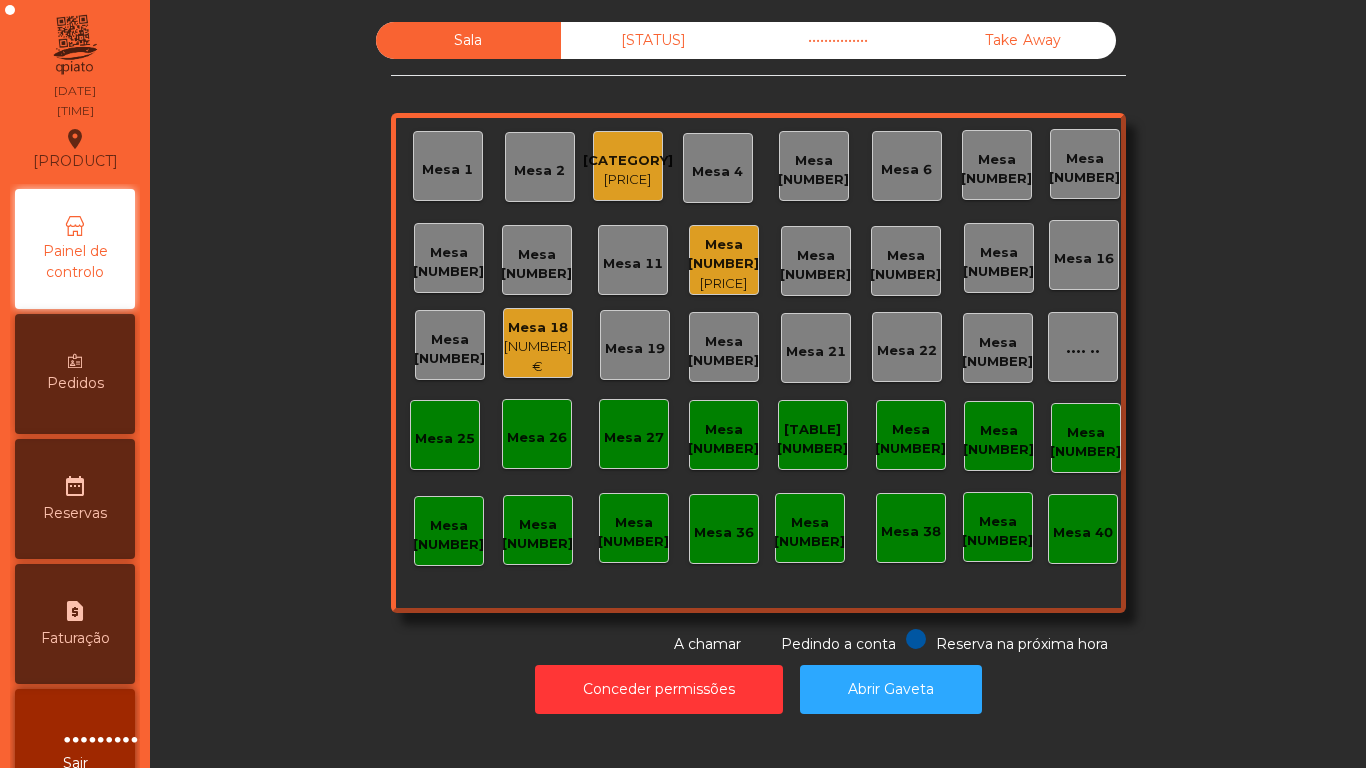 click on "[PRICE]" at bounding box center [628, 180] 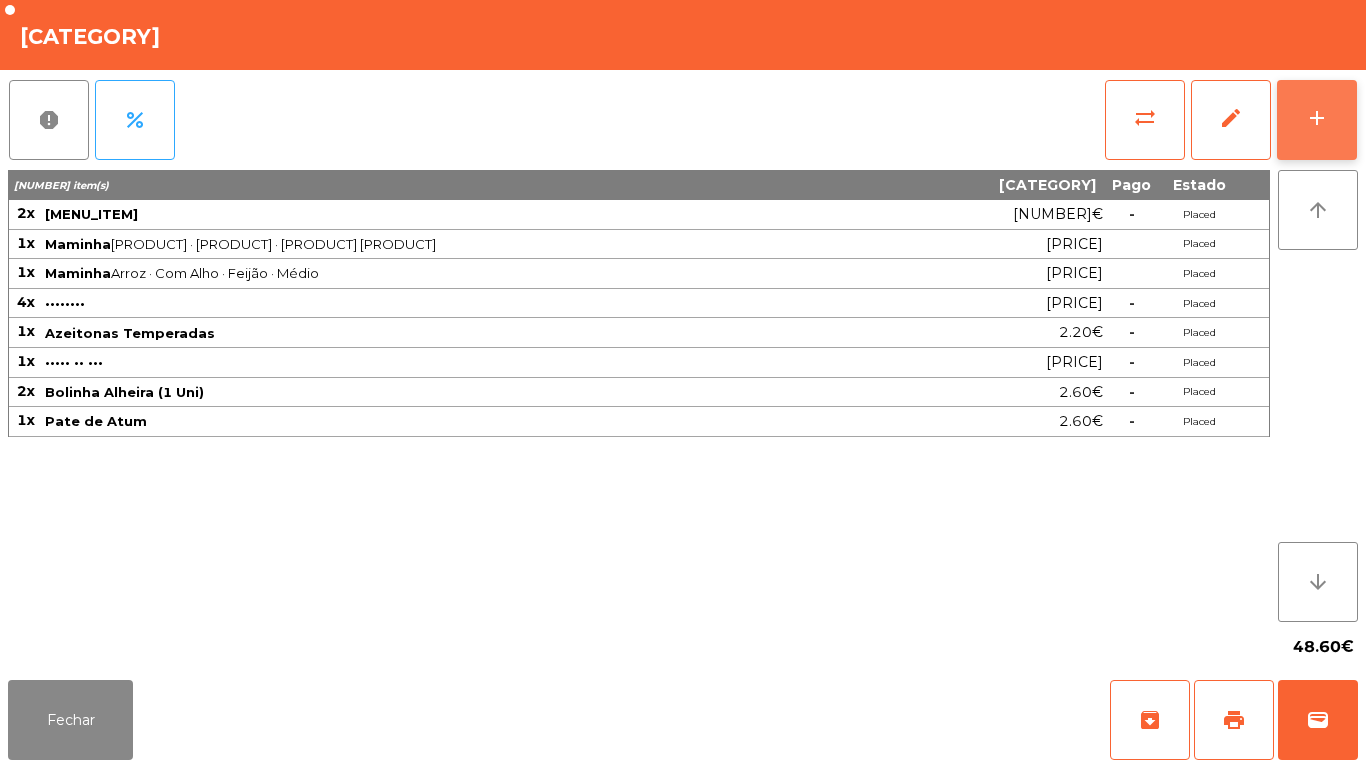 click on "add" at bounding box center [1317, 118] 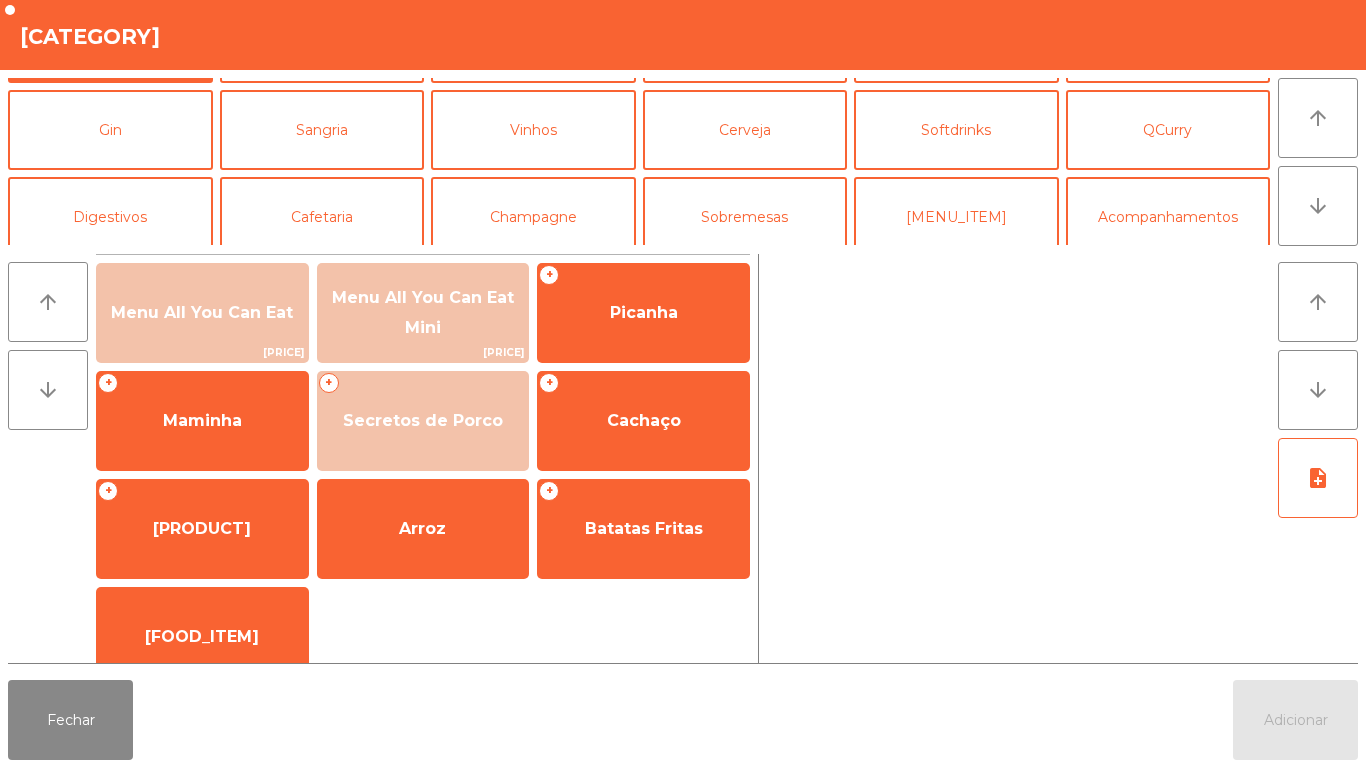 scroll, scrollTop: 85, scrollLeft: 0, axis: vertical 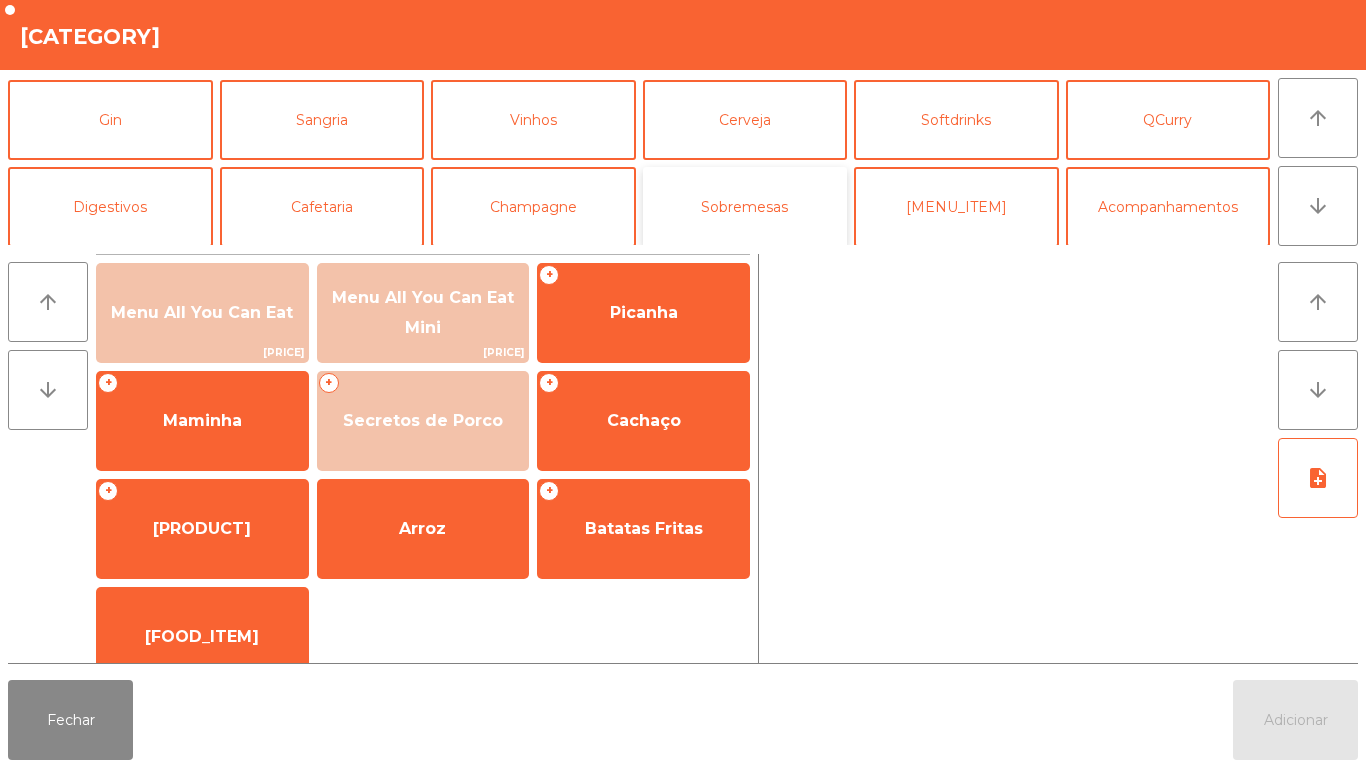 click on "Sobremesas" at bounding box center [745, 207] 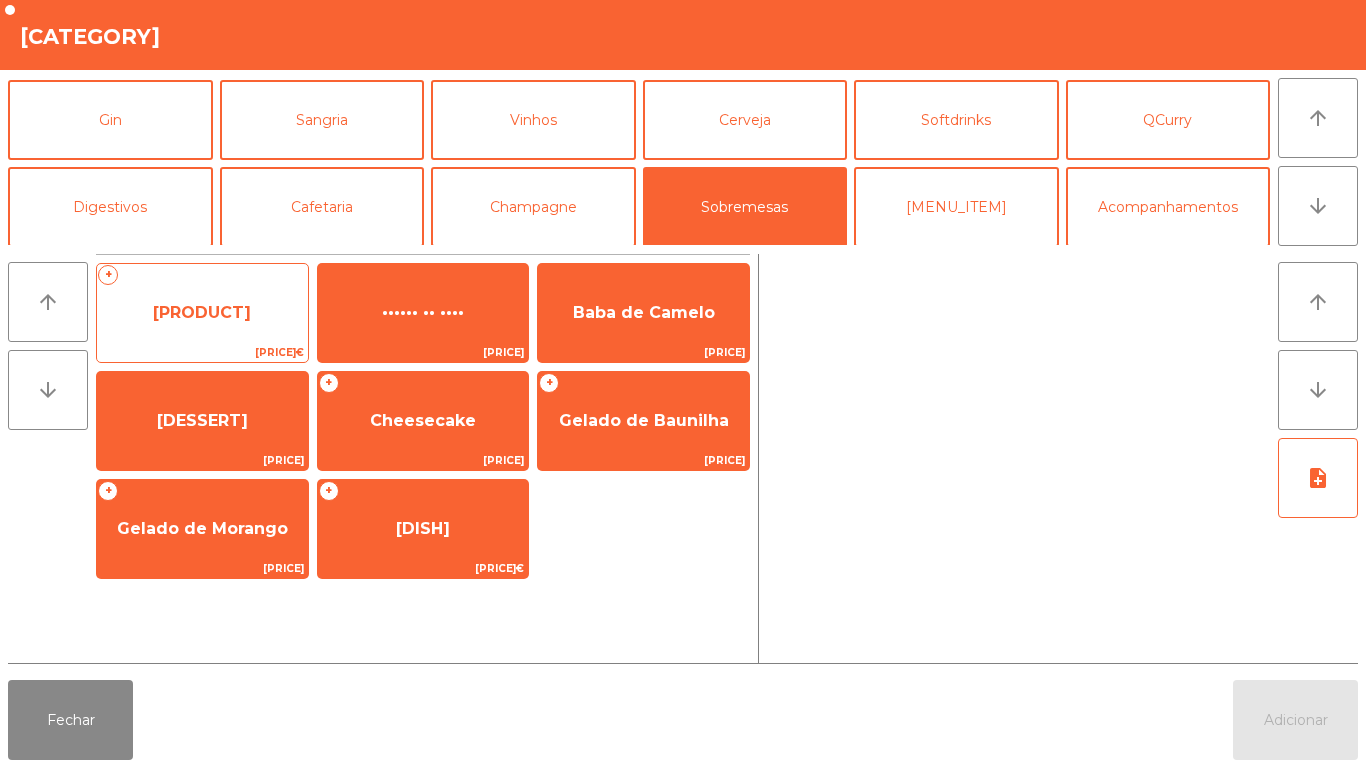 click on "[PRODUCT]" at bounding box center (202, 313) 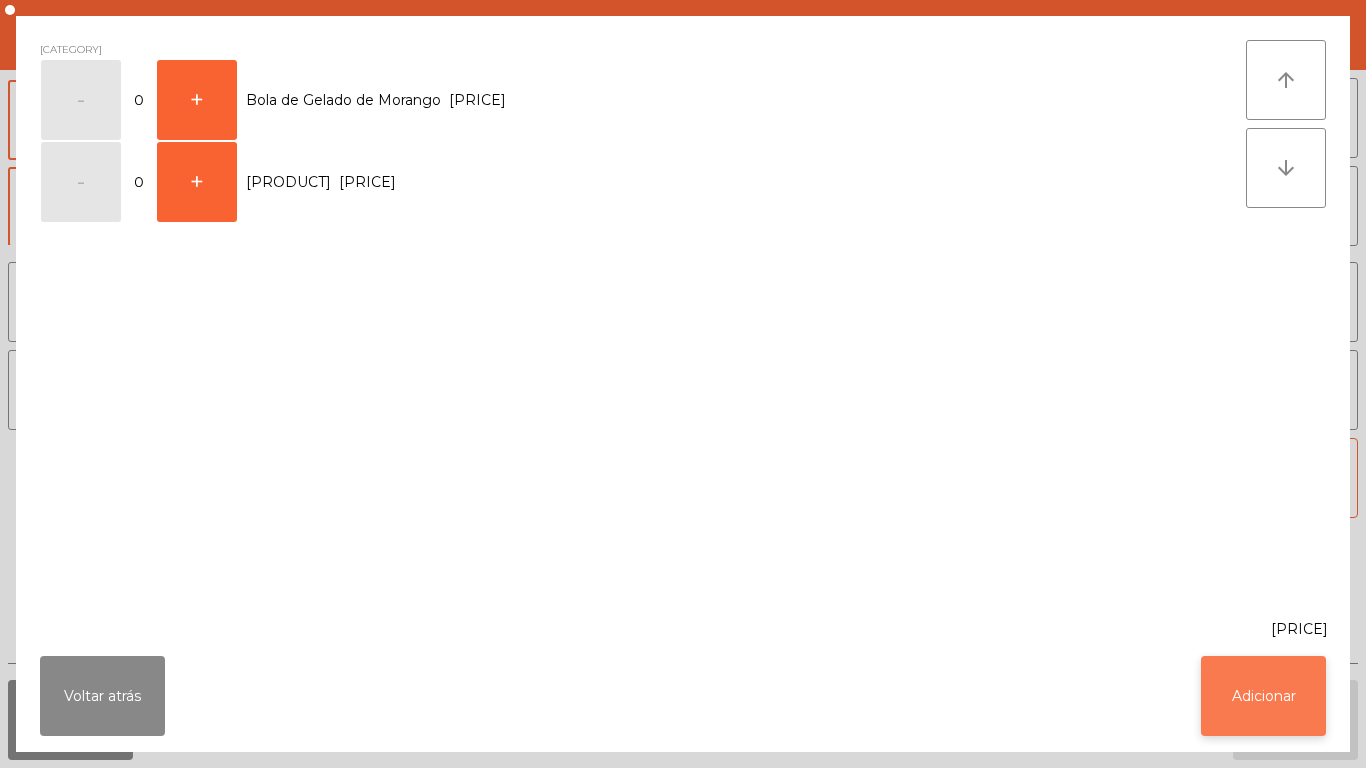 click on "Adicionar" at bounding box center [1263, 696] 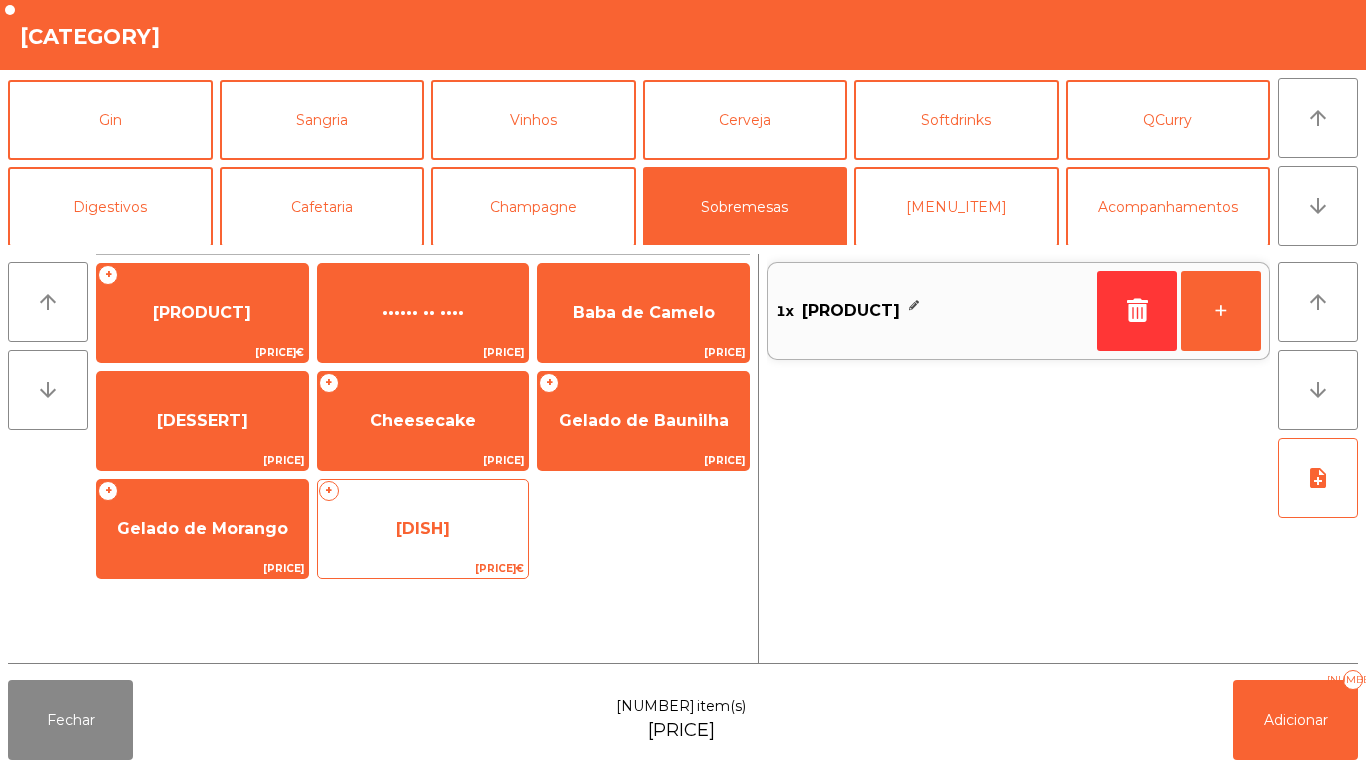 click on "[DISH]" at bounding box center (202, 313) 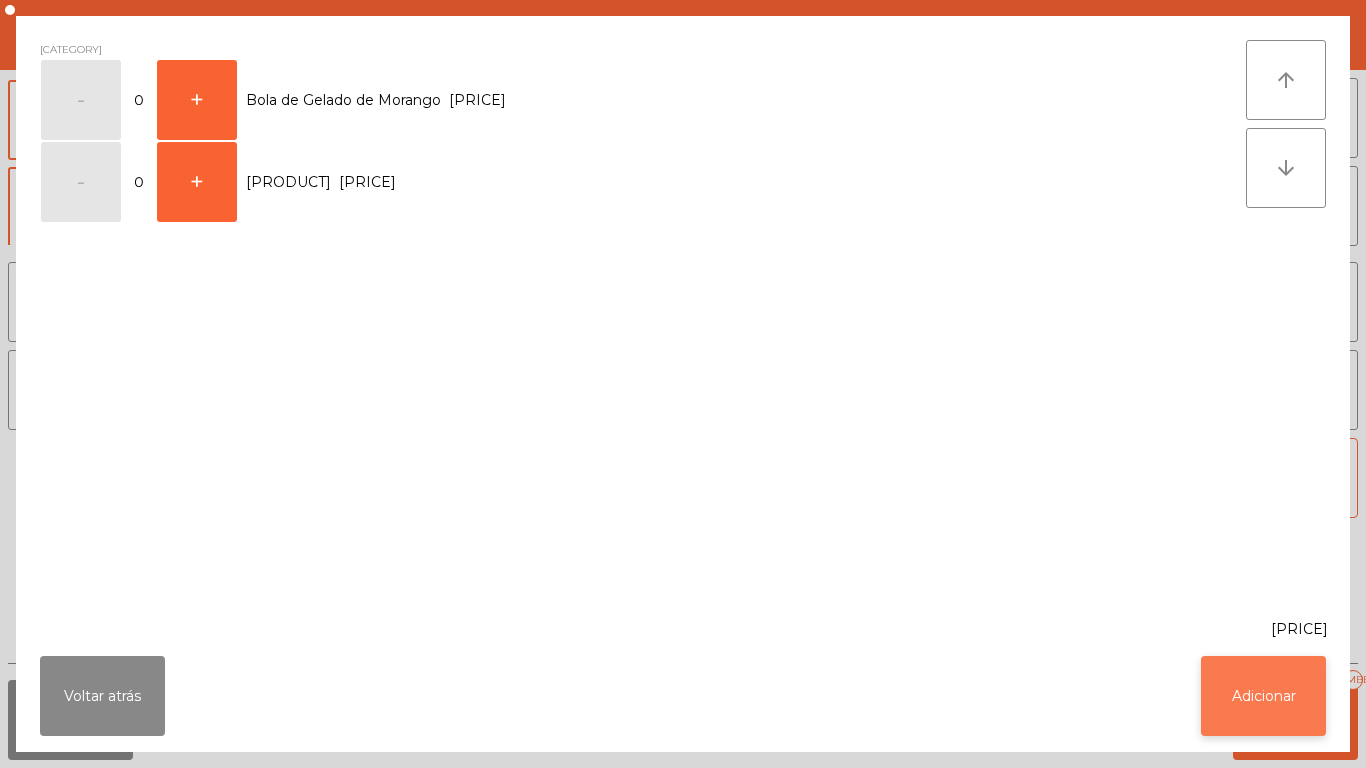 click on "Adicionar" at bounding box center [1263, 696] 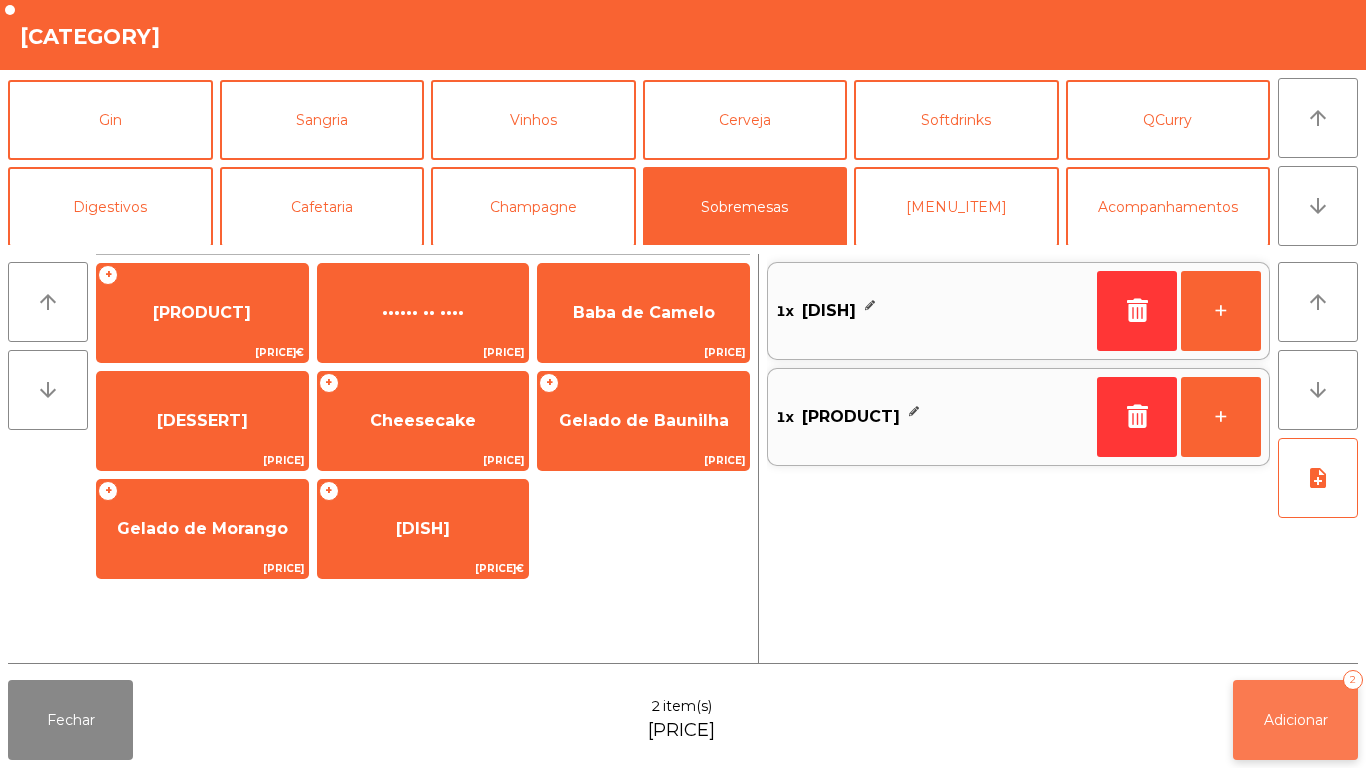 click on "Adicionar" at bounding box center [1296, 720] 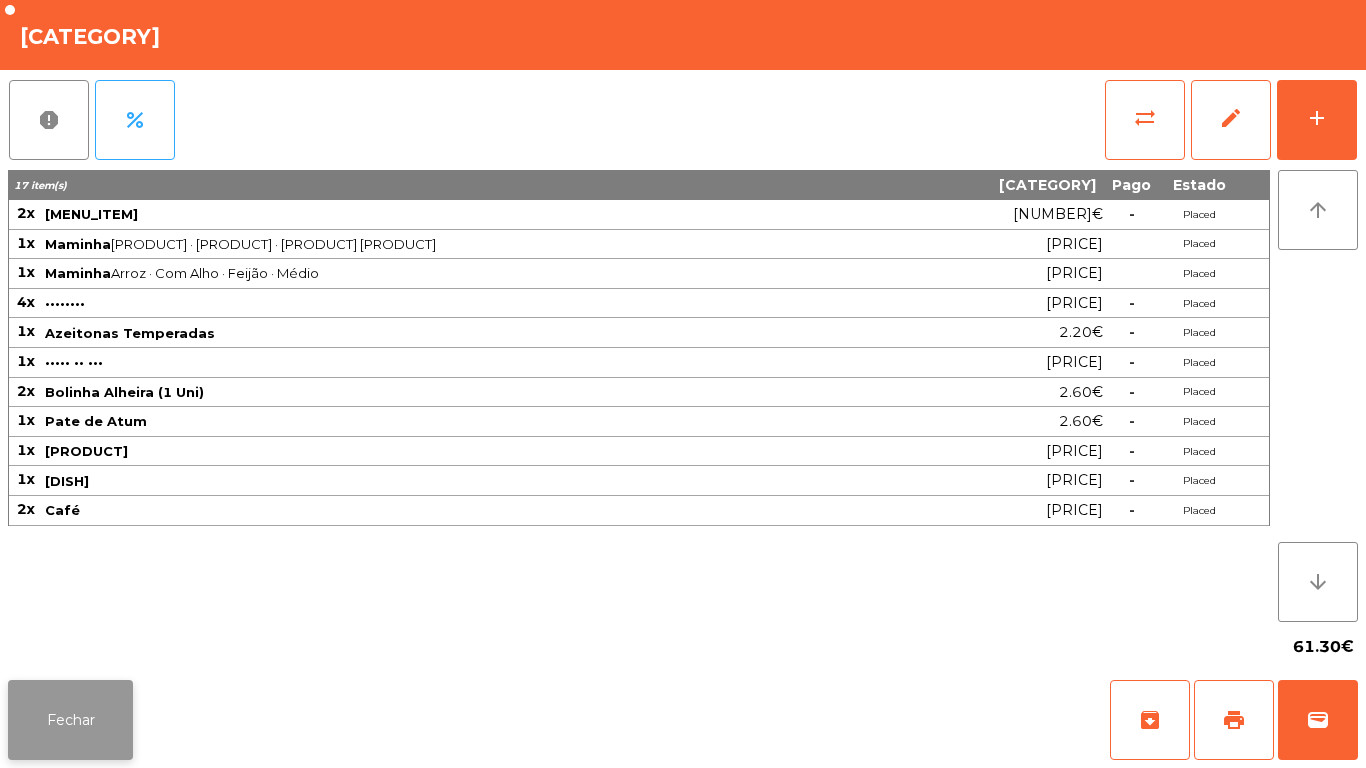 click on "Fechar" at bounding box center [70, 720] 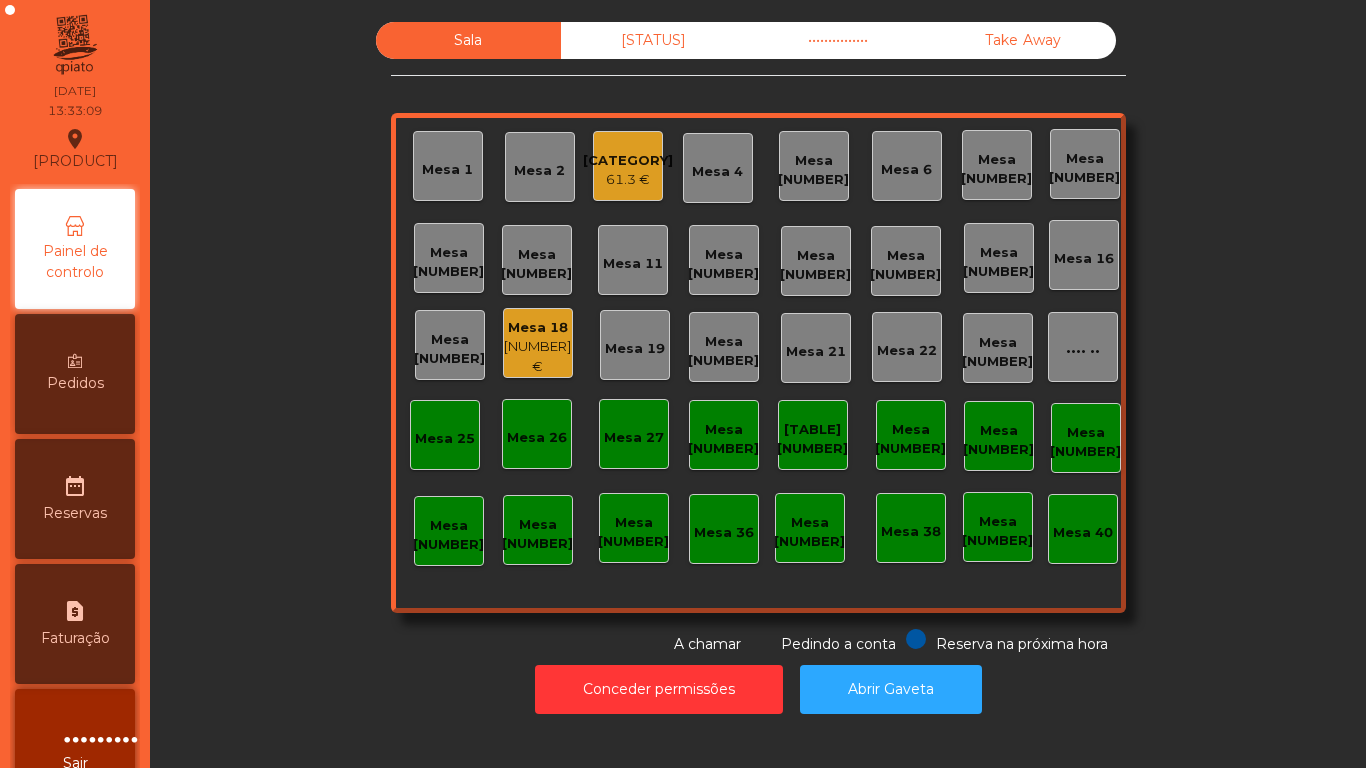 click on "Mesa 11" at bounding box center (447, 170) 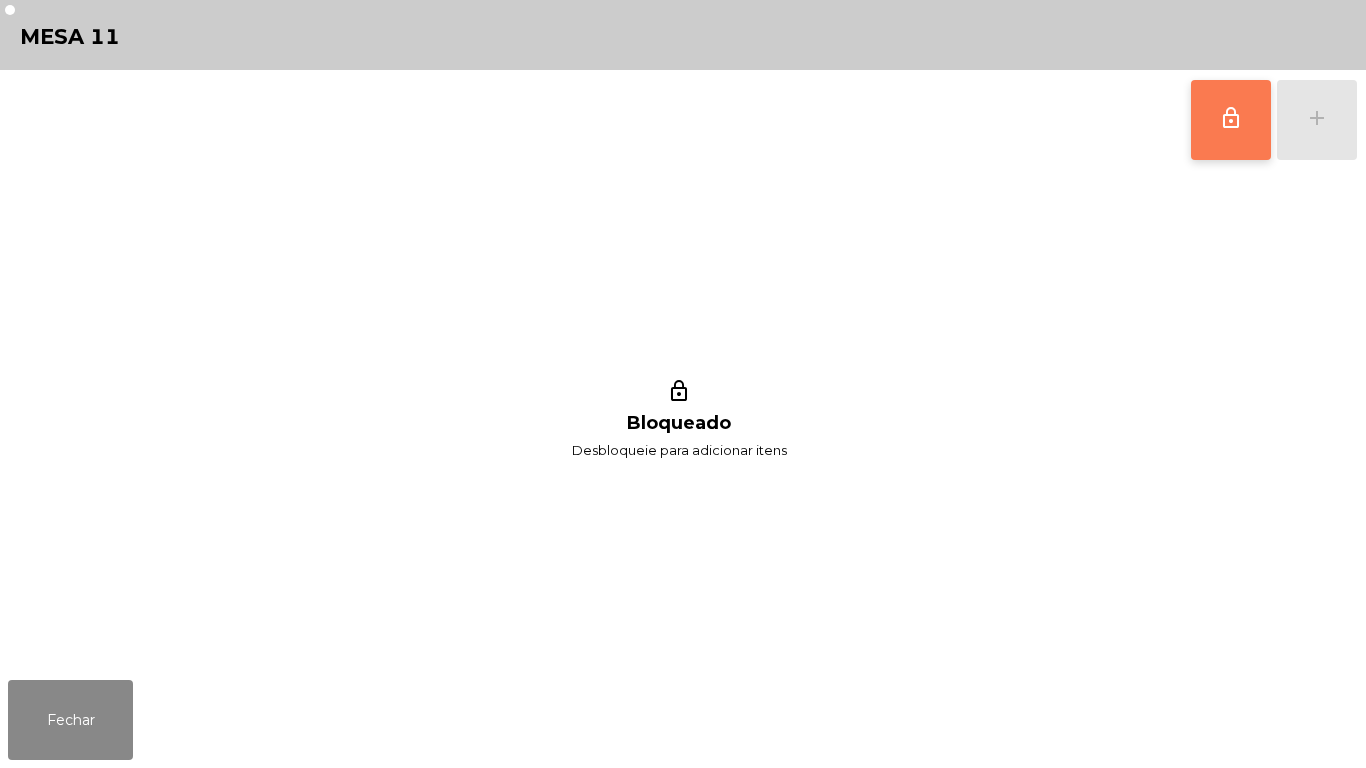 click on "lock_outline" at bounding box center [1231, 120] 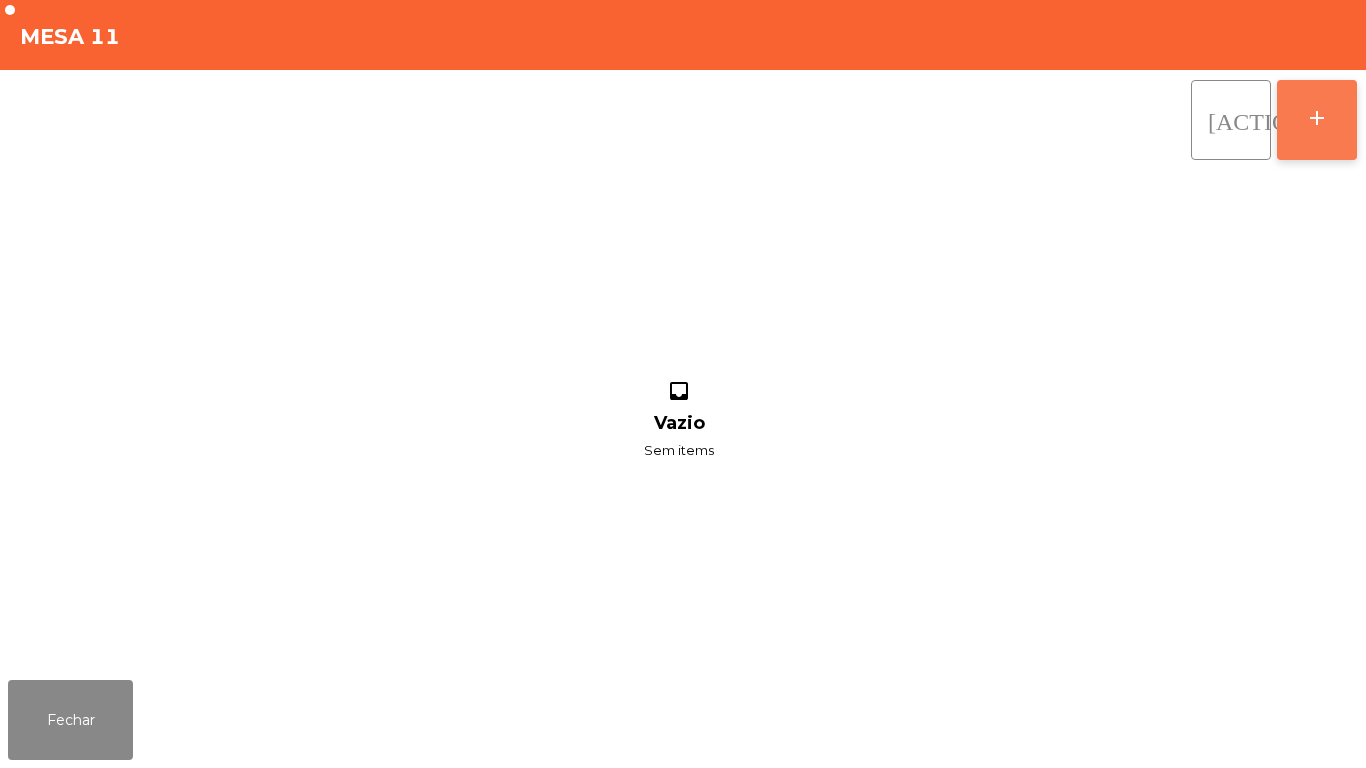click on "add" at bounding box center (1317, 120) 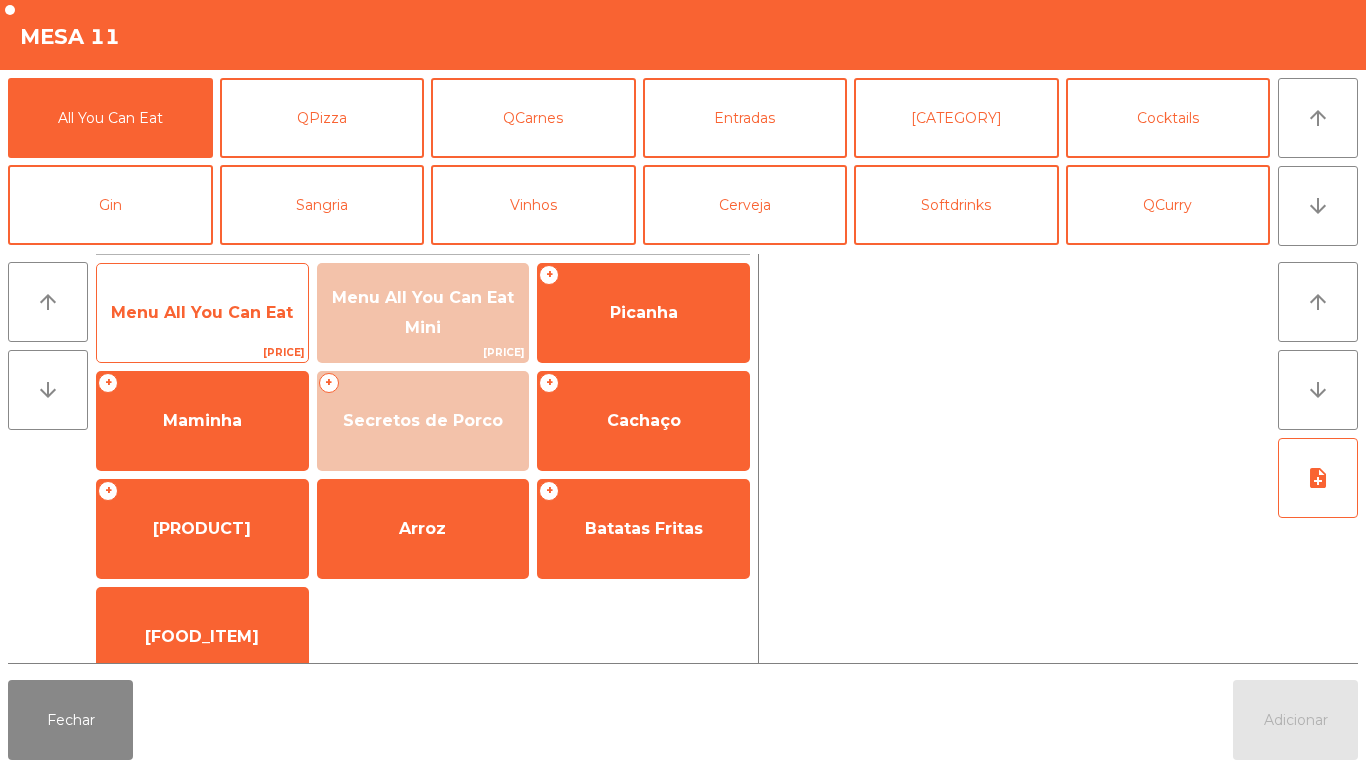 click on "Menu All You Can Eat" at bounding box center (202, 313) 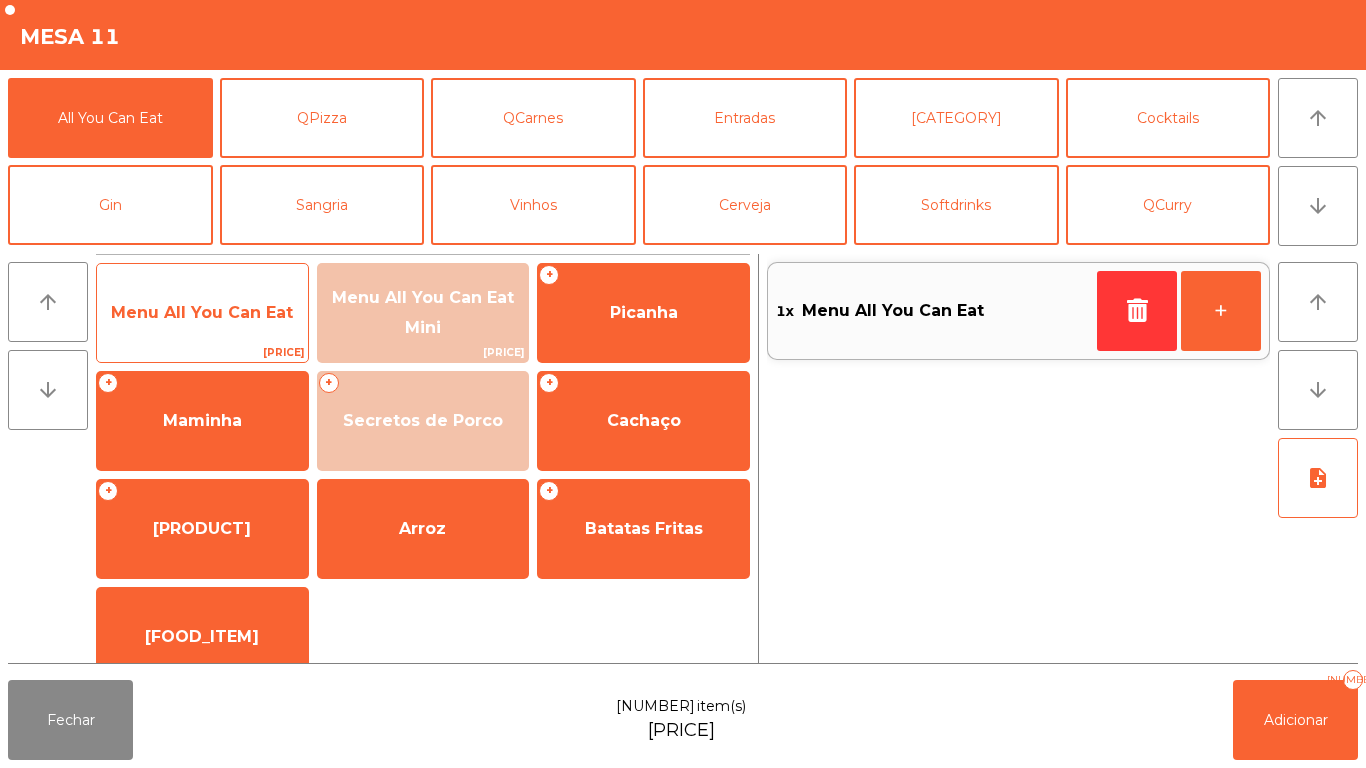 click on "Menu All You Can Eat" at bounding box center [202, 312] 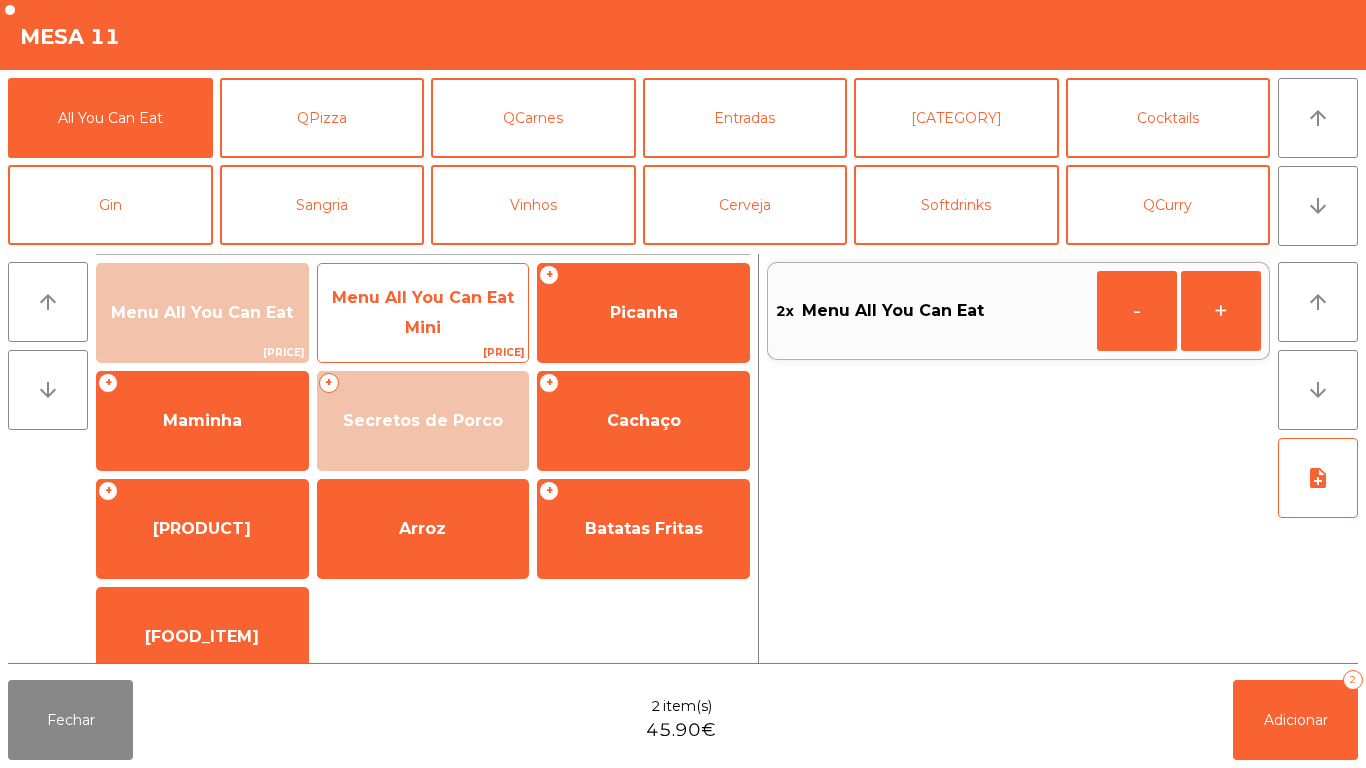click on "Menu All You Can Eat Mini" at bounding box center (202, 313) 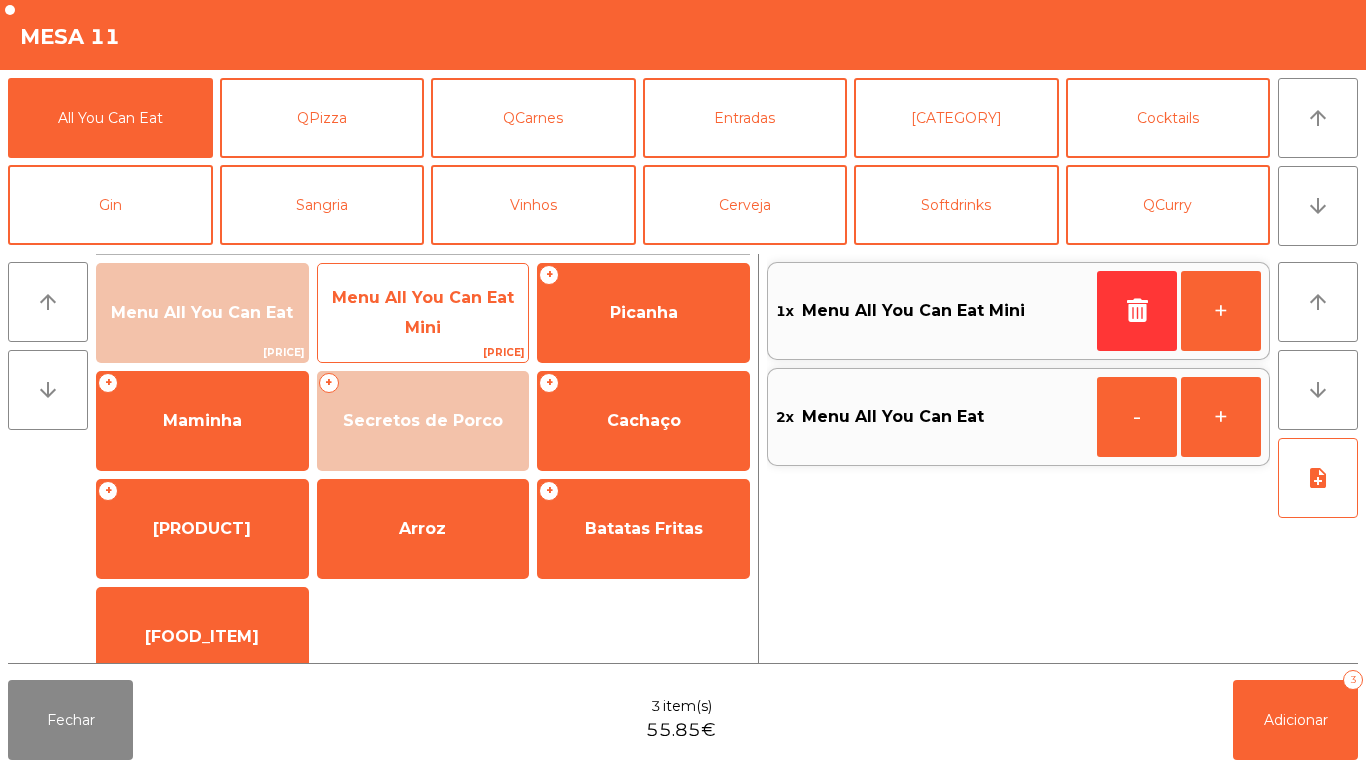 click on "Menu All You Can Eat Mini" at bounding box center (202, 313) 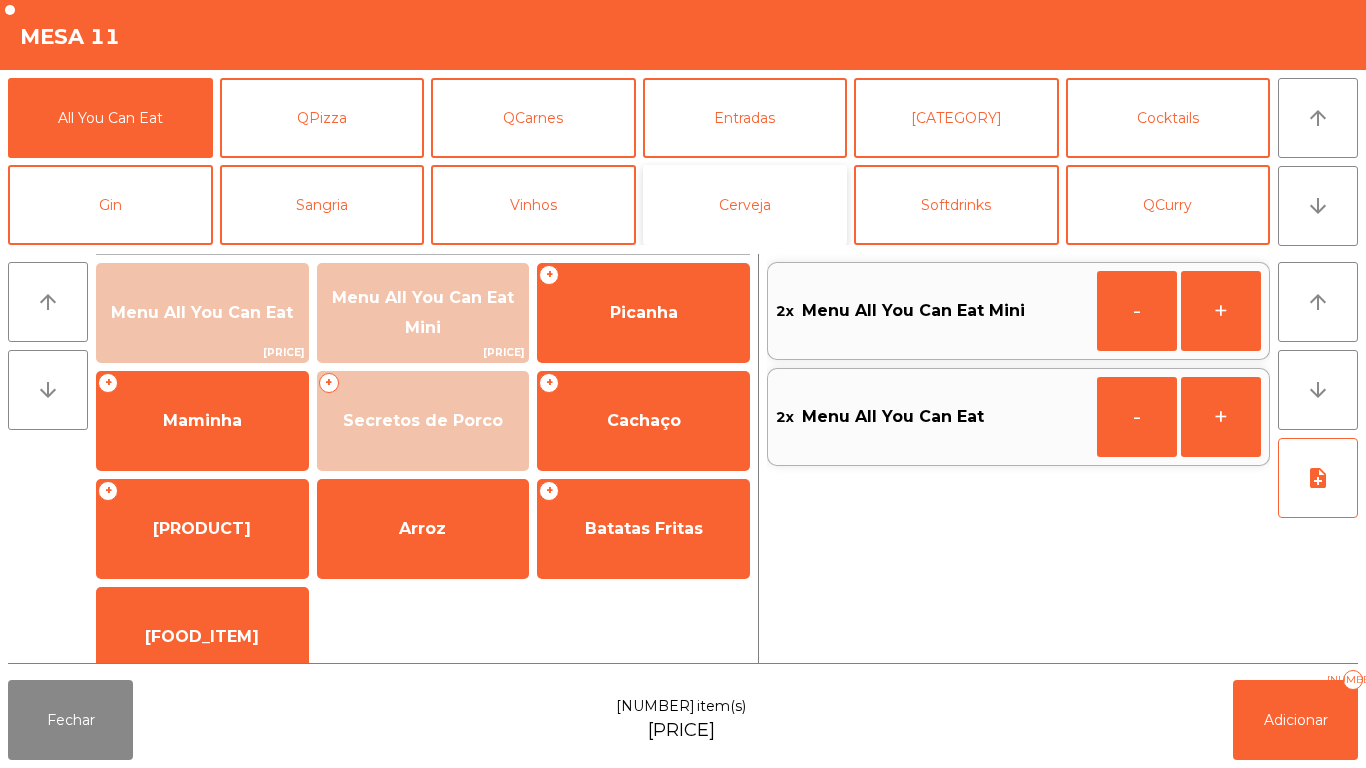 click on "Cerveja" at bounding box center (745, 205) 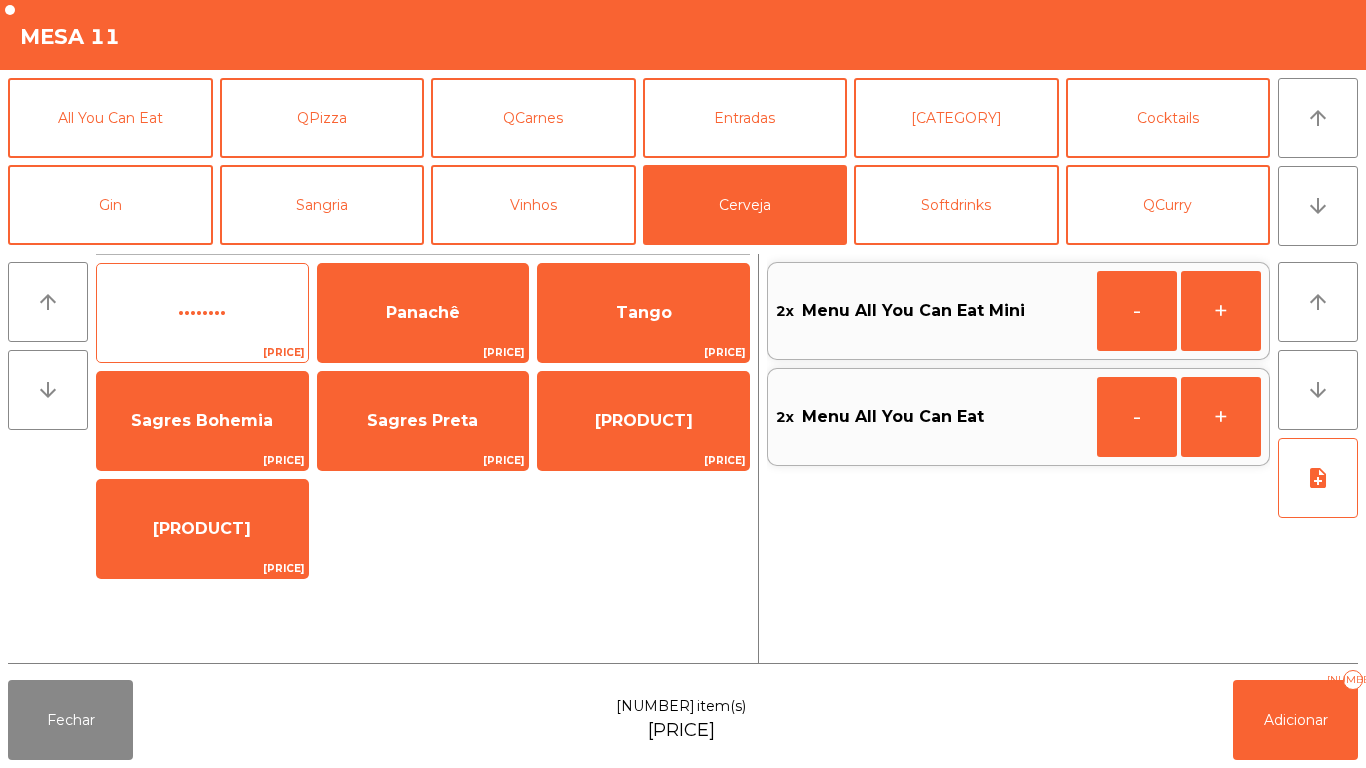 click on "••••••••" at bounding box center (202, 312) 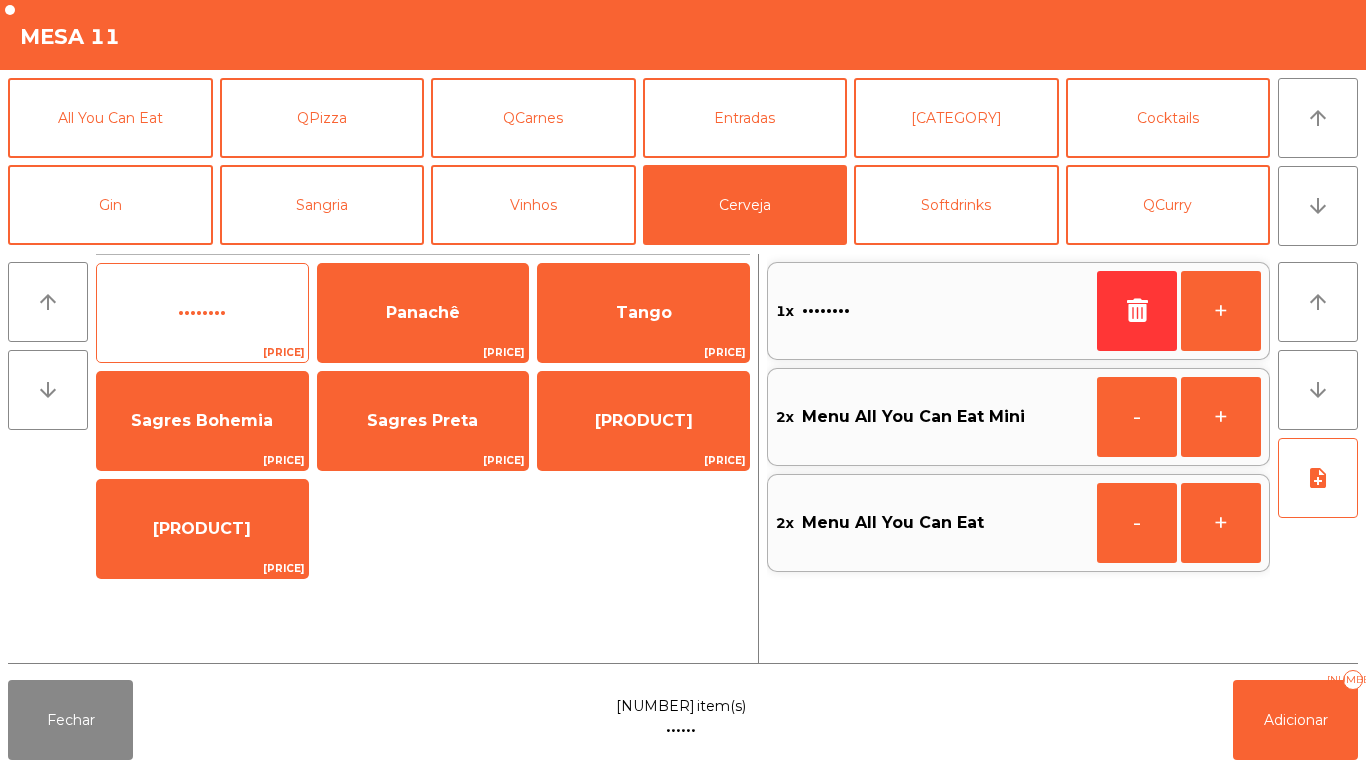 click on "••••••••" at bounding box center [202, 312] 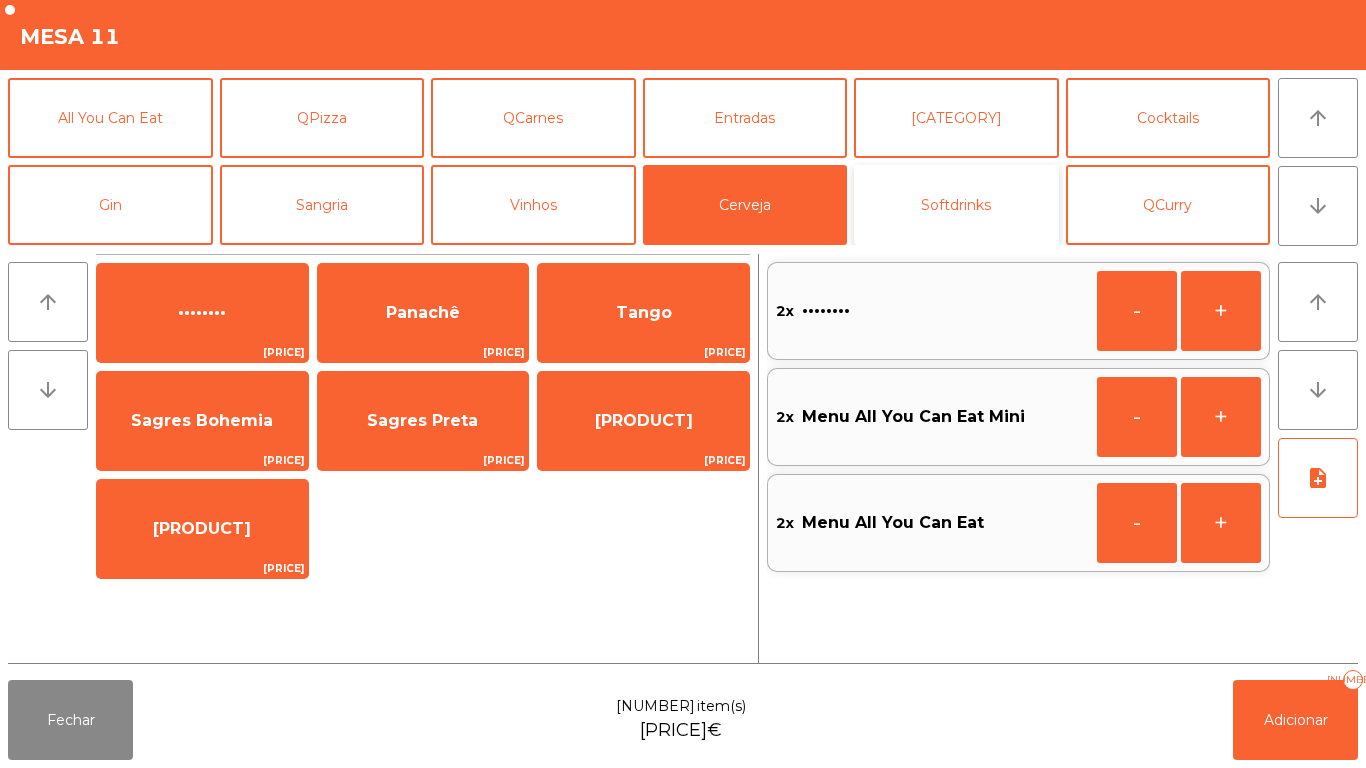 click on "Softdrinks" at bounding box center [956, 205] 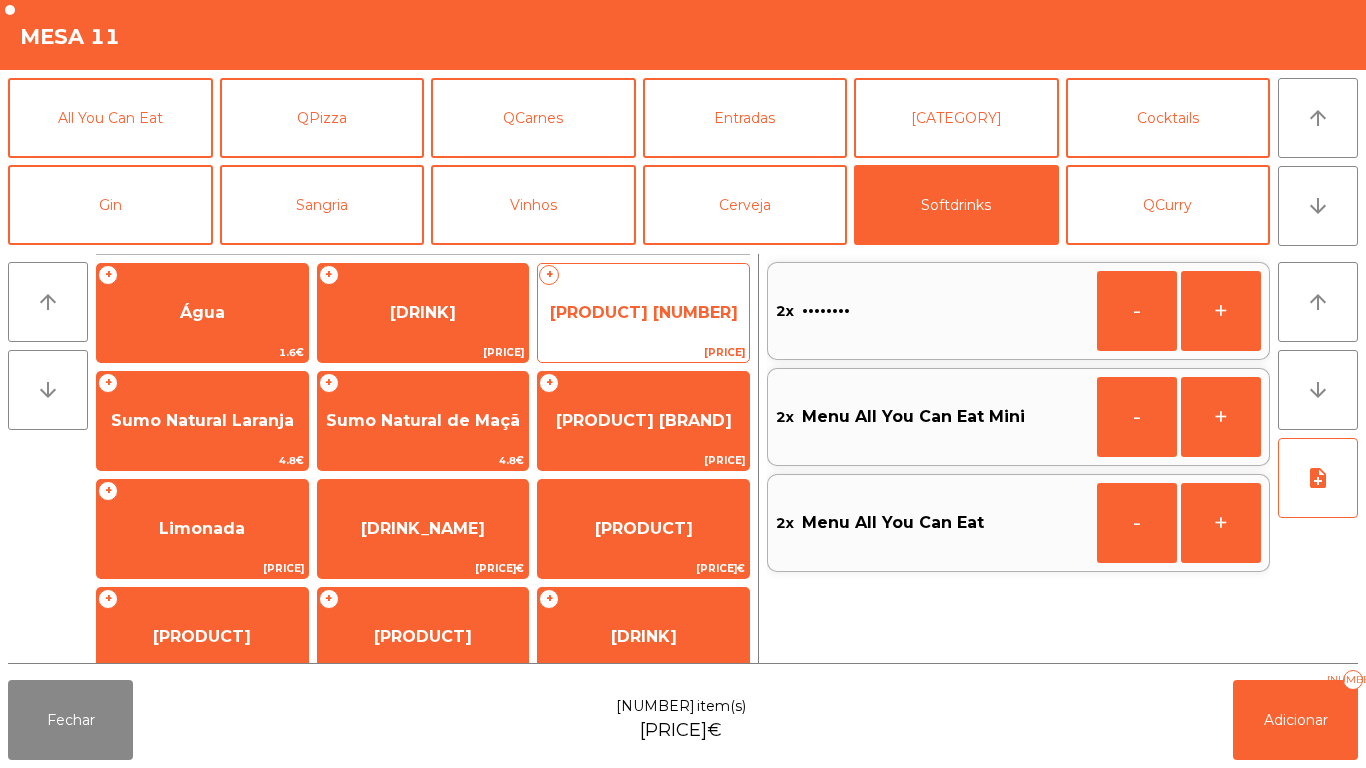 click on "[PRODUCT] [NUMBER]" at bounding box center (202, 312) 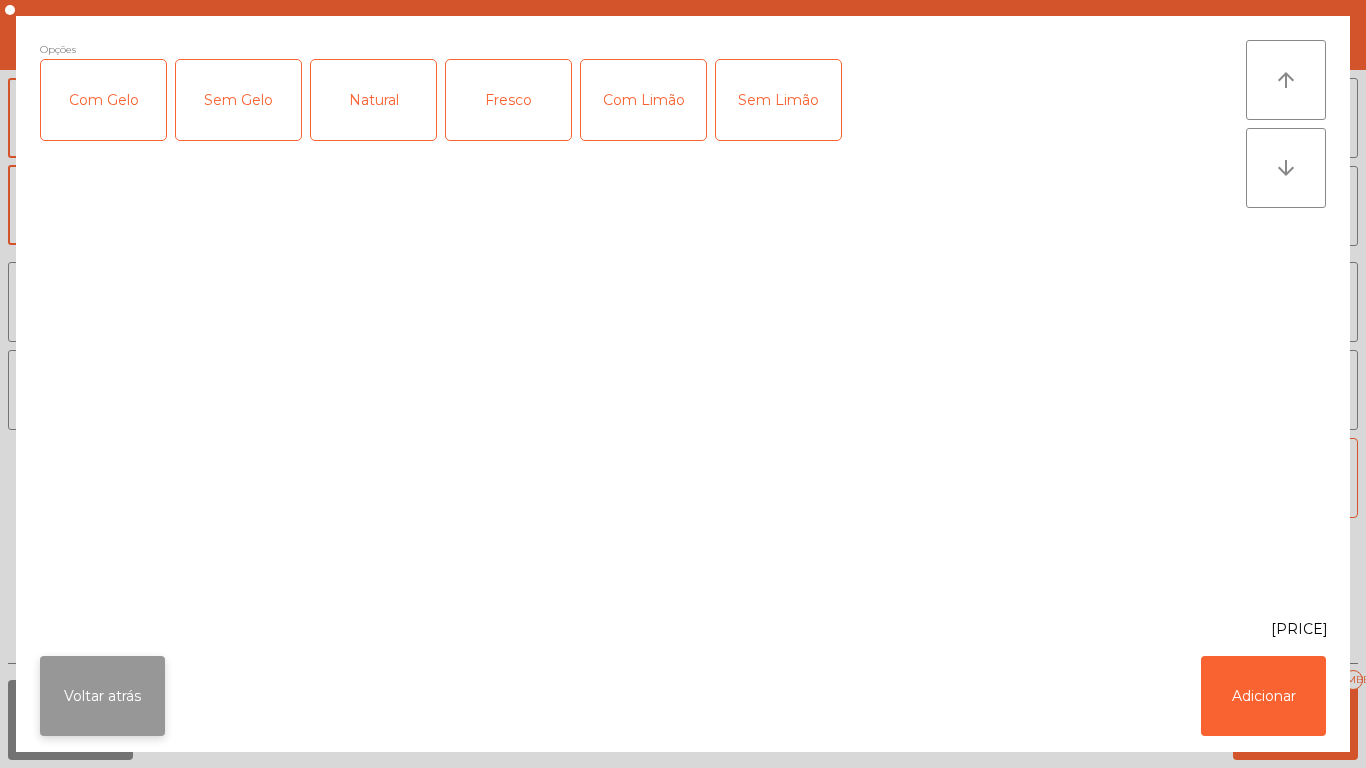 click on "Voltar atrás" at bounding box center [102, 696] 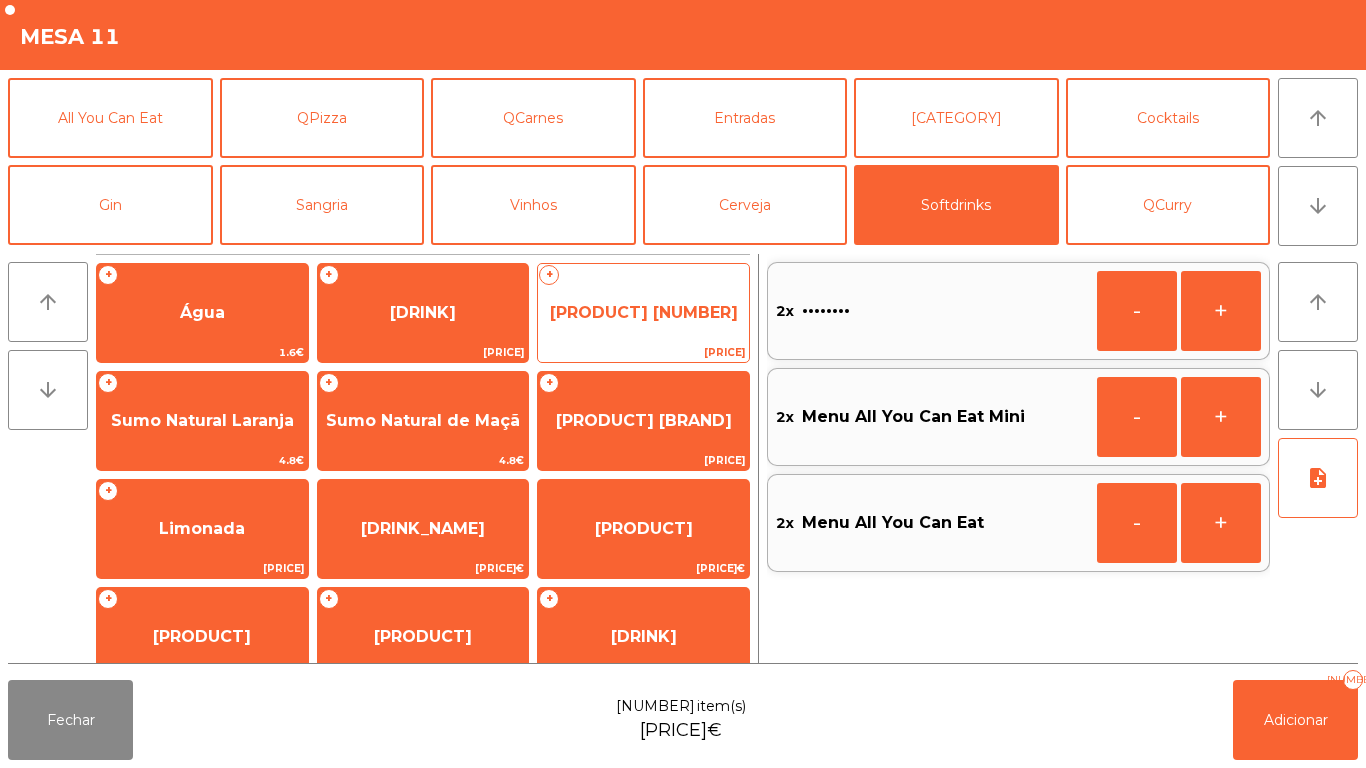 click on "[PRODUCT] [NUMBER]" at bounding box center [202, 312] 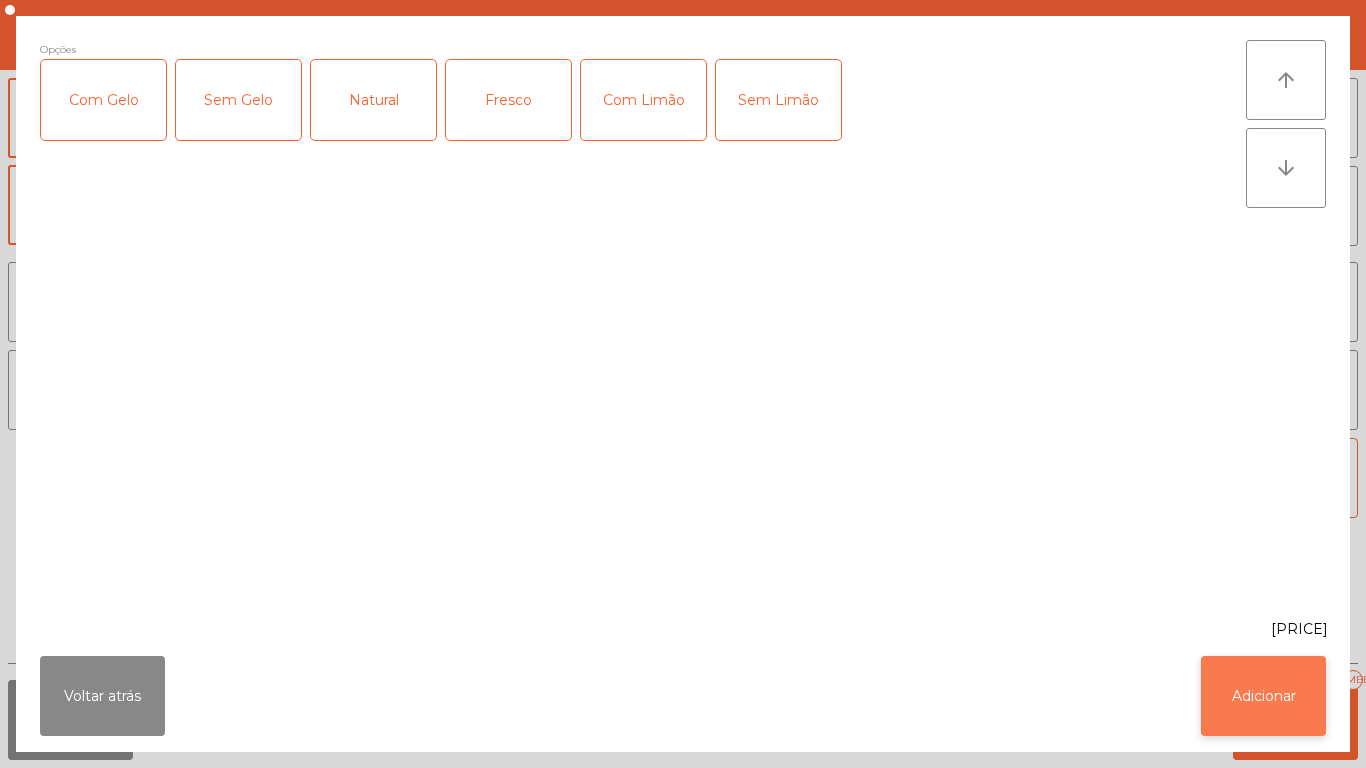 click on "Adicionar" at bounding box center (1263, 696) 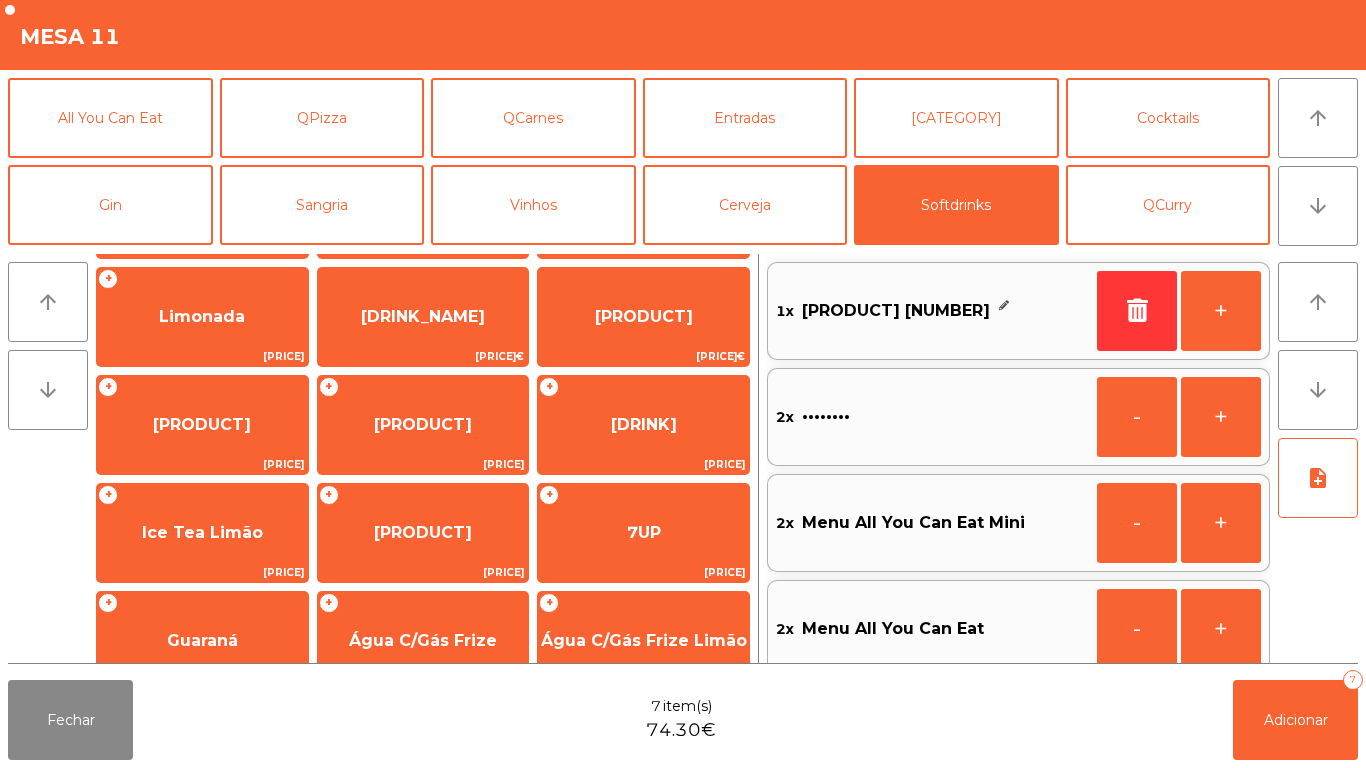 scroll, scrollTop: 222, scrollLeft: 0, axis: vertical 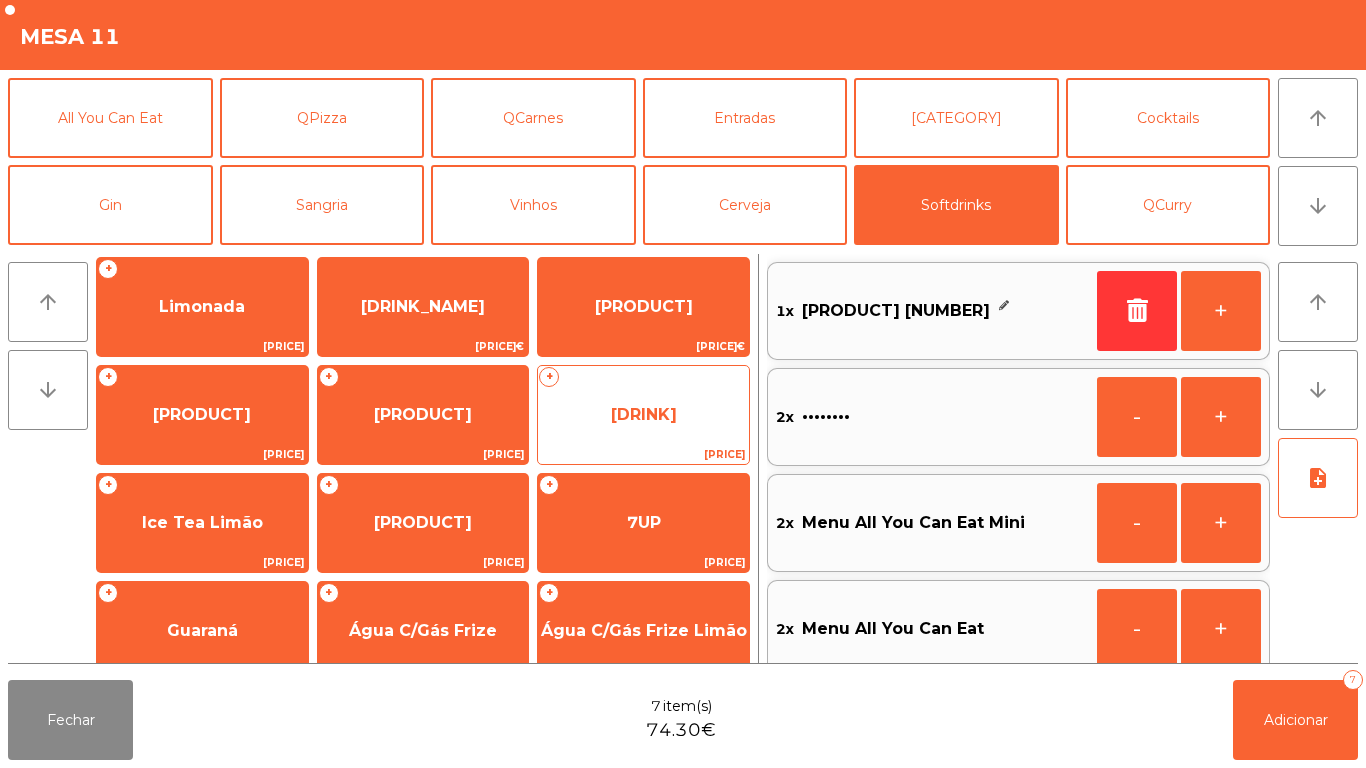 click on "[DRINK]" at bounding box center [202, 90] 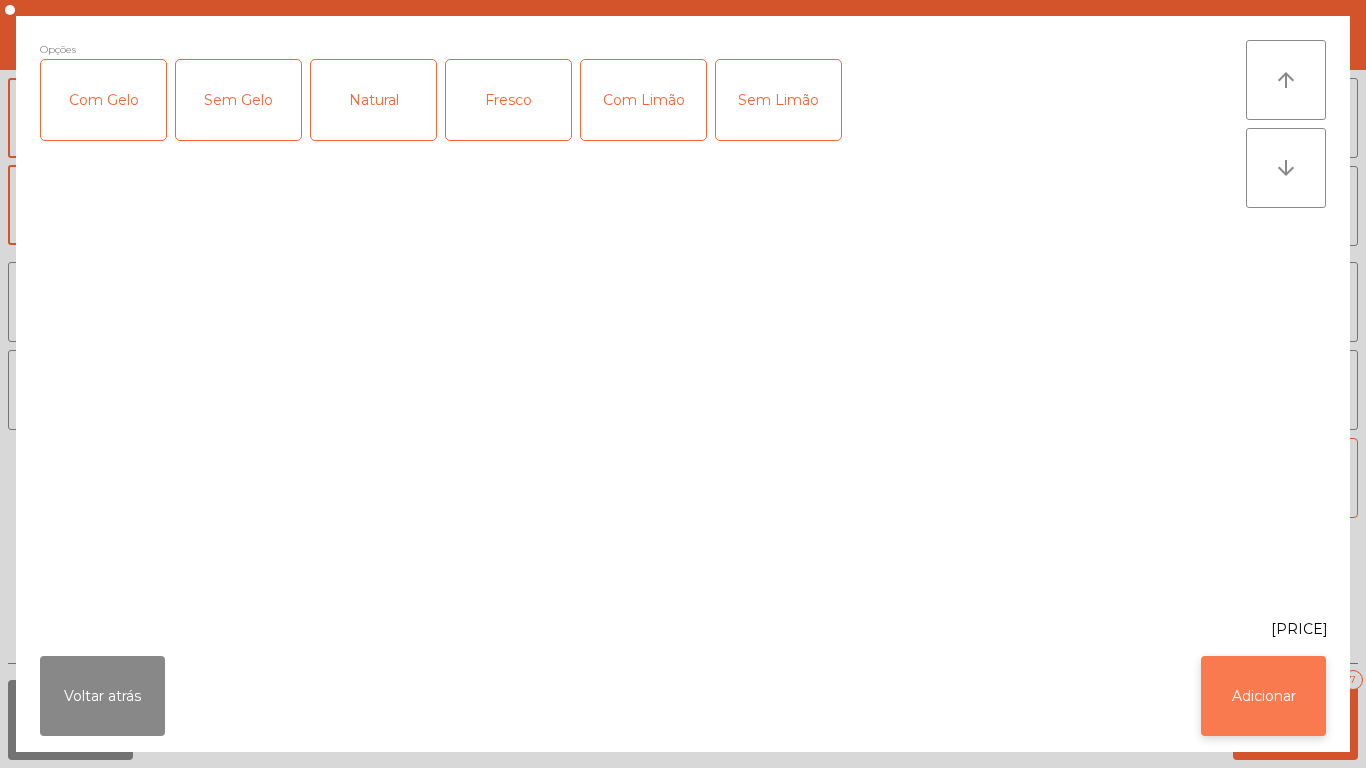 click on "Adicionar" at bounding box center (1263, 696) 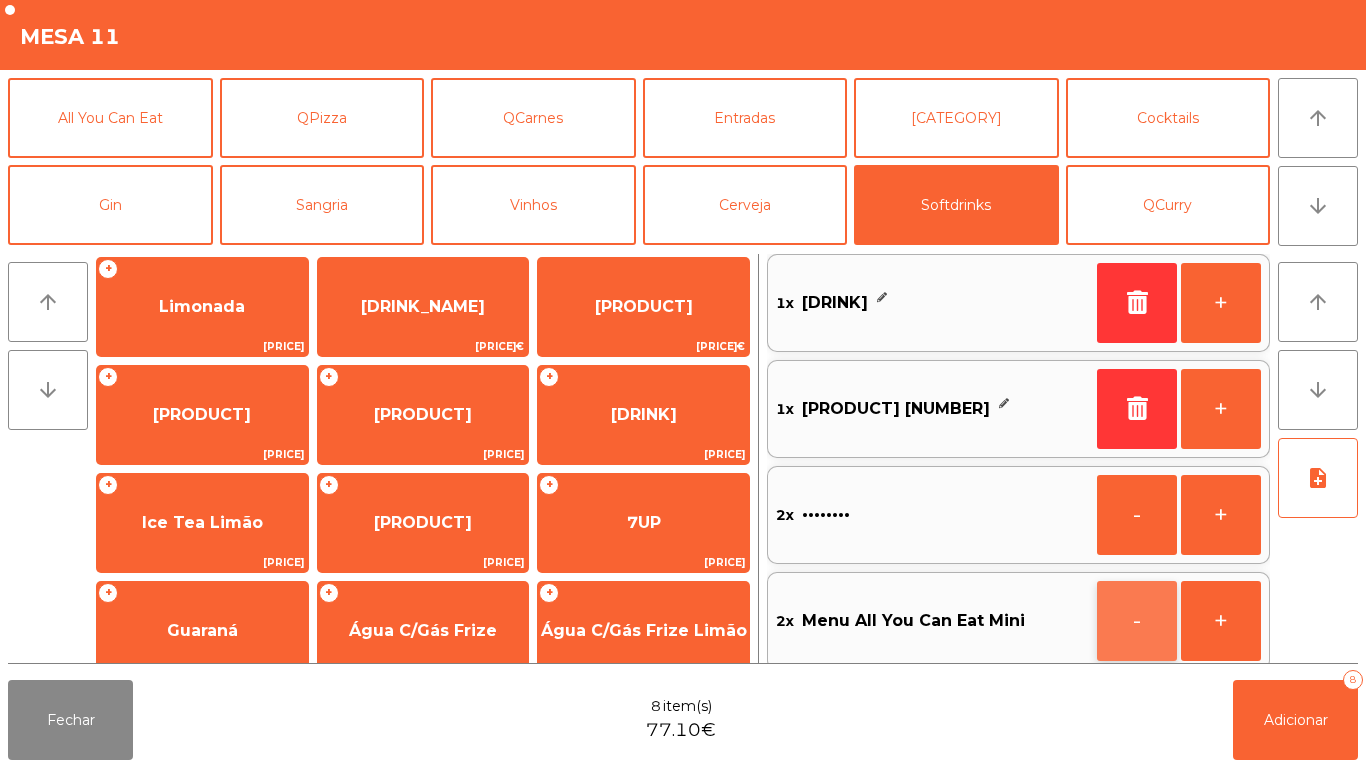 click on "-" at bounding box center (1137, 515) 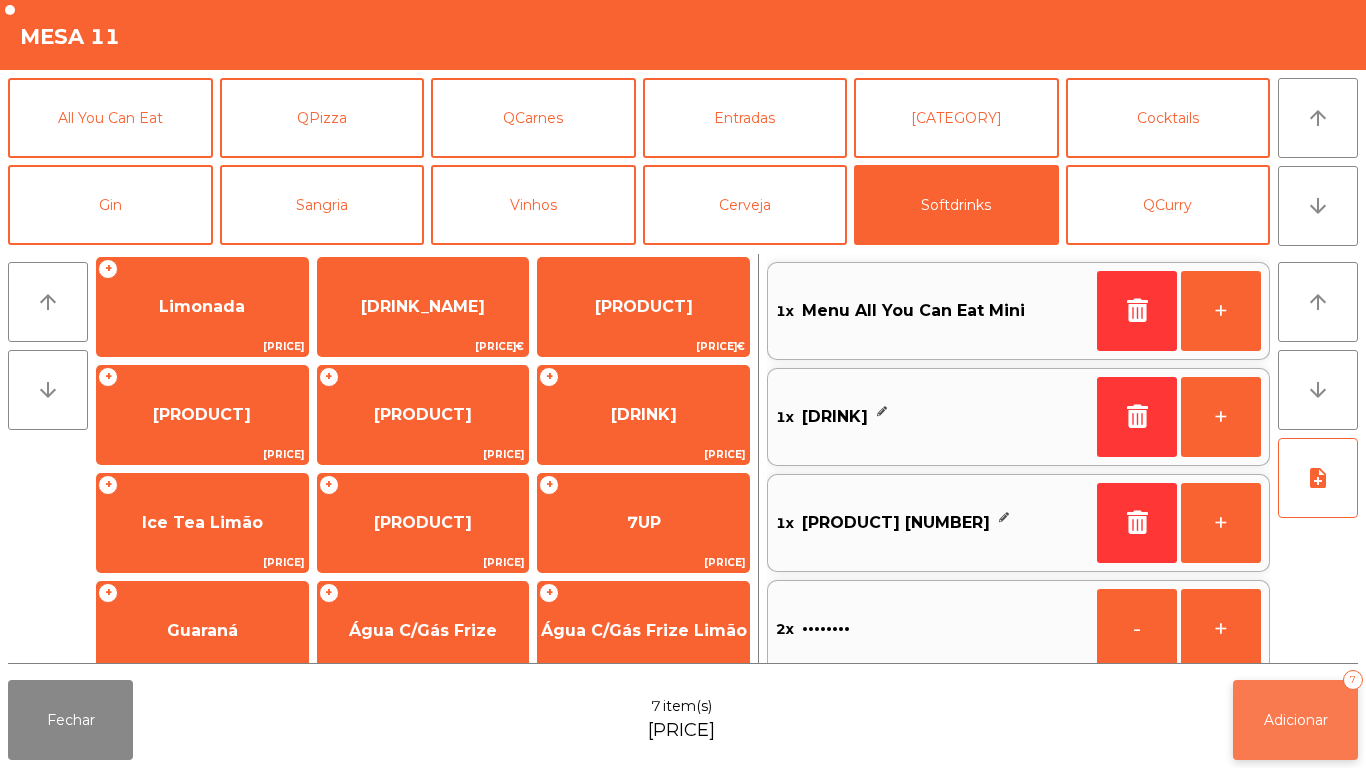 click on "Adicionar 7" at bounding box center (1295, 720) 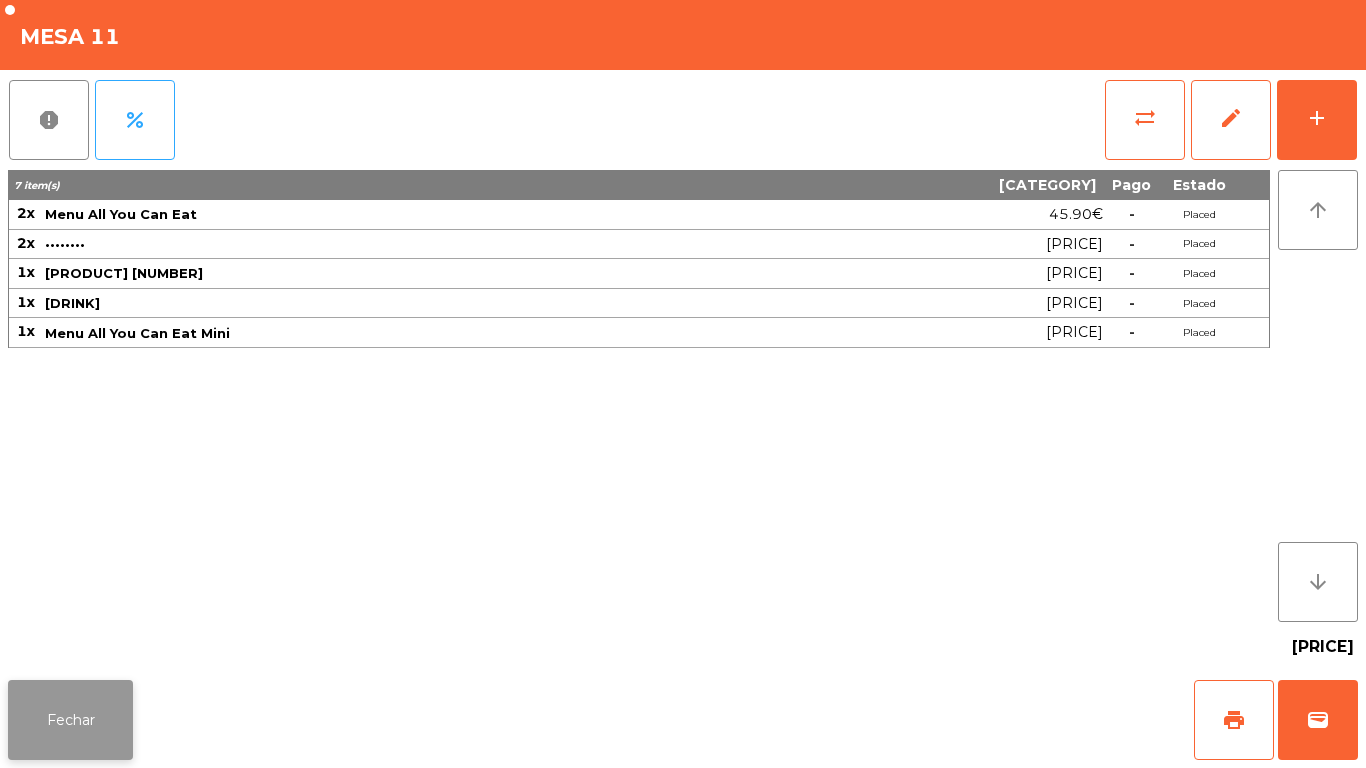 click on "Fechar" at bounding box center (70, 720) 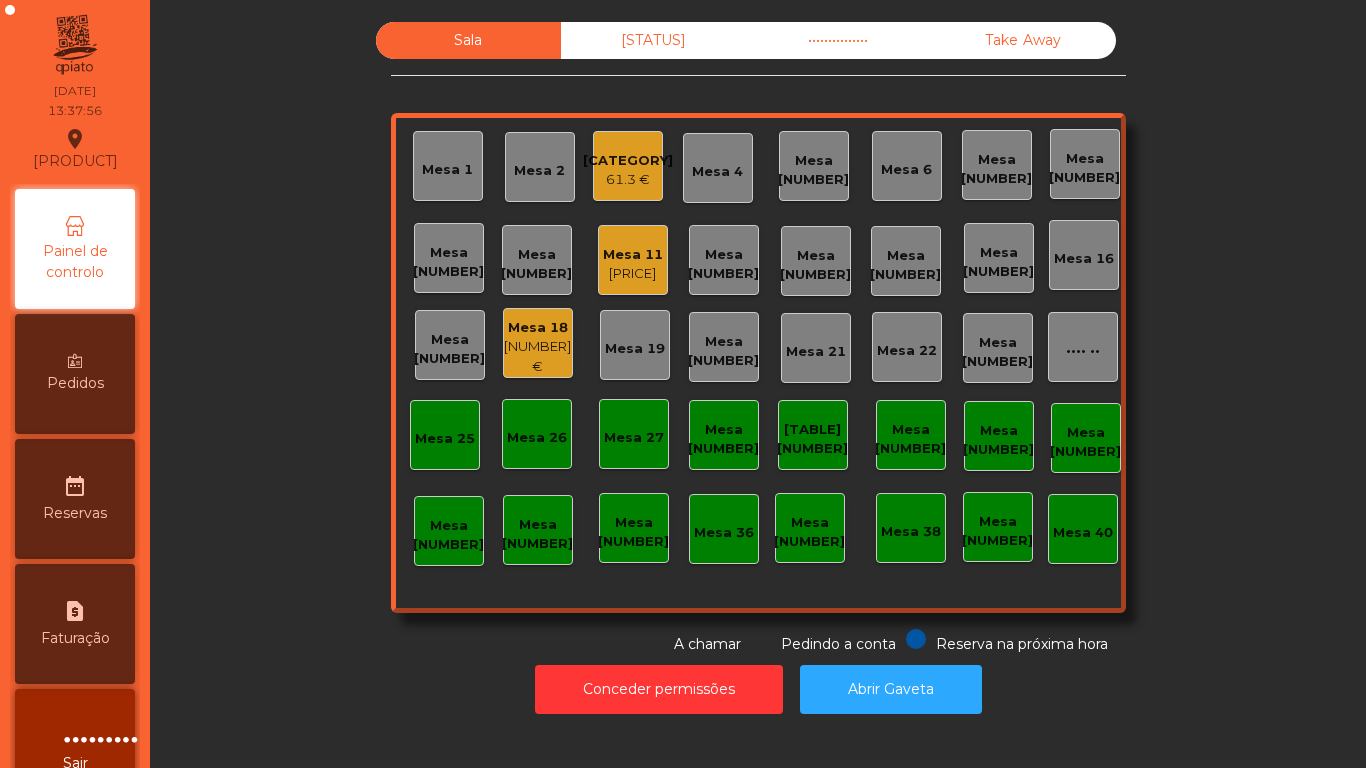 click on "[PRICE]" at bounding box center [628, 180] 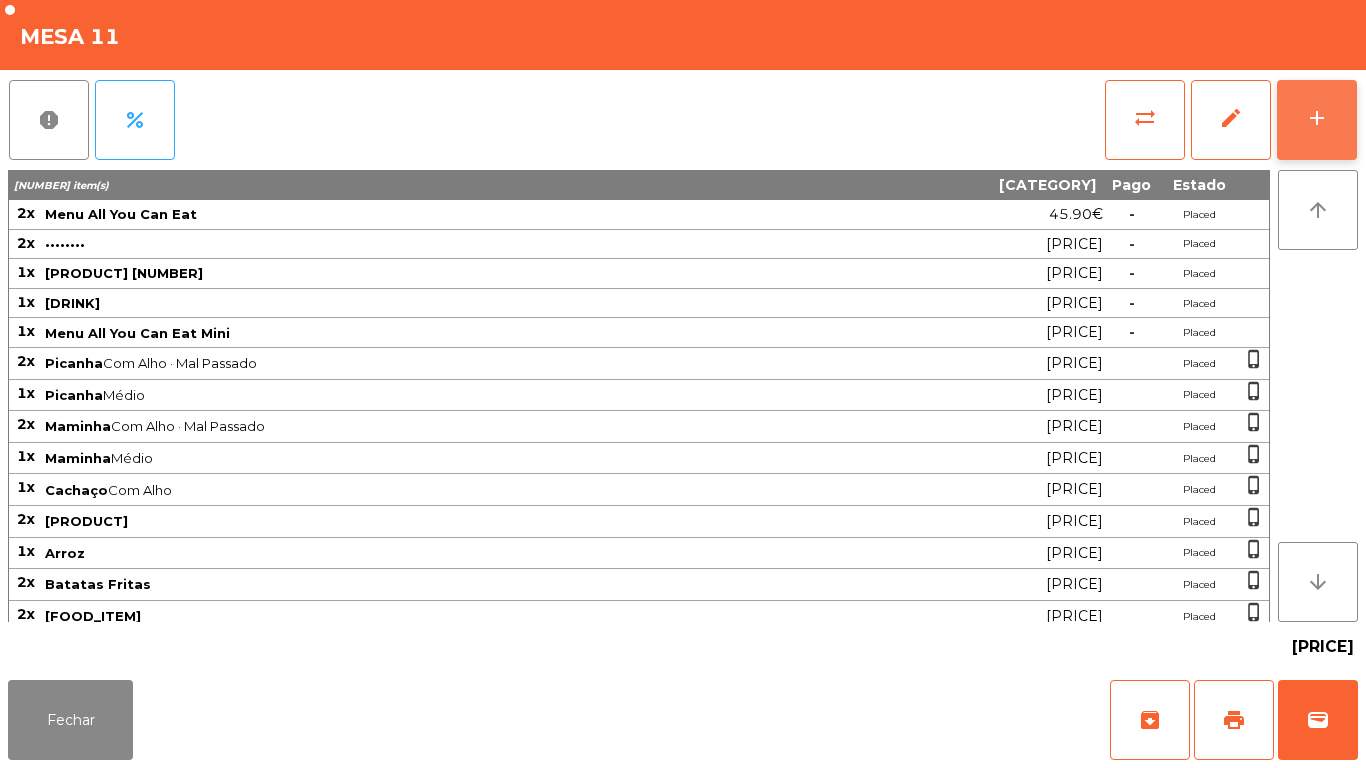 click on "add" at bounding box center (1317, 120) 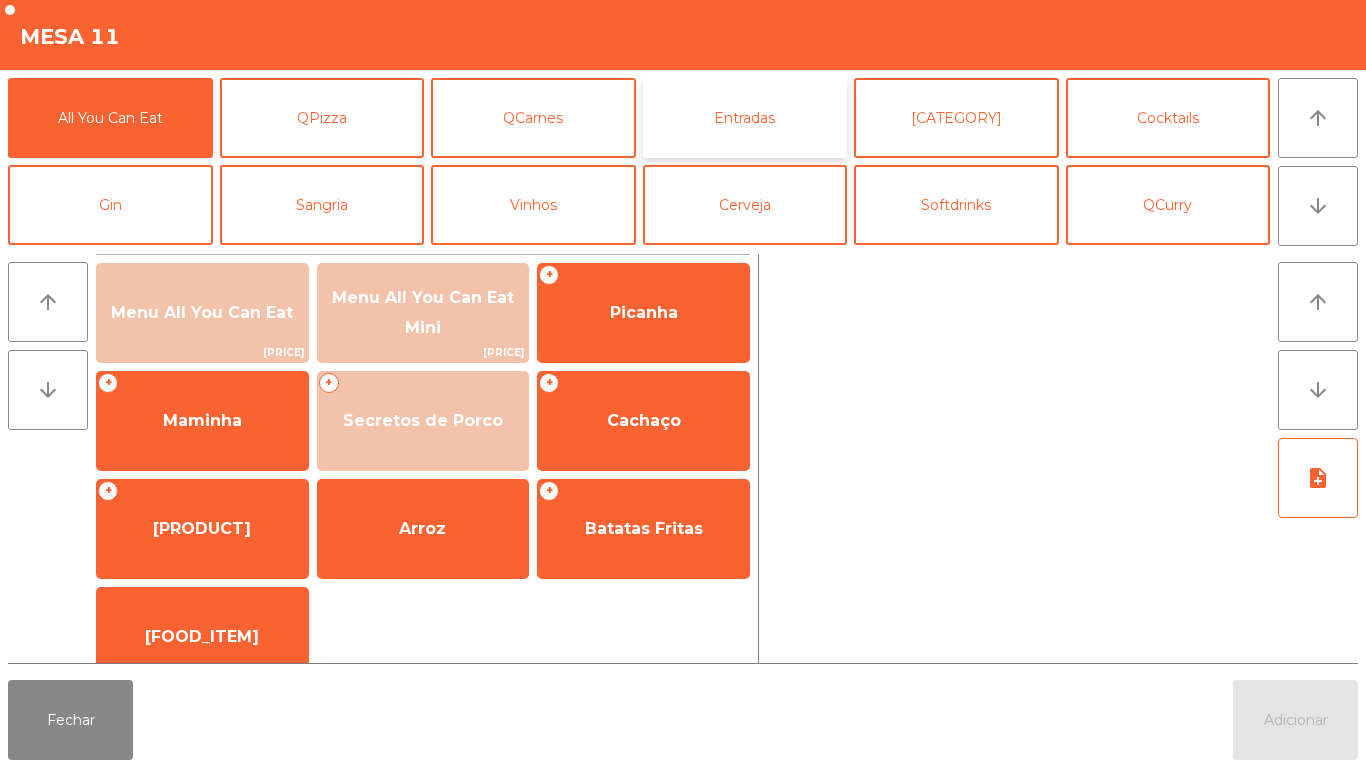 click on "Entradas" at bounding box center [745, 118] 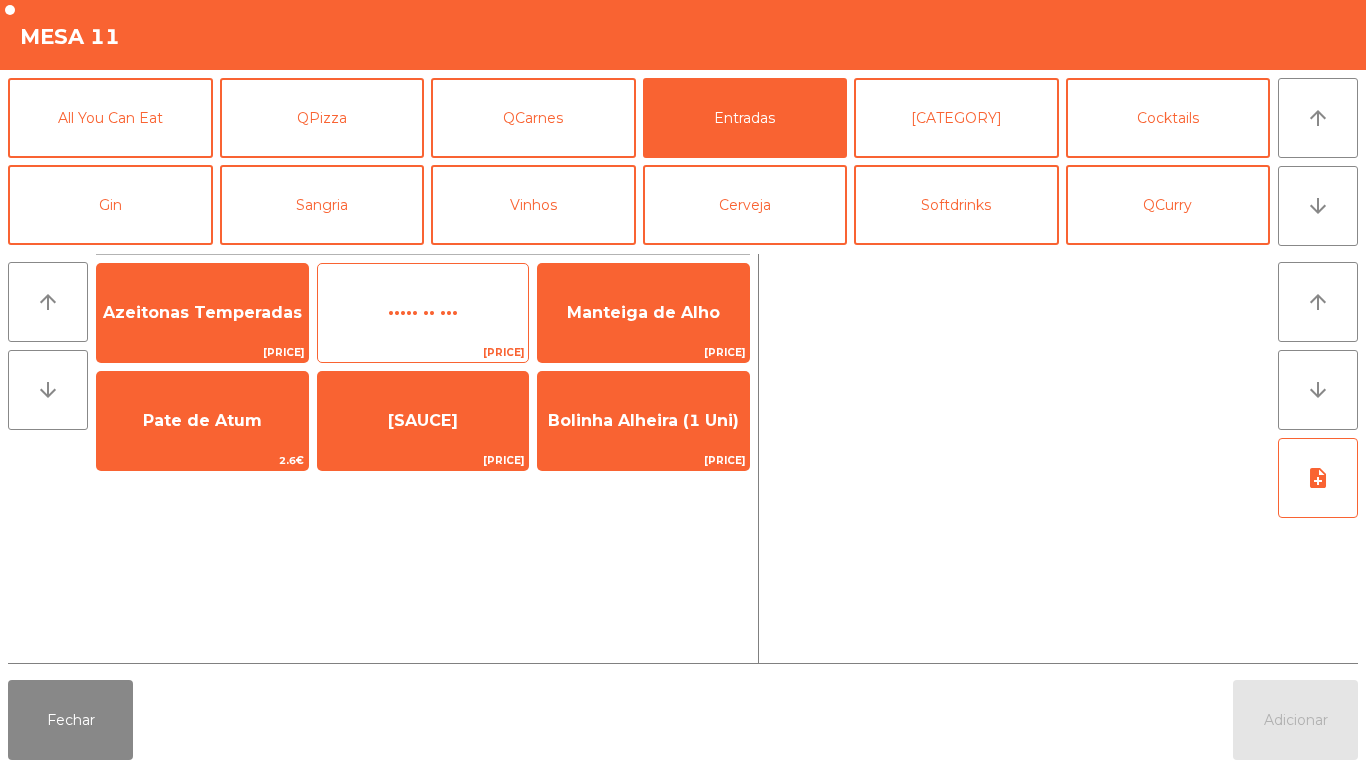 click on "••••• •• •••" at bounding box center [202, 312] 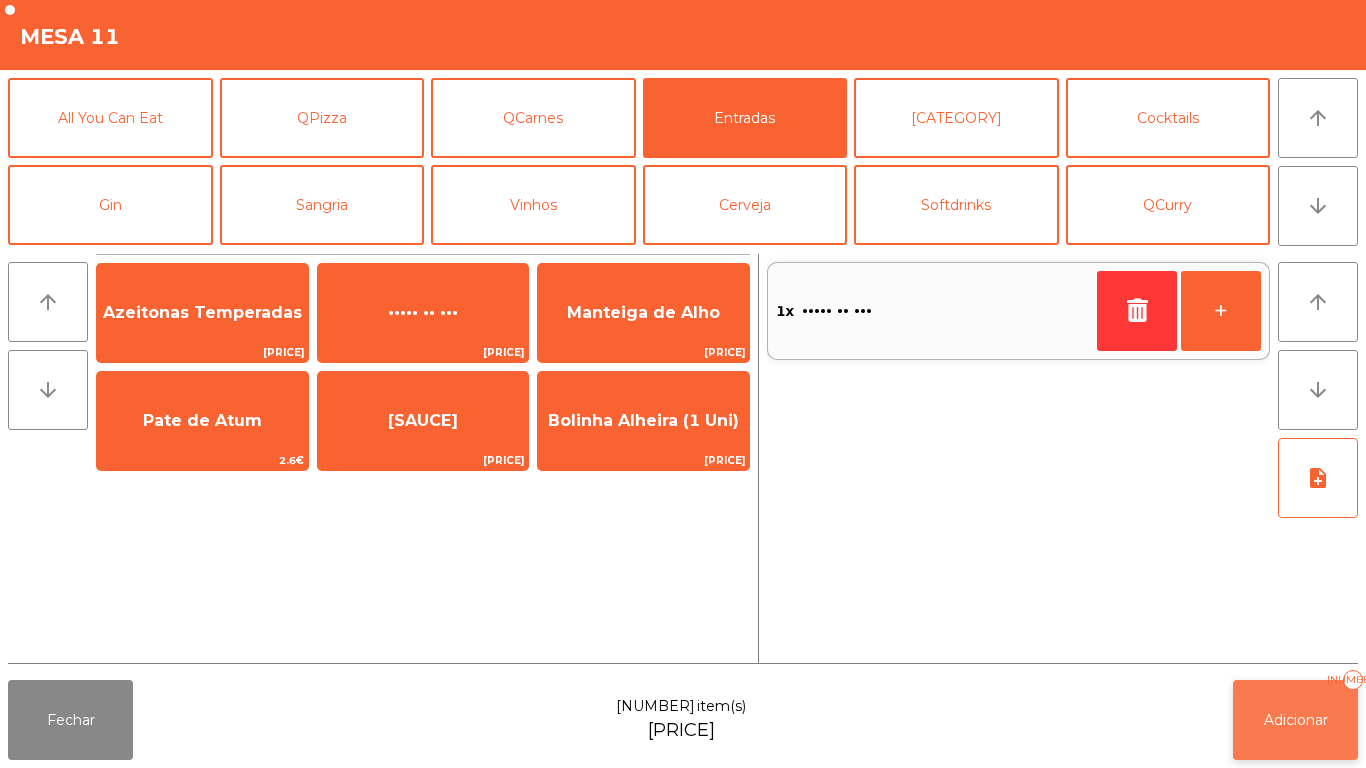 click on "Adicionar" at bounding box center [1296, 720] 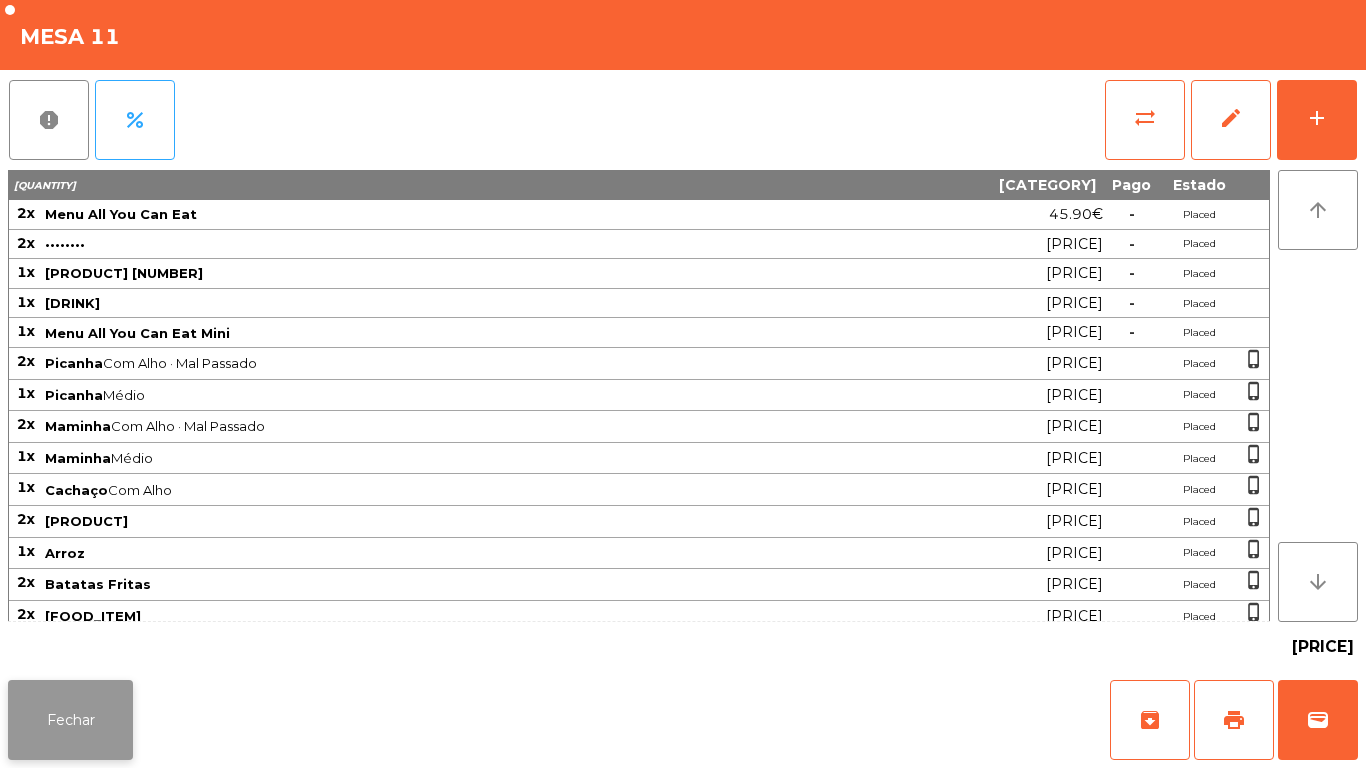 click on "Fechar" at bounding box center [70, 720] 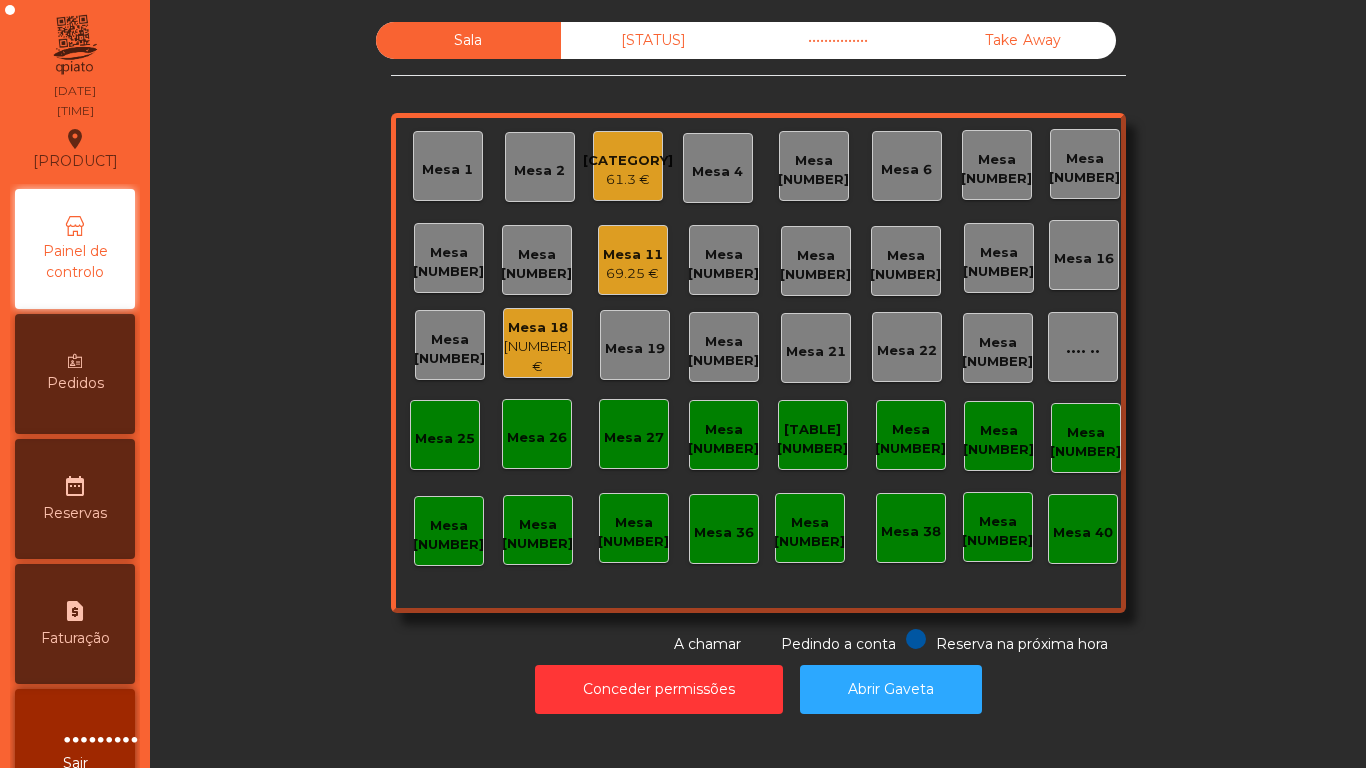 click on "[CATEGORY]" at bounding box center (628, 161) 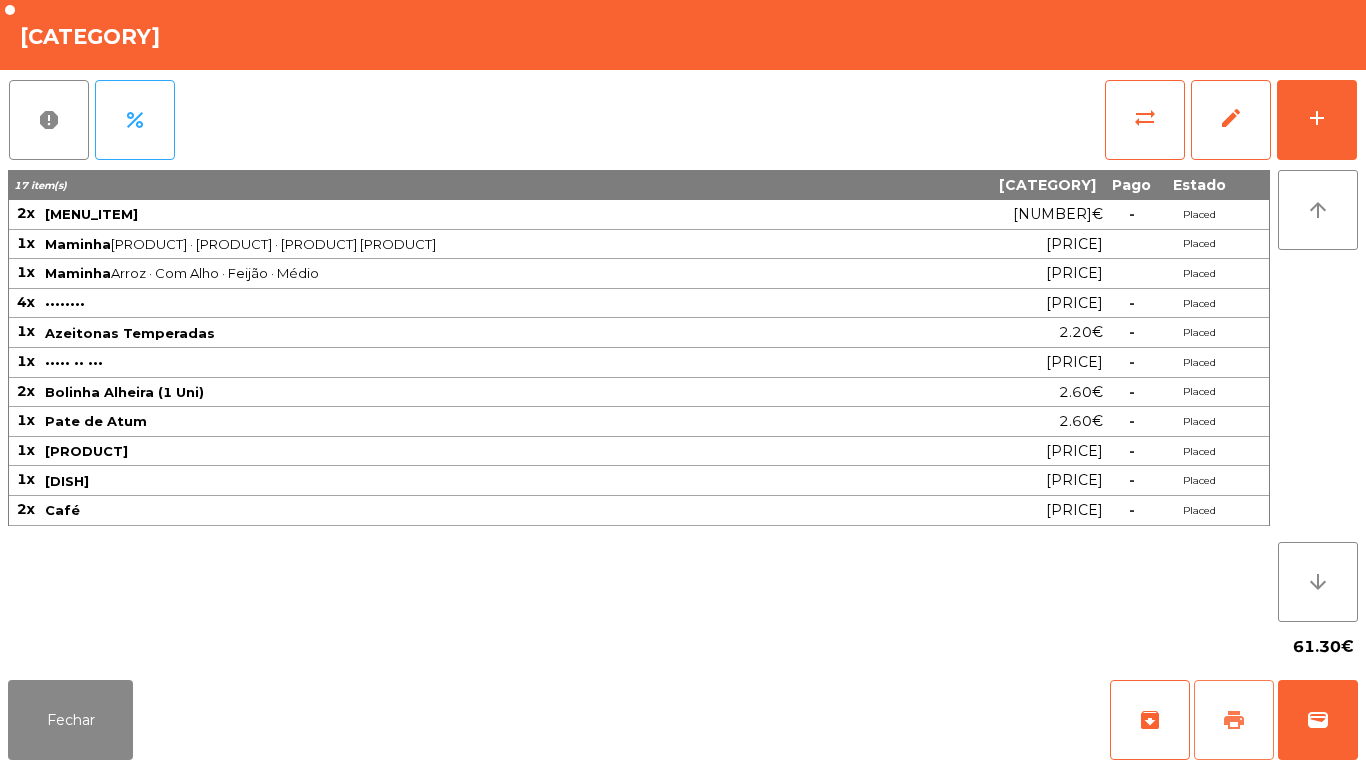 click on "print" at bounding box center [1150, 720] 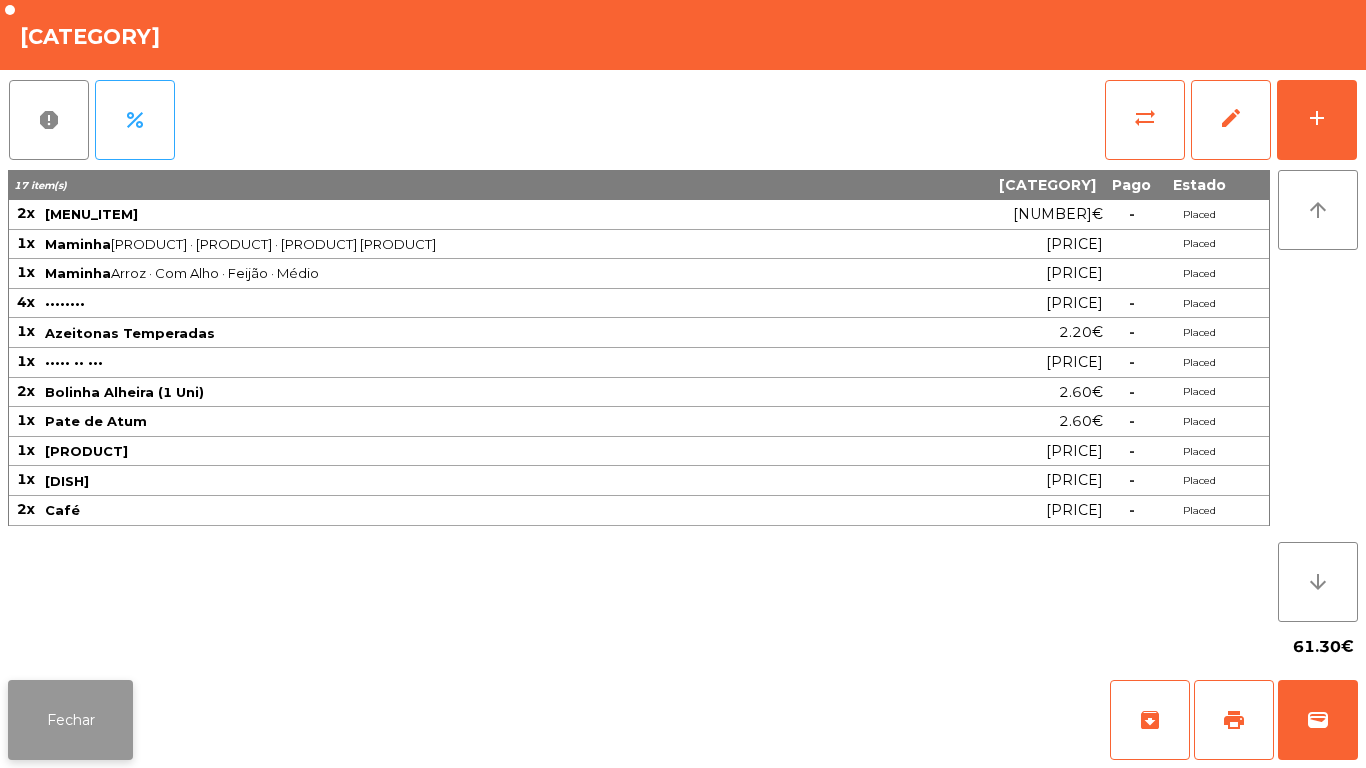 click on "Fechar" at bounding box center (70, 720) 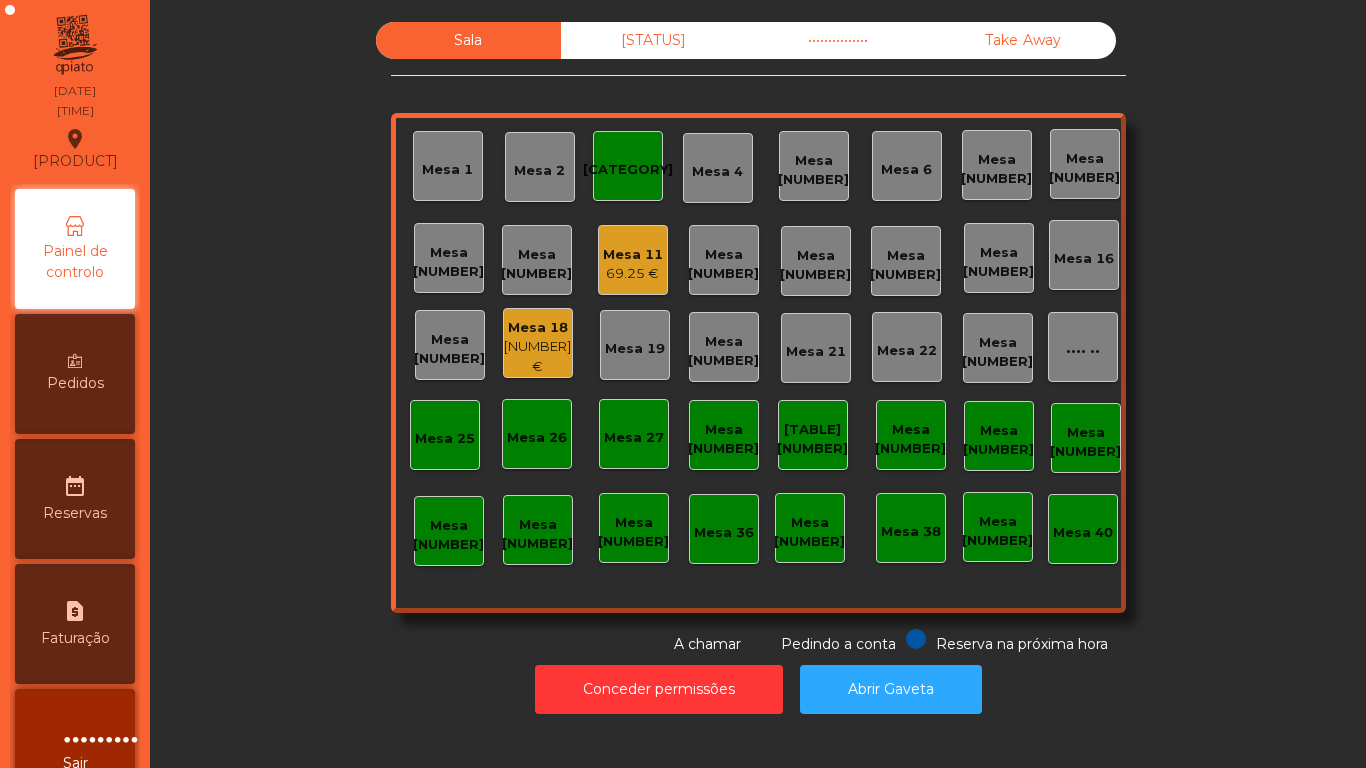 click on "[CATEGORY]" at bounding box center (447, 170) 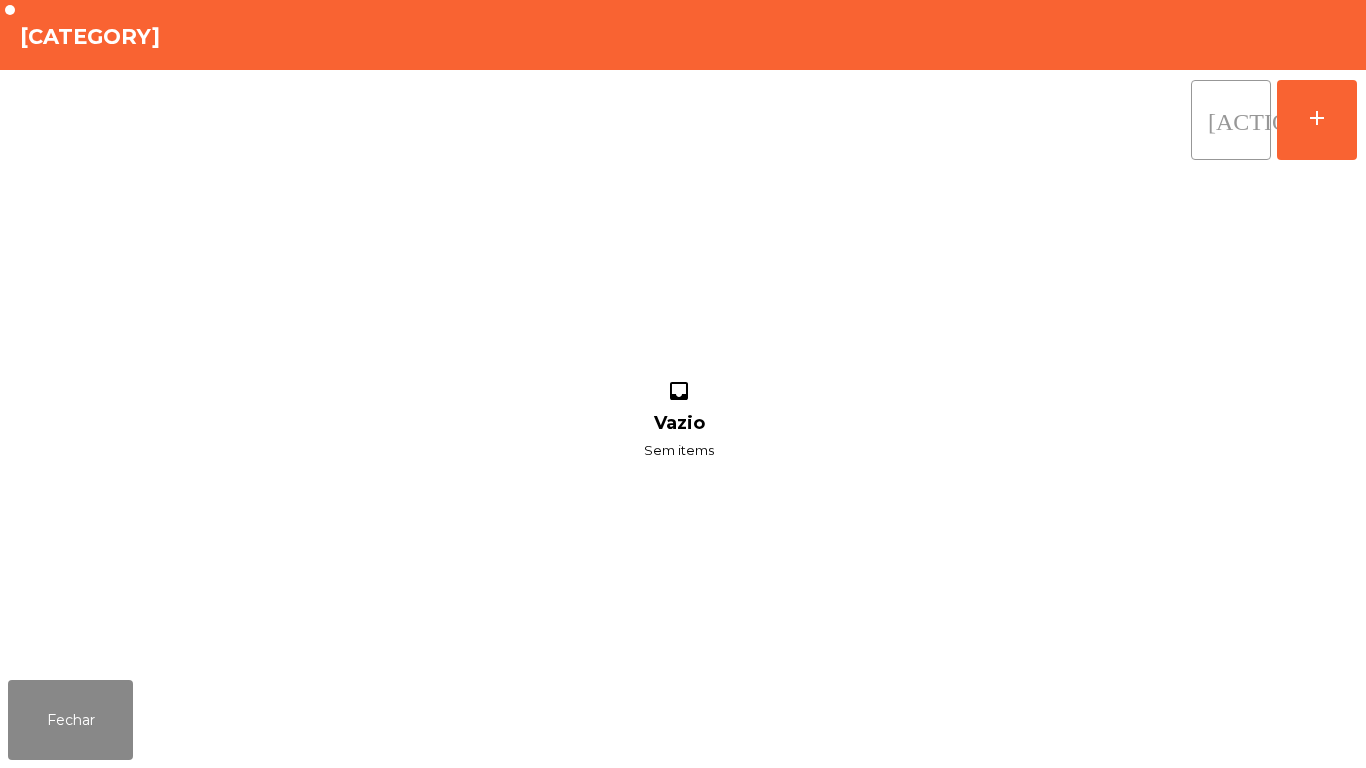 click on "[ACTION]" at bounding box center (1231, 120) 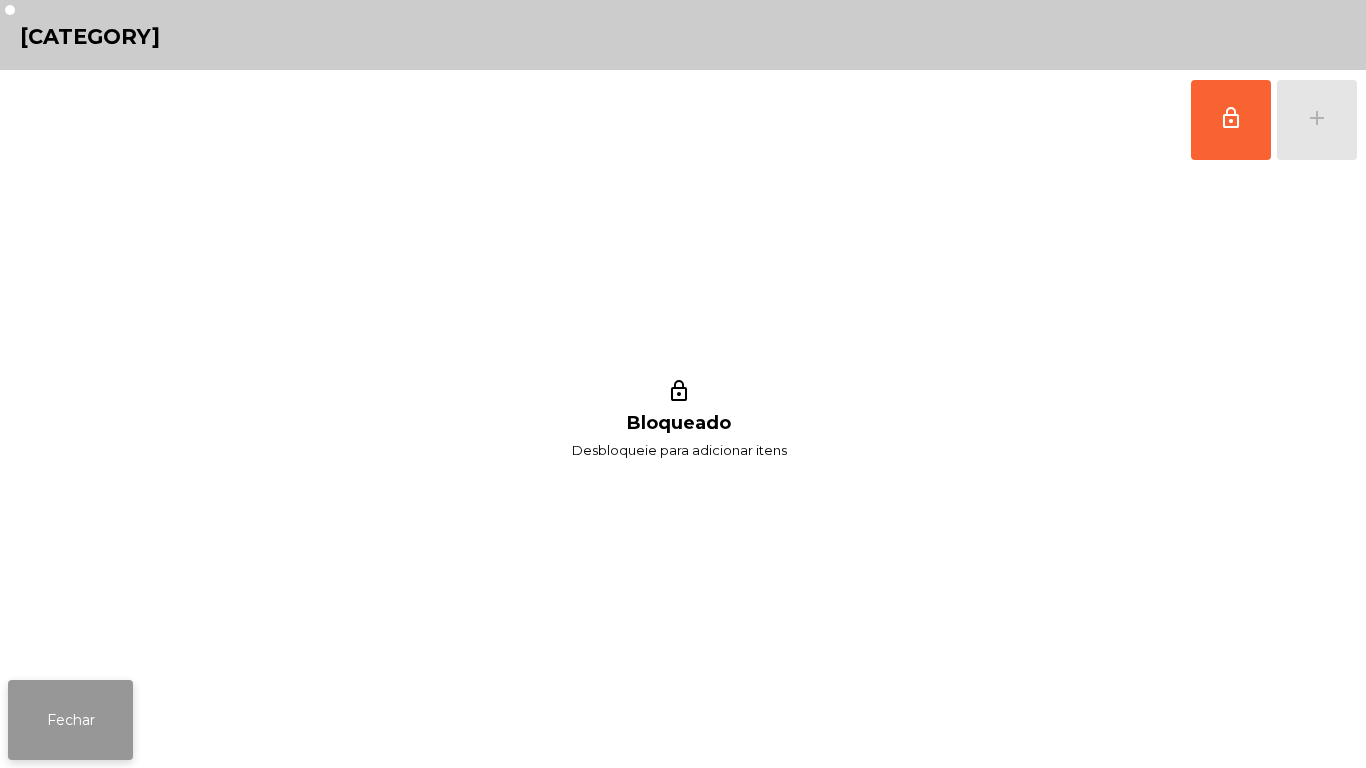 click on "Fechar" at bounding box center [70, 720] 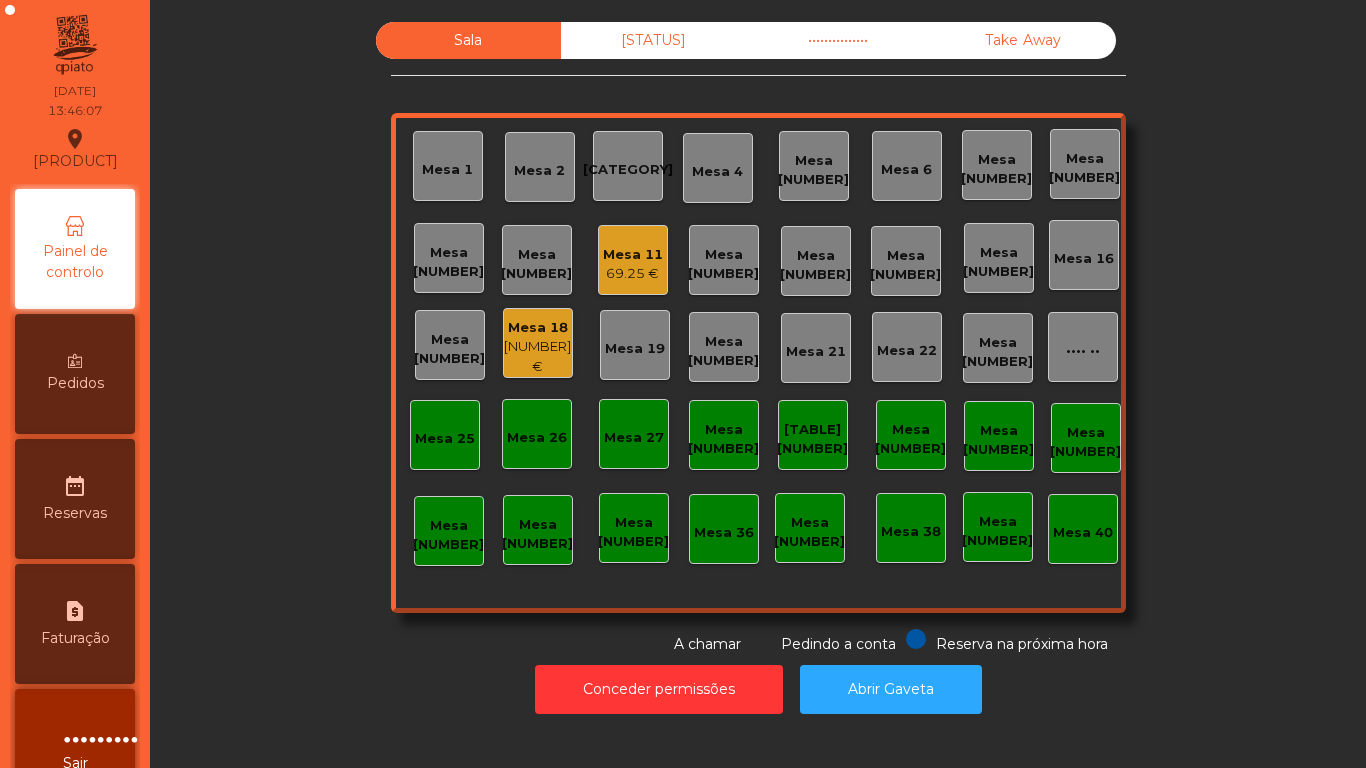 click on "Mesa [NUMBER]" at bounding box center (447, 170) 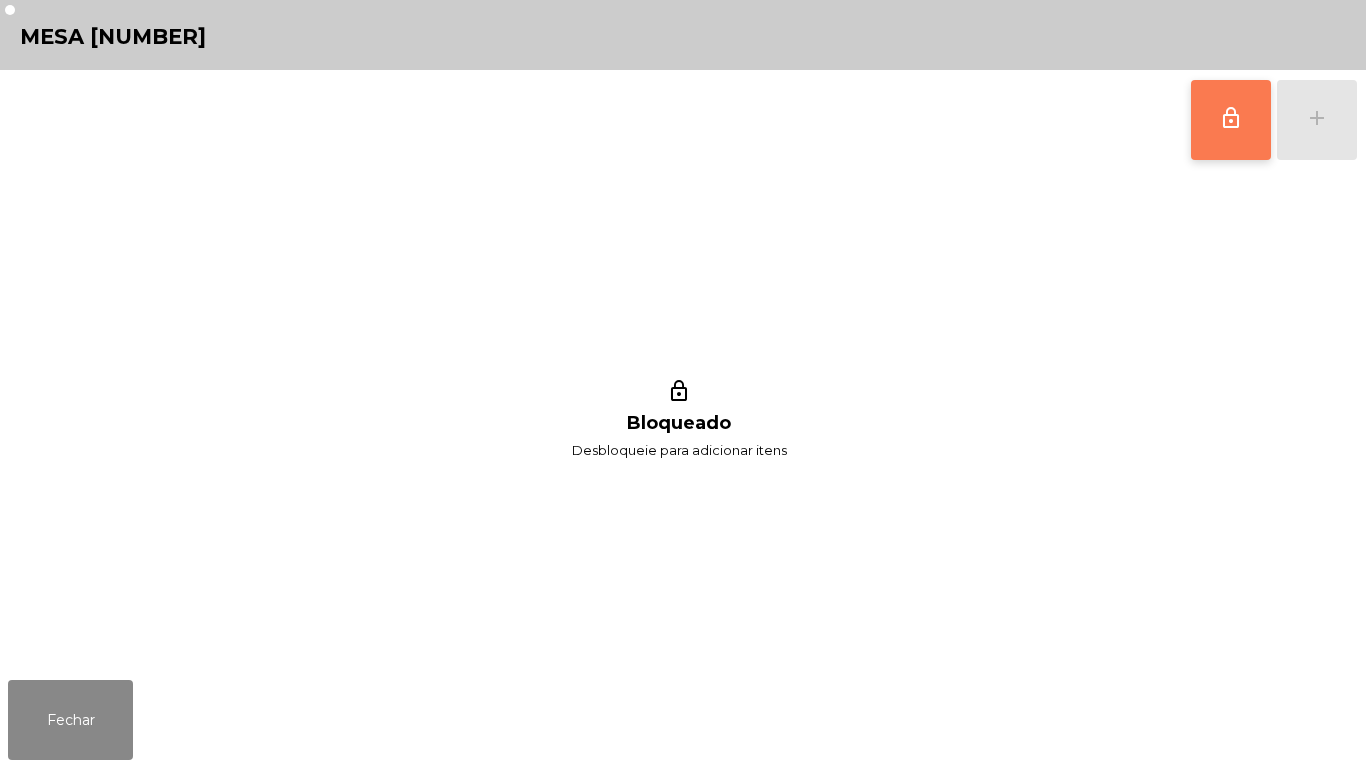 click on "lock_outline" at bounding box center (1231, 120) 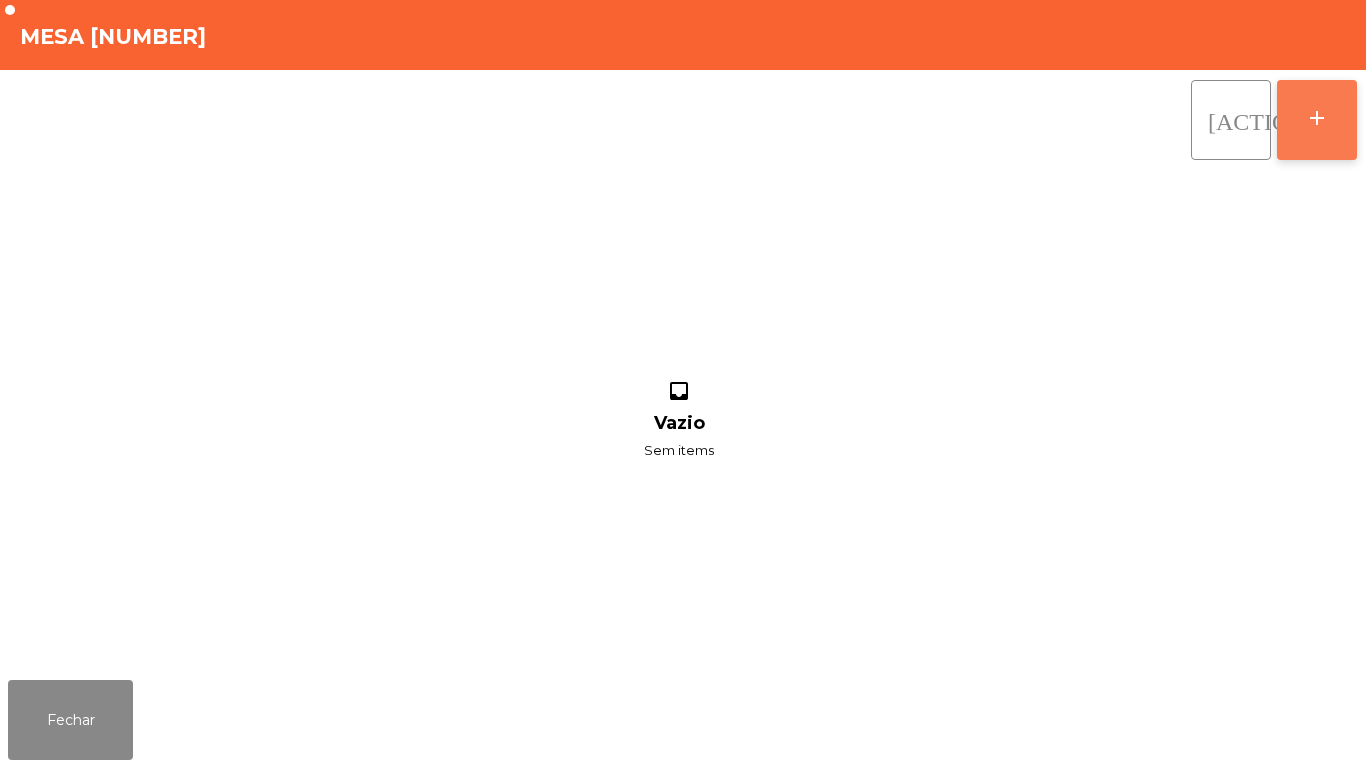 click on "add" at bounding box center [1317, 118] 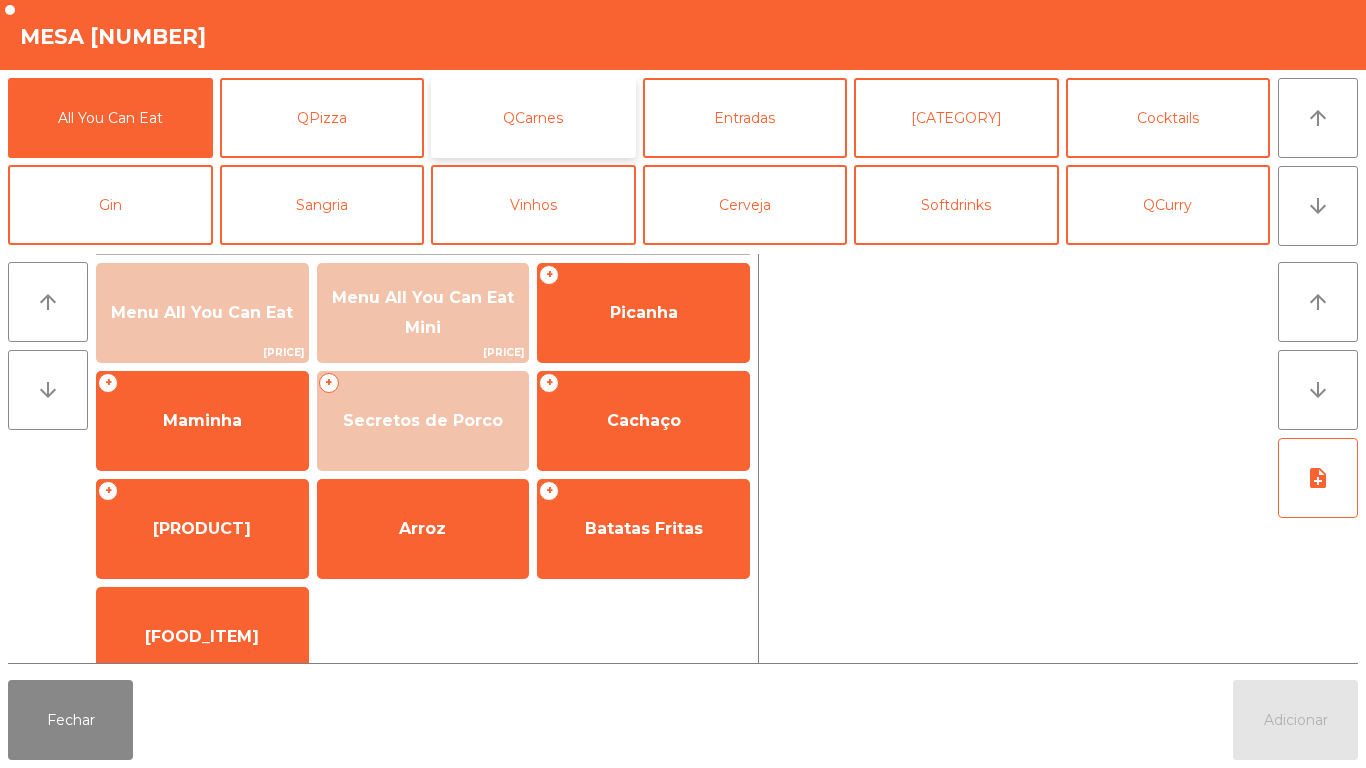 click on "QCarnes" at bounding box center (533, 118) 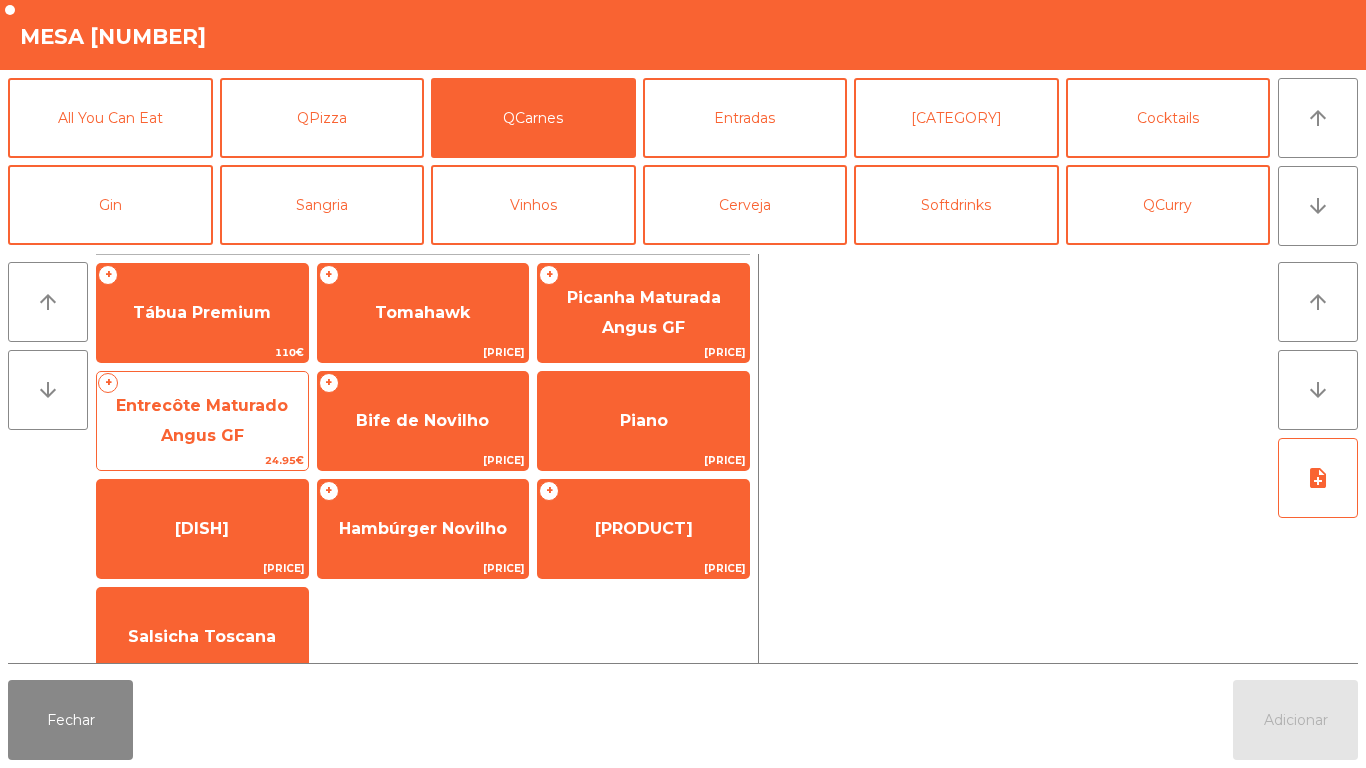 click on "Entrecôte Maturado Angus GF" at bounding box center (202, 312) 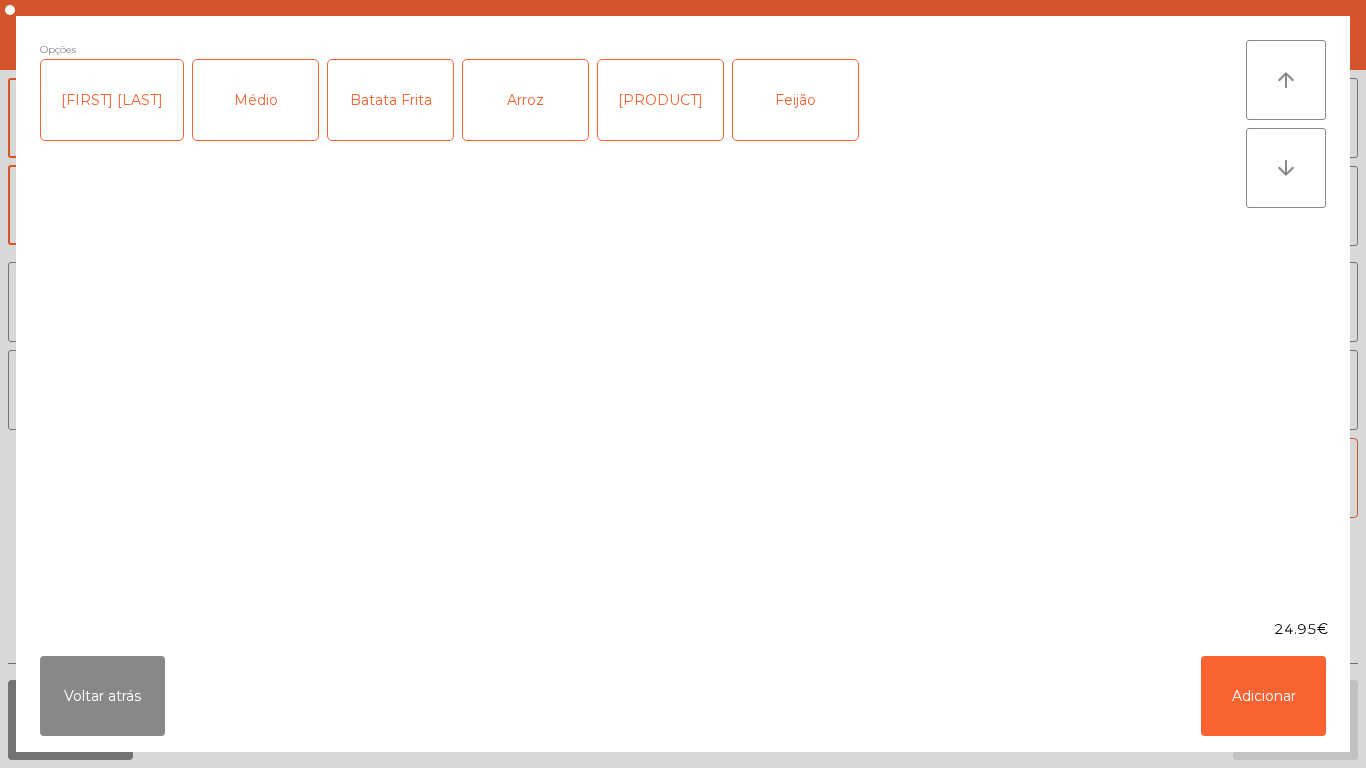 click on "Médio" at bounding box center (255, 100) 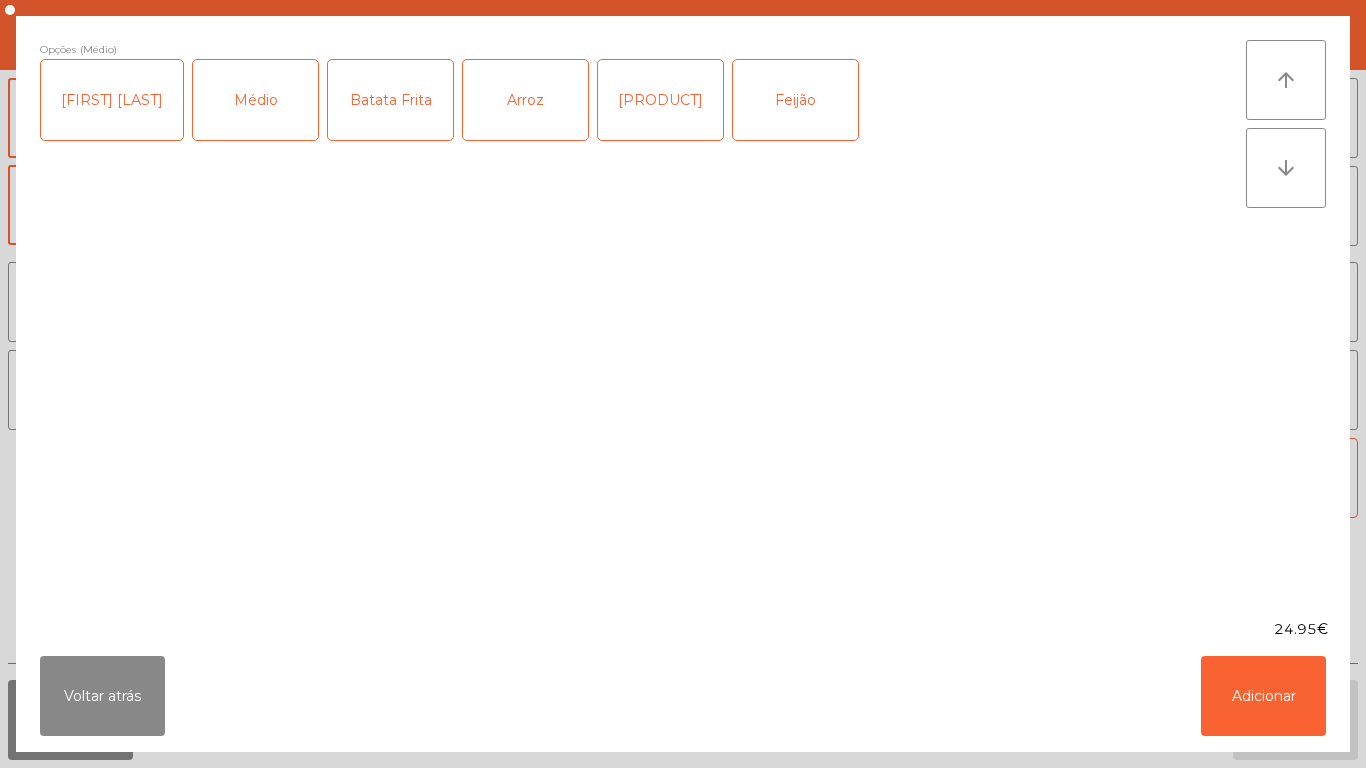 click on "[FIRST] [LAST]" at bounding box center (112, 100) 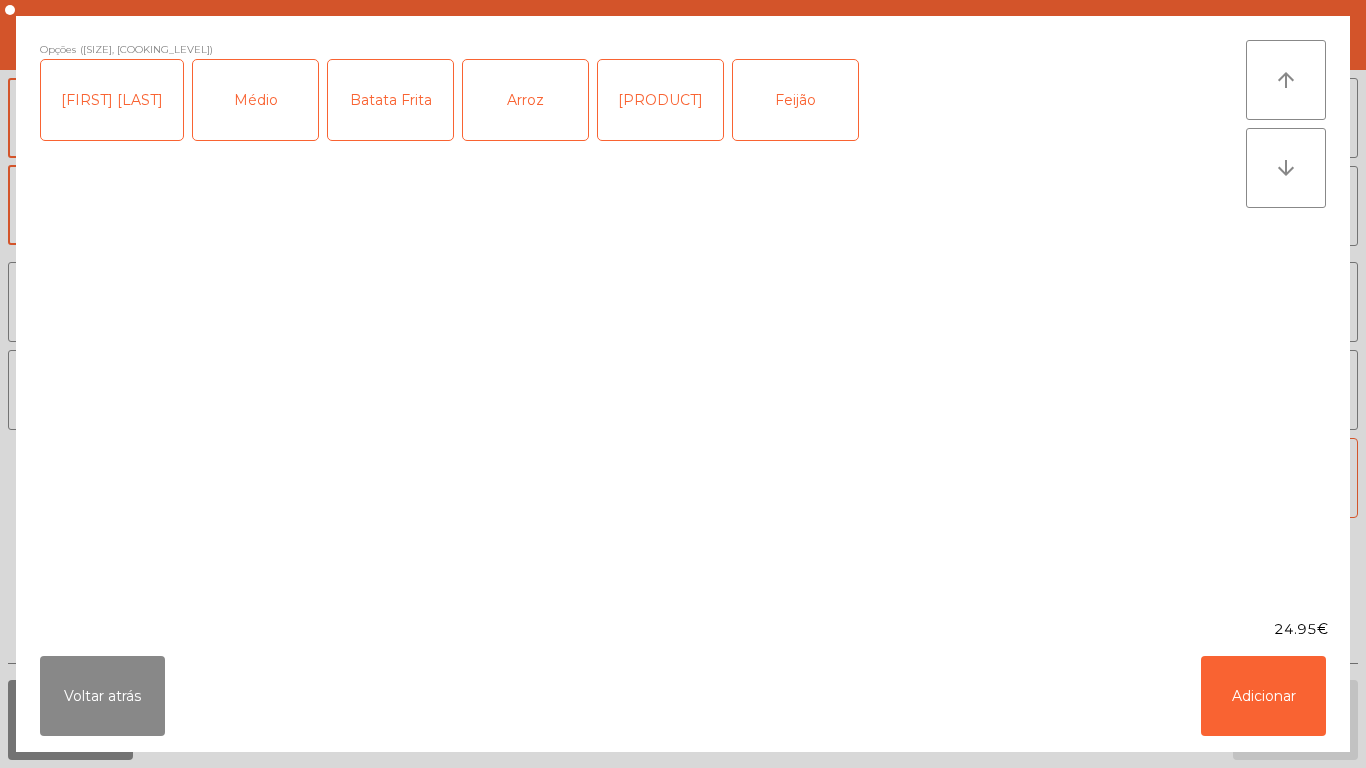 click on "Batata Frita" at bounding box center (390, 100) 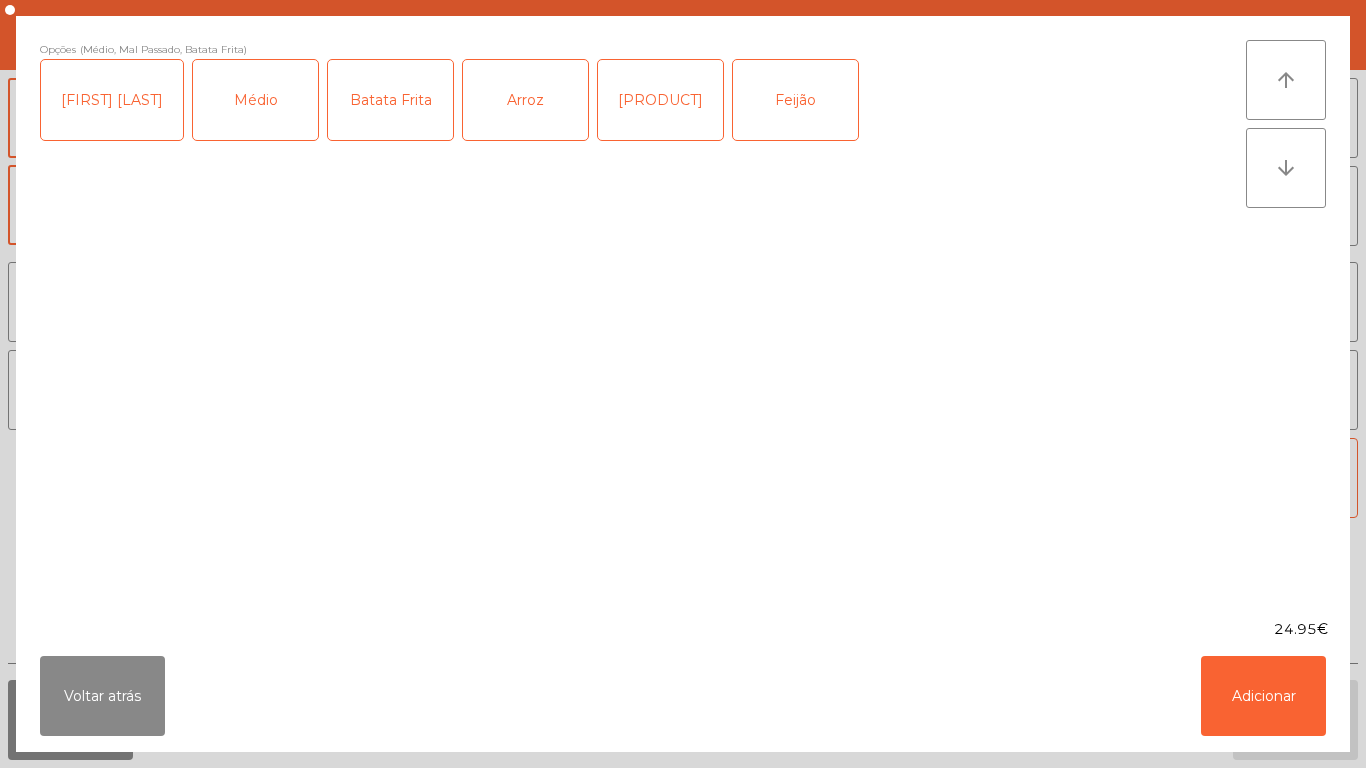 click on "Feijão" at bounding box center (795, 100) 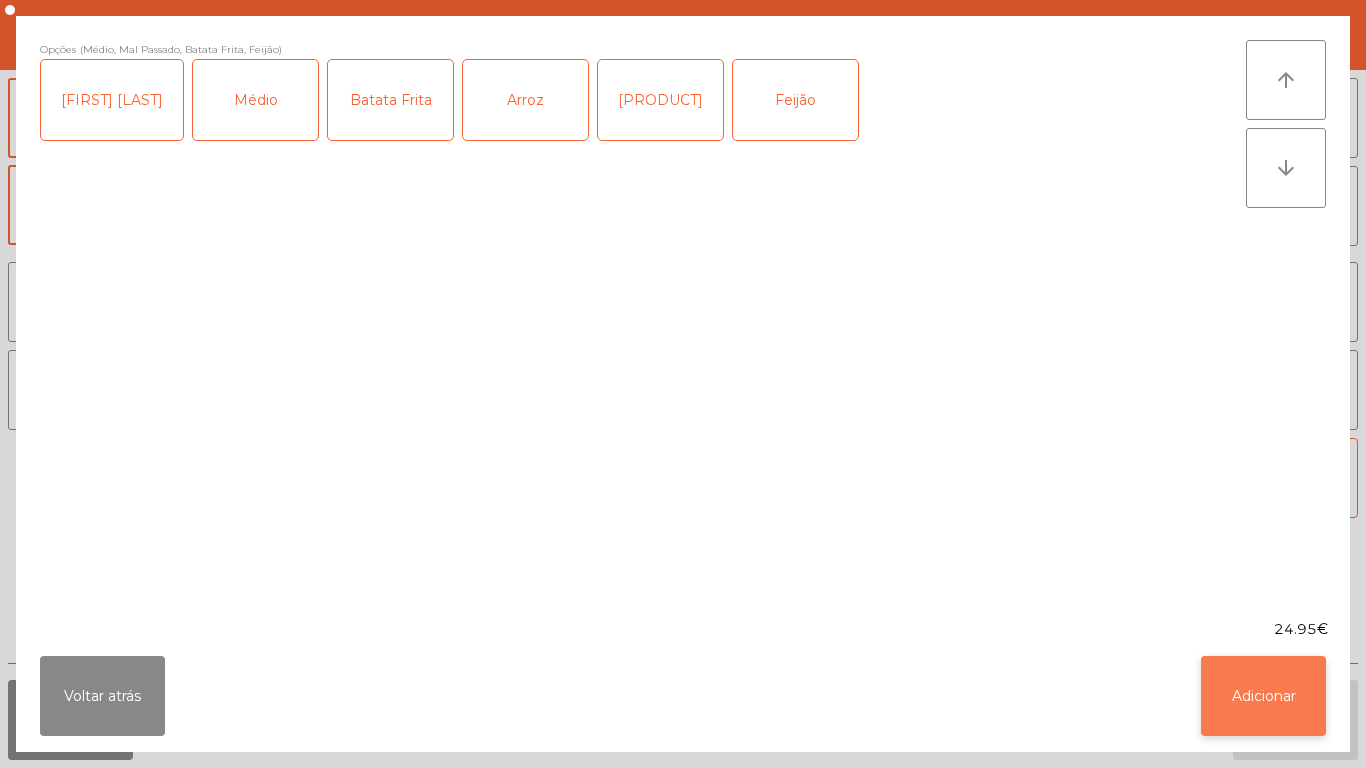 click on "Adicionar" at bounding box center (1263, 696) 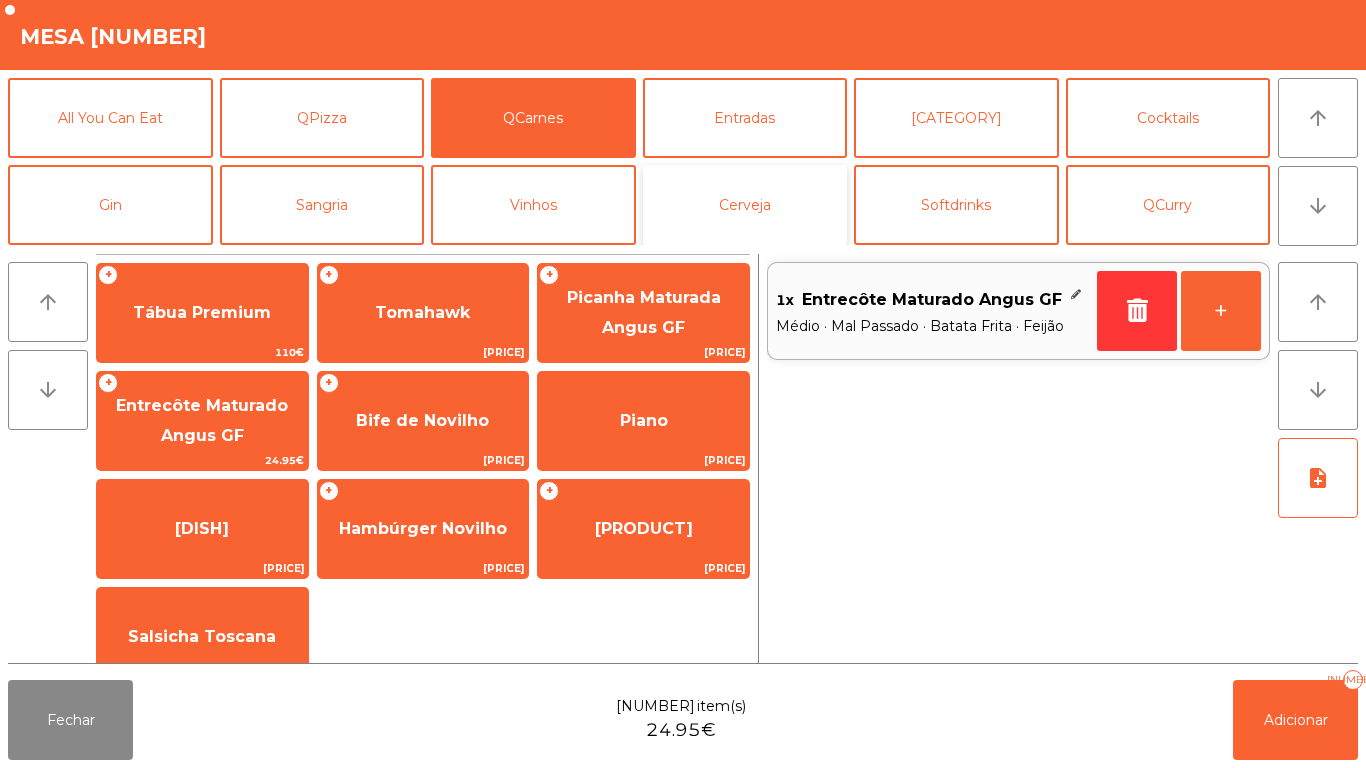 click on "Cerveja" at bounding box center (745, 205) 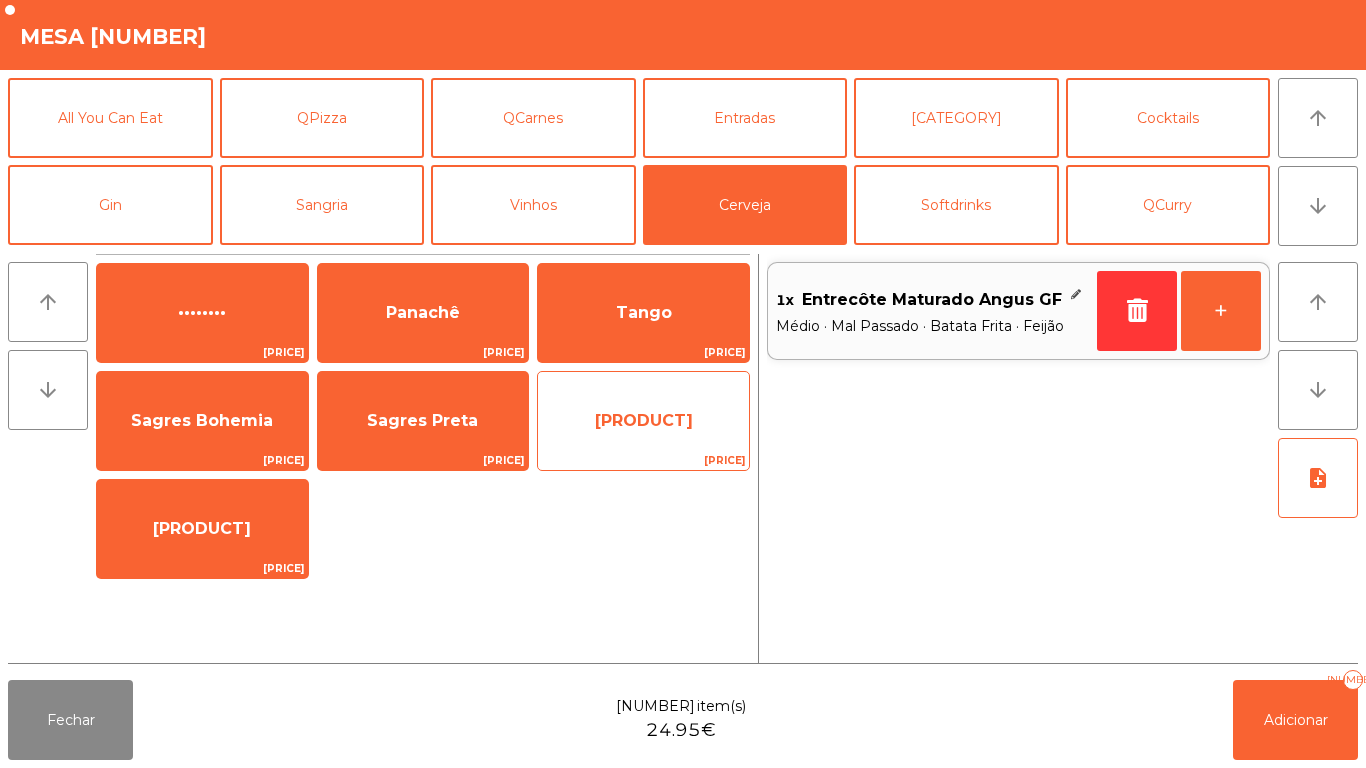 click on "[PRODUCT]" at bounding box center (202, 312) 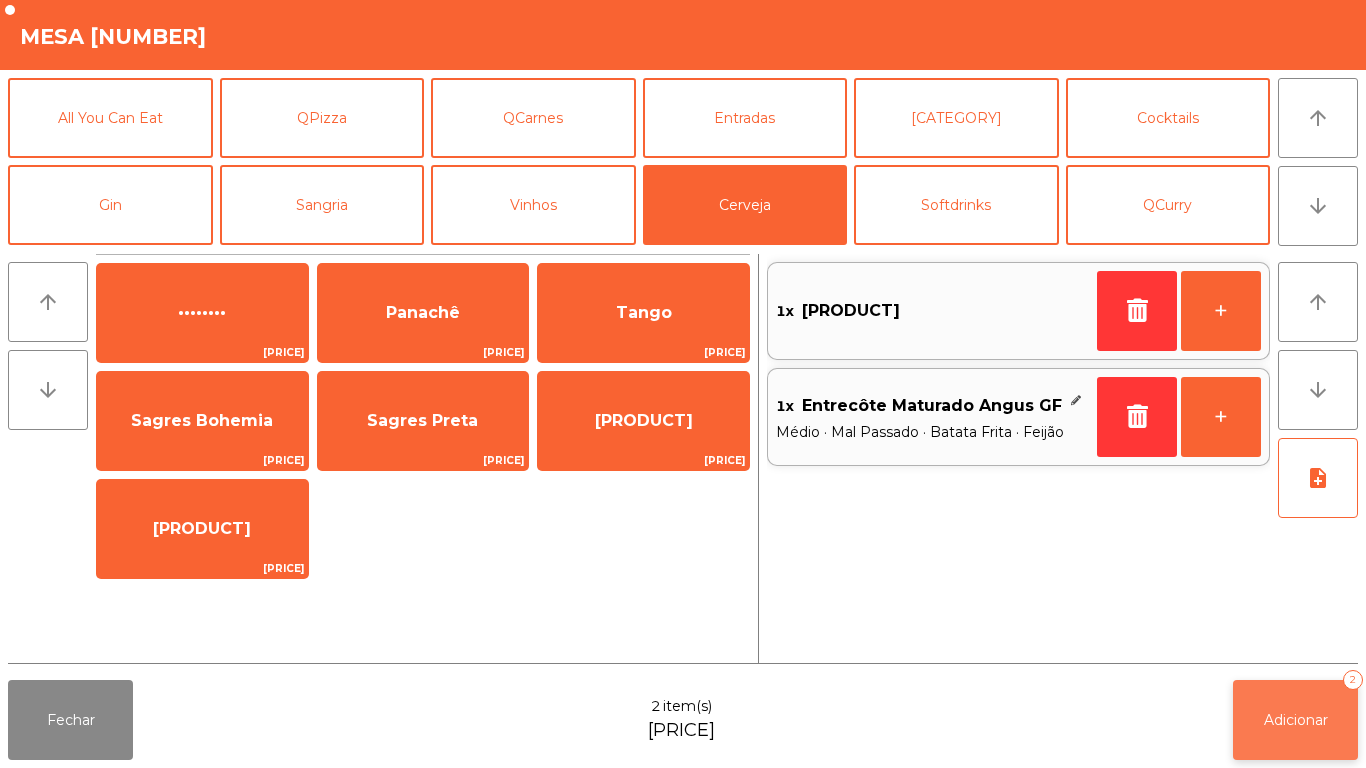 click on "Adicionar   2" at bounding box center [1295, 720] 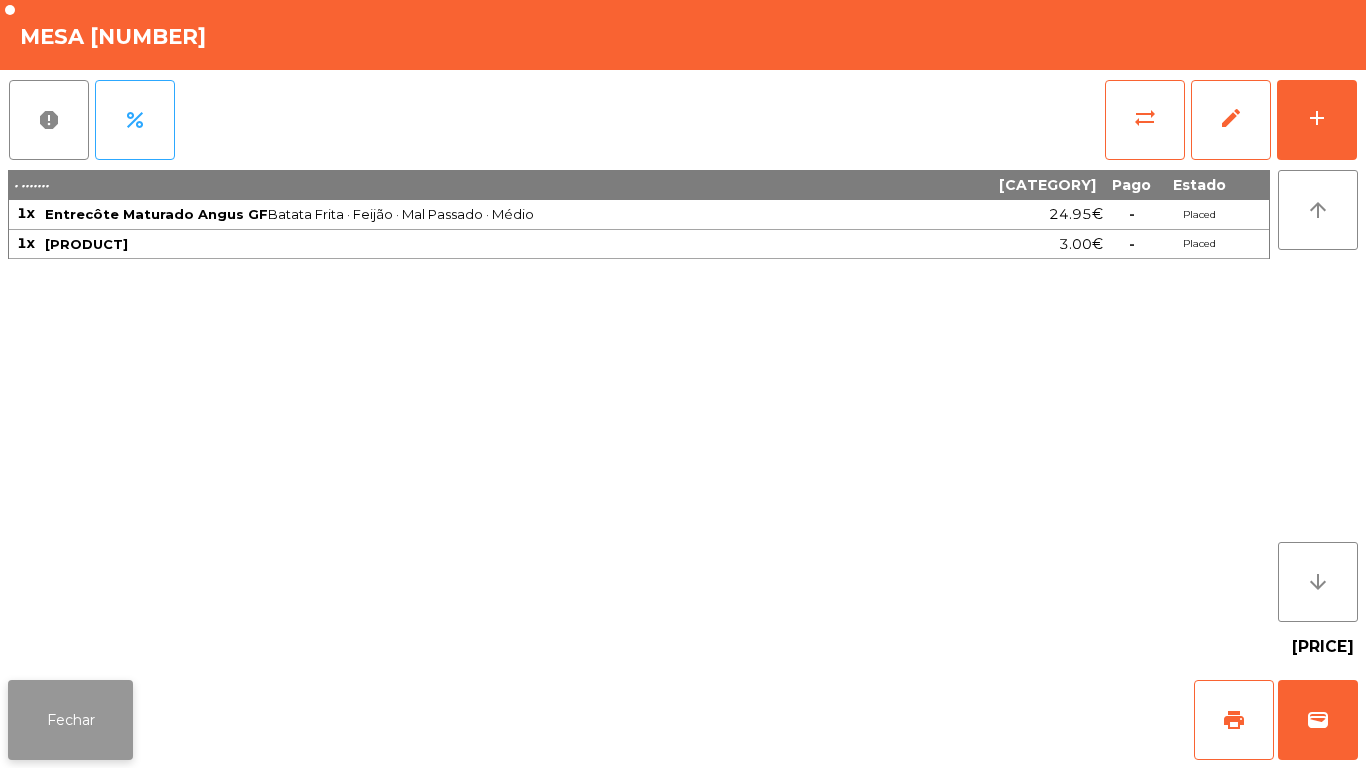 click on "Fechar" at bounding box center [70, 720] 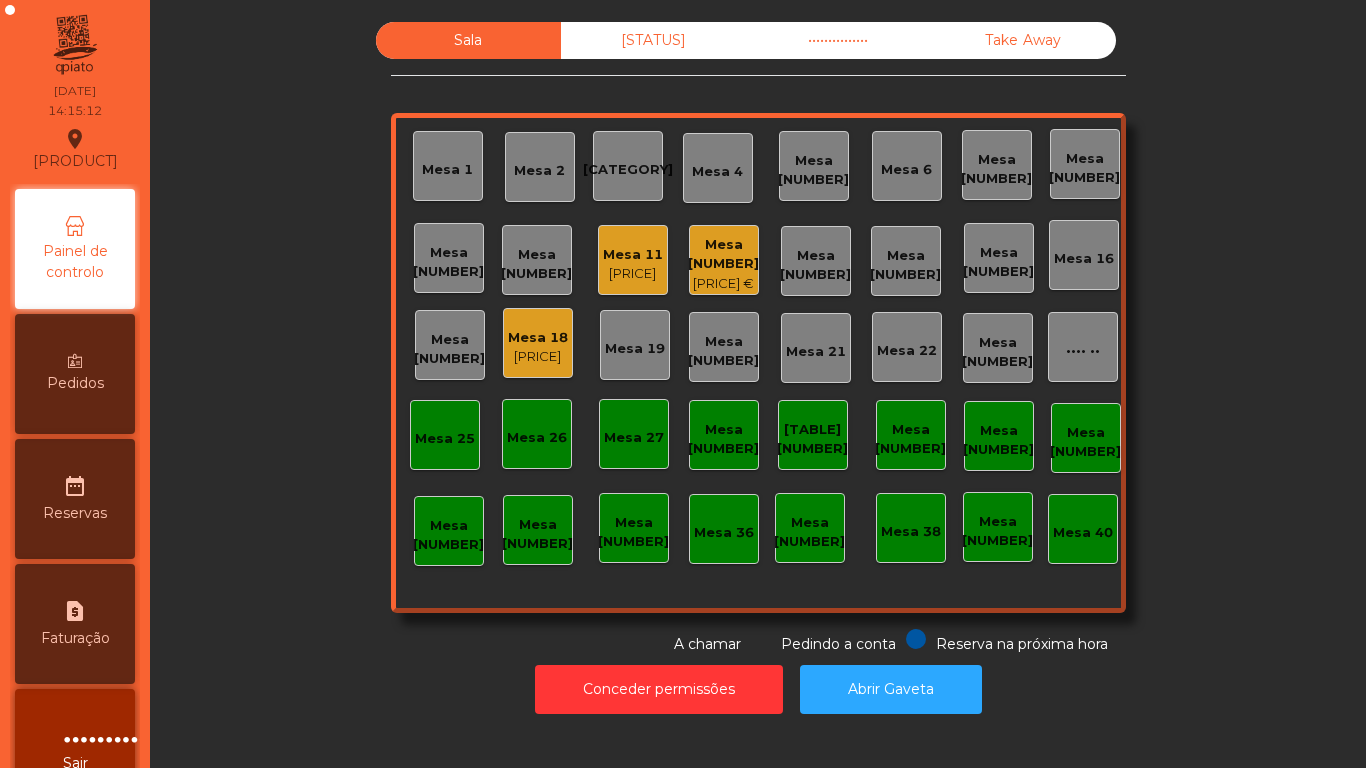 click on "Mesa [NUMBER]" at bounding box center (633, 255) 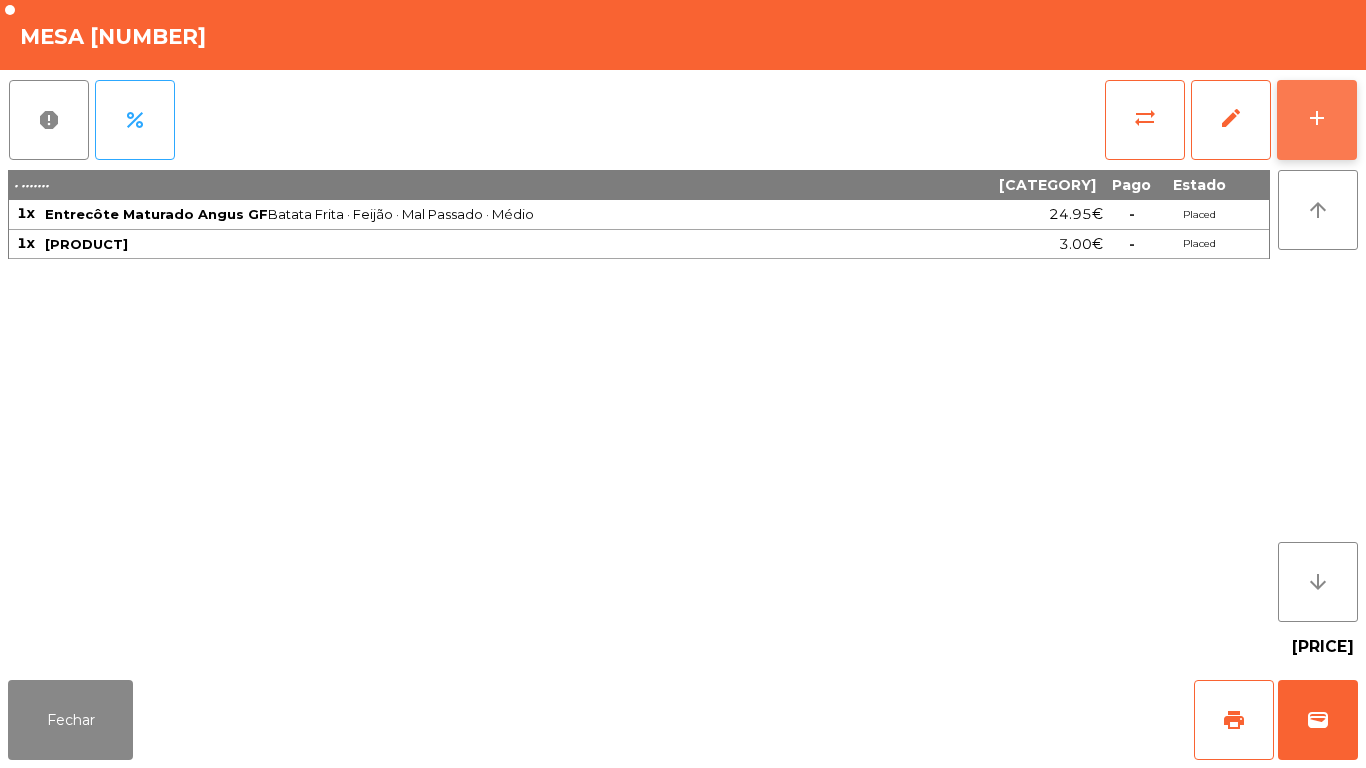click on "add" at bounding box center (1317, 118) 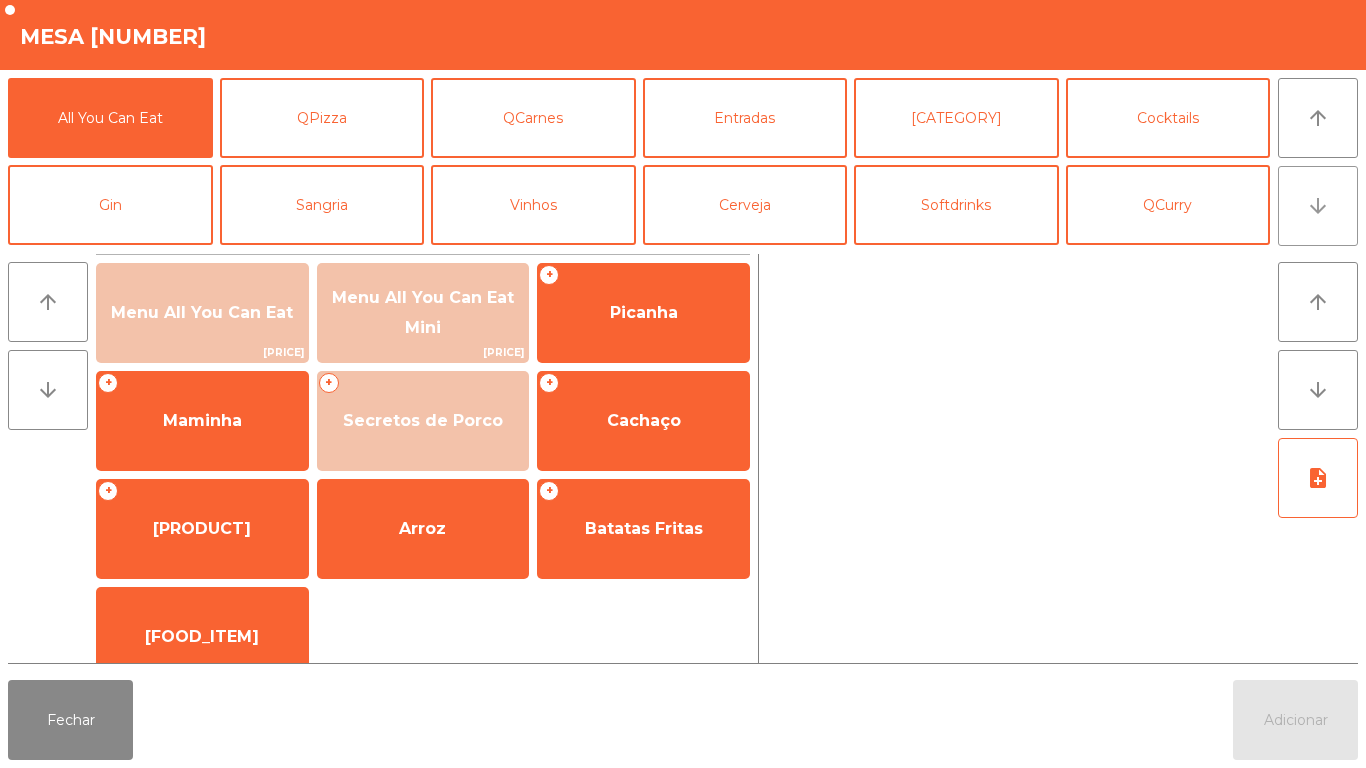 click on "arrow_downward" at bounding box center (1318, 206) 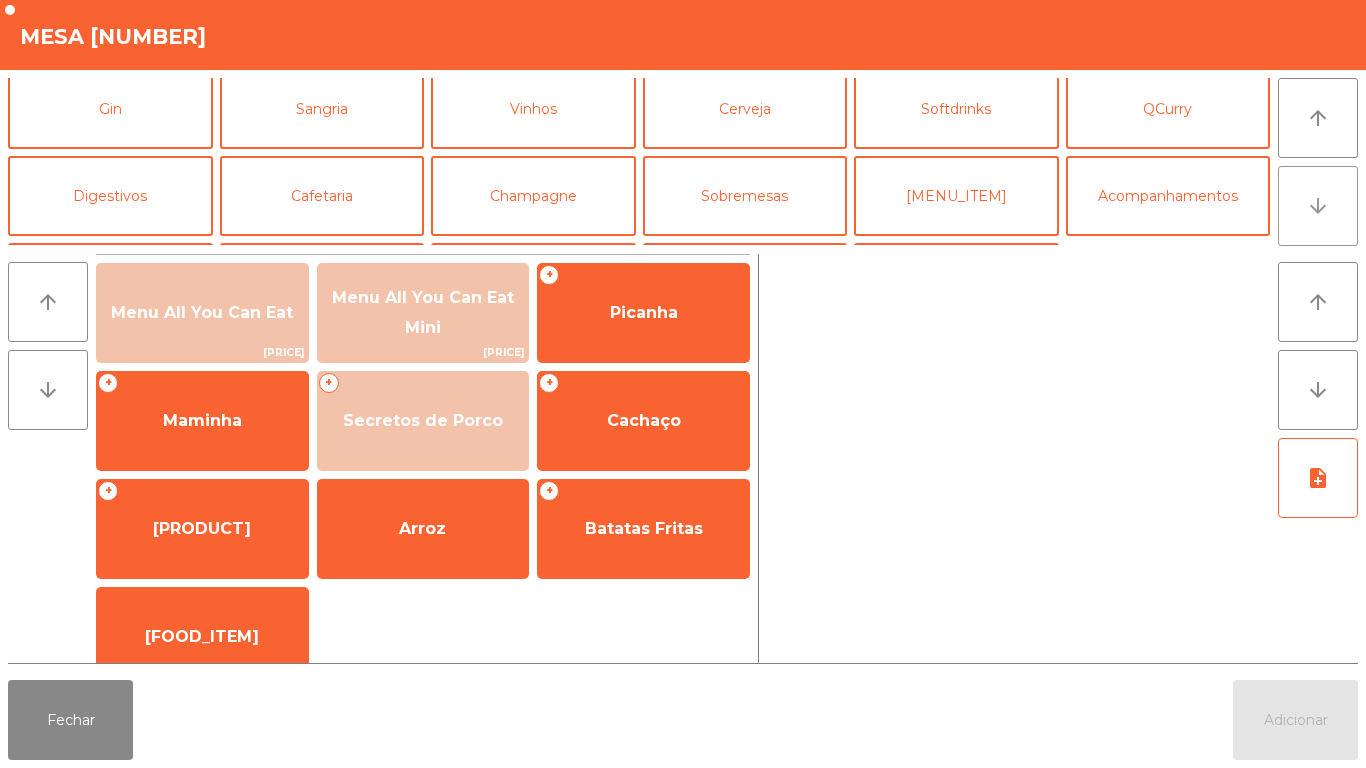 scroll, scrollTop: 174, scrollLeft: 0, axis: vertical 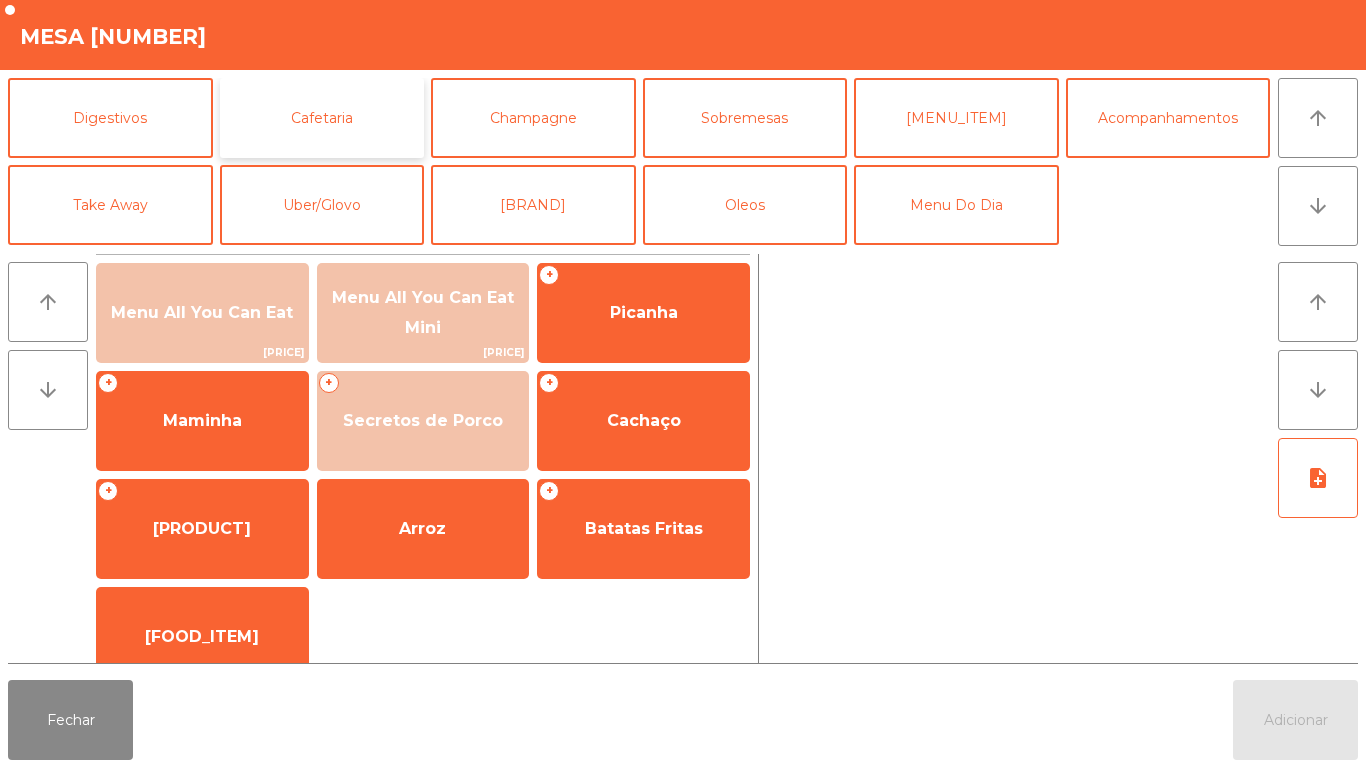 click on "Cafetaria" at bounding box center [322, 118] 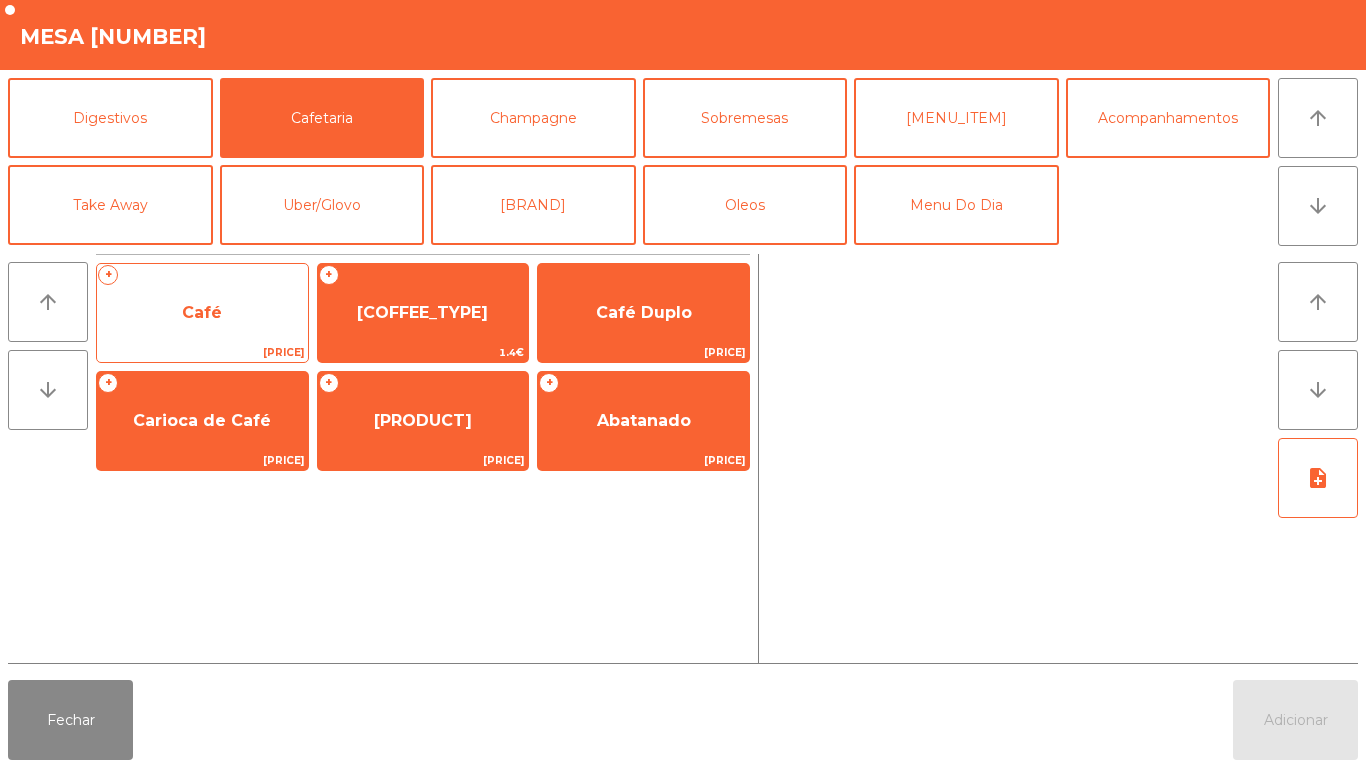 click on "Café" at bounding box center [202, 312] 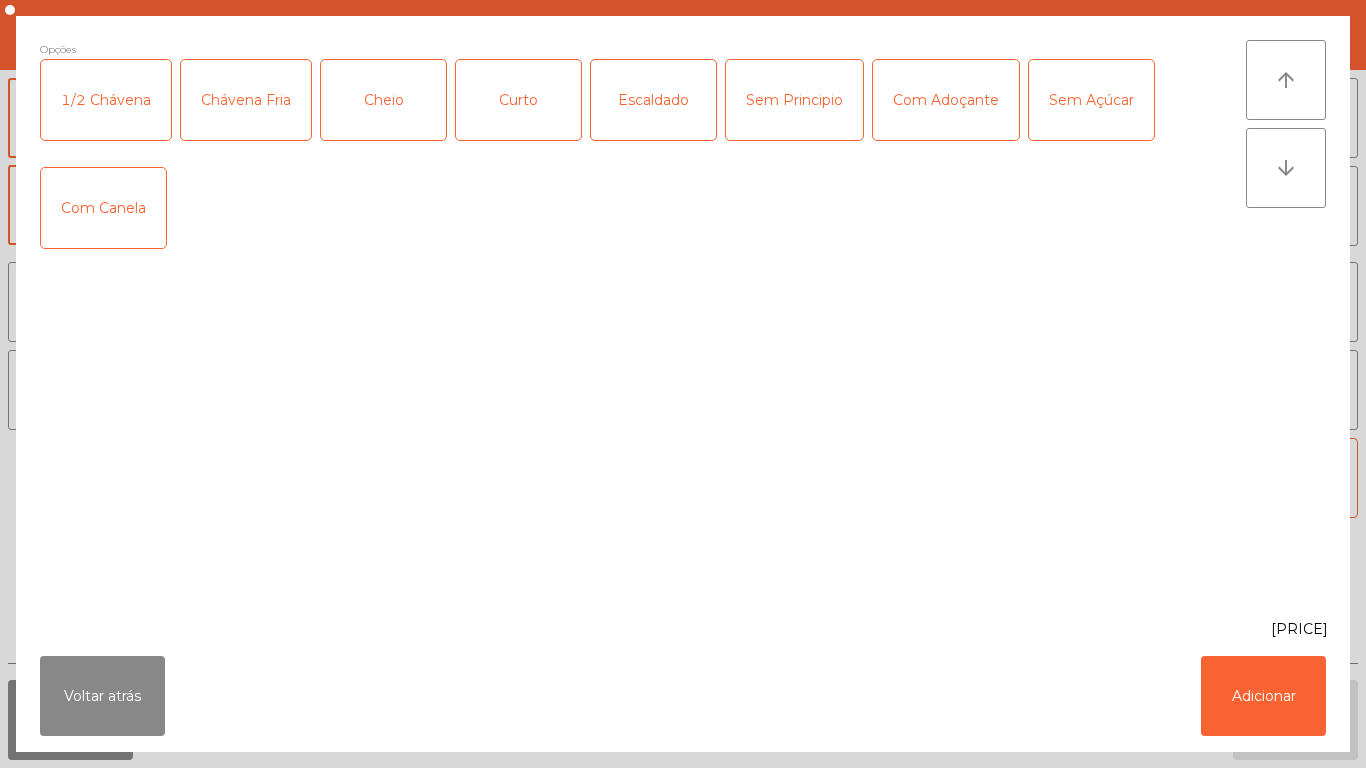 click on "Cheio" at bounding box center [383, 100] 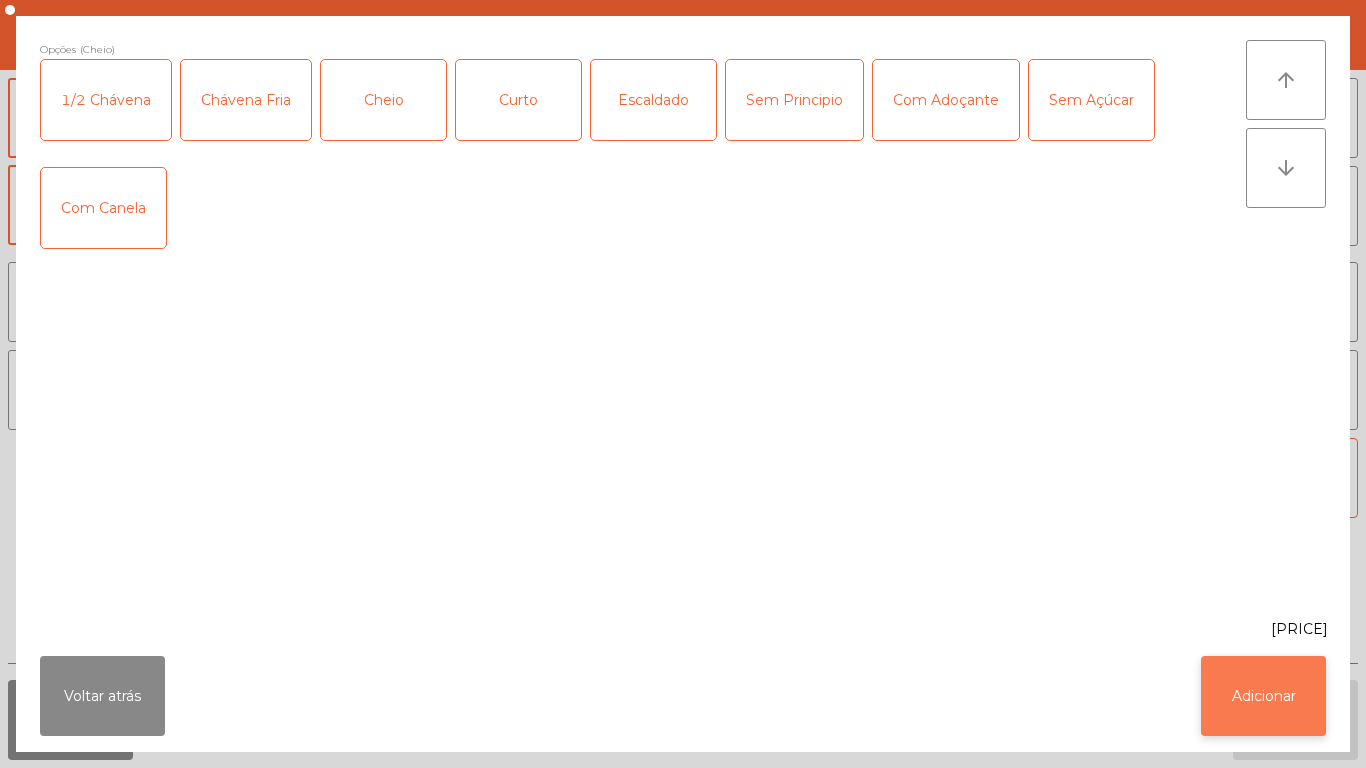 click on "Adicionar" at bounding box center [1263, 696] 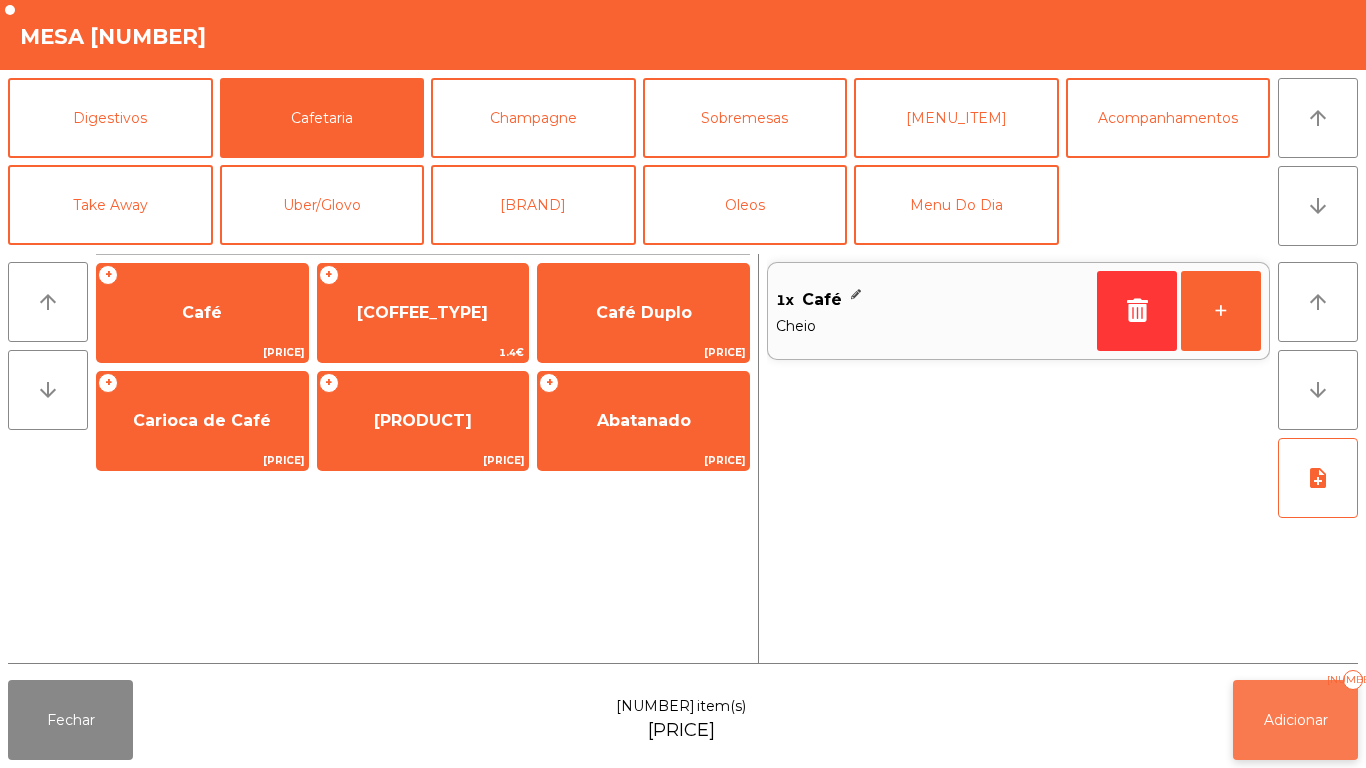 click on "Adicionar" at bounding box center [1296, 720] 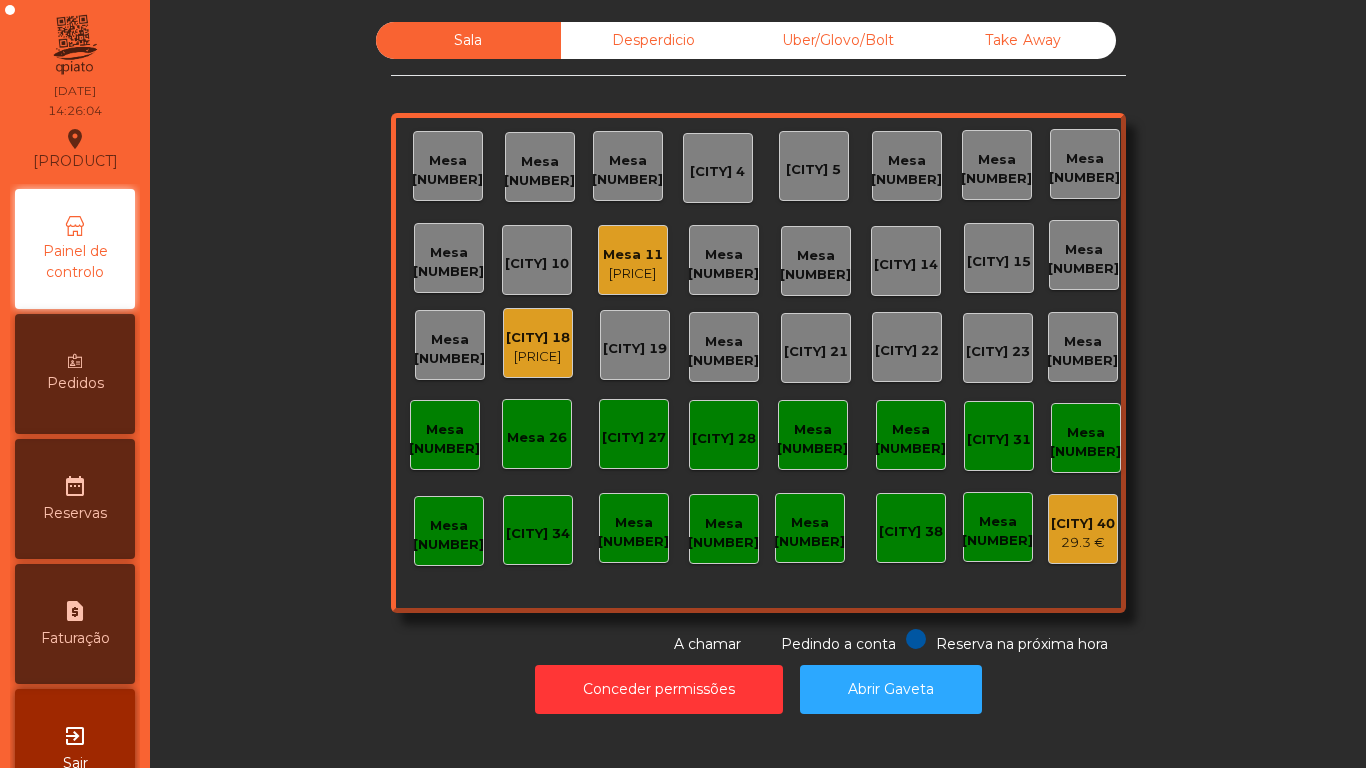 scroll, scrollTop: 0, scrollLeft: 0, axis: both 